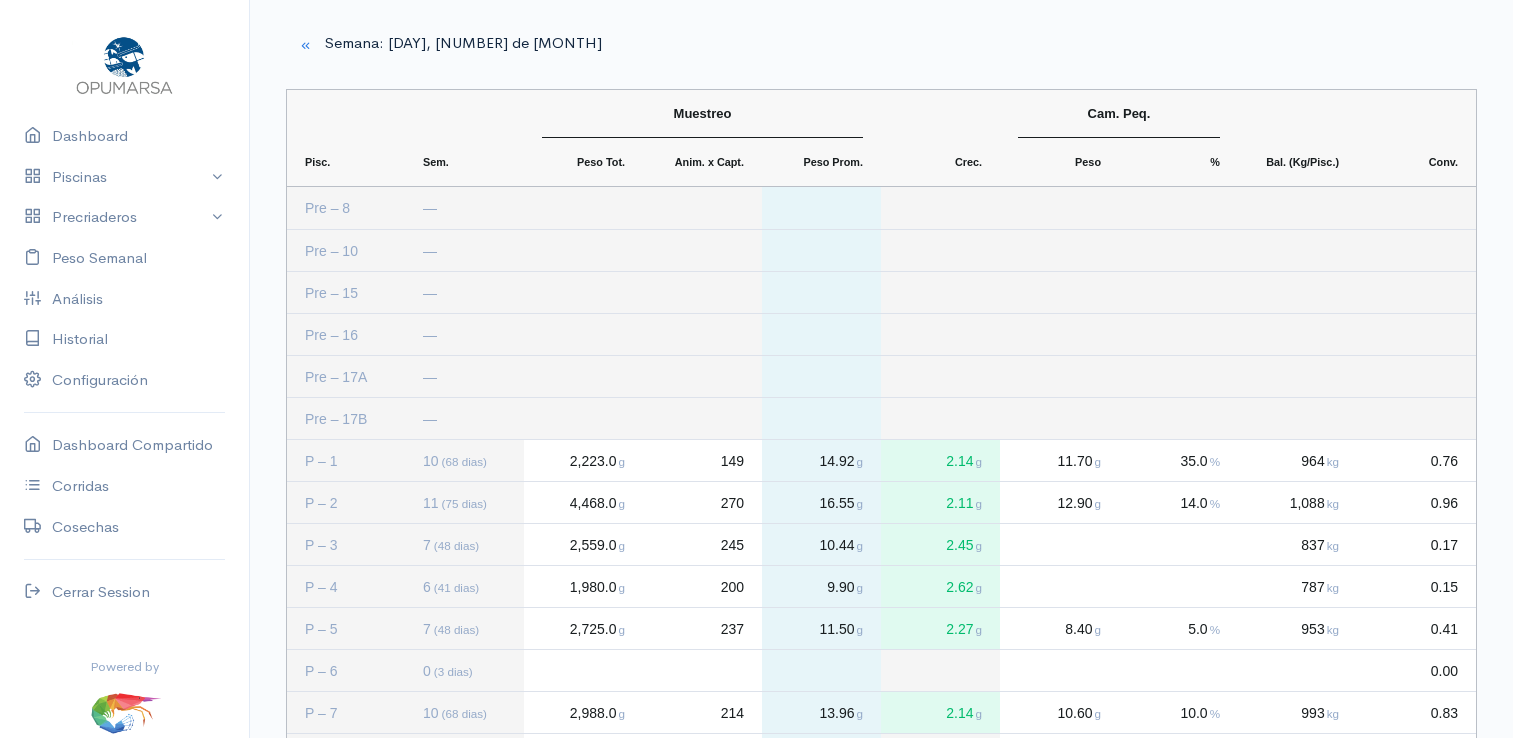 scroll, scrollTop: 634, scrollLeft: 0, axis: vertical 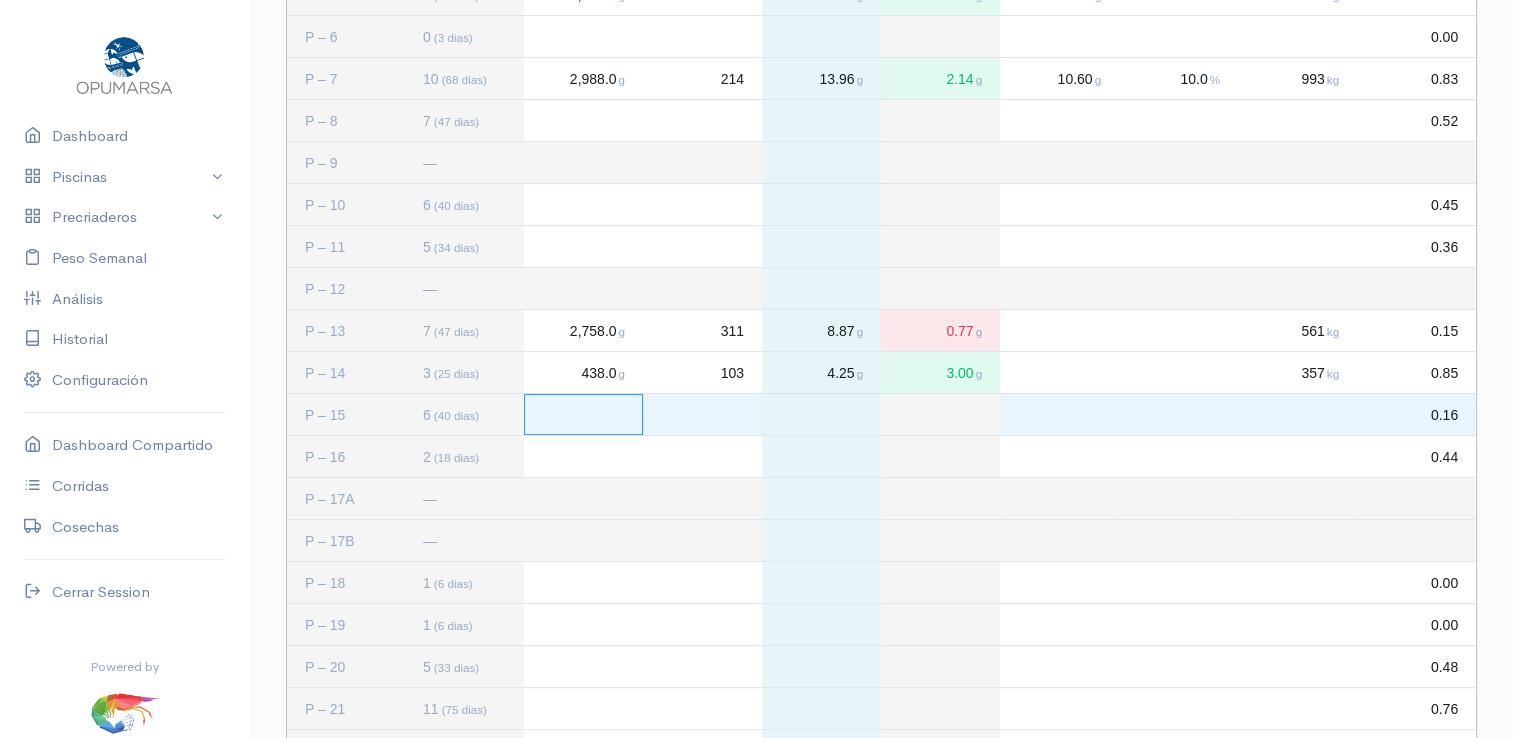click 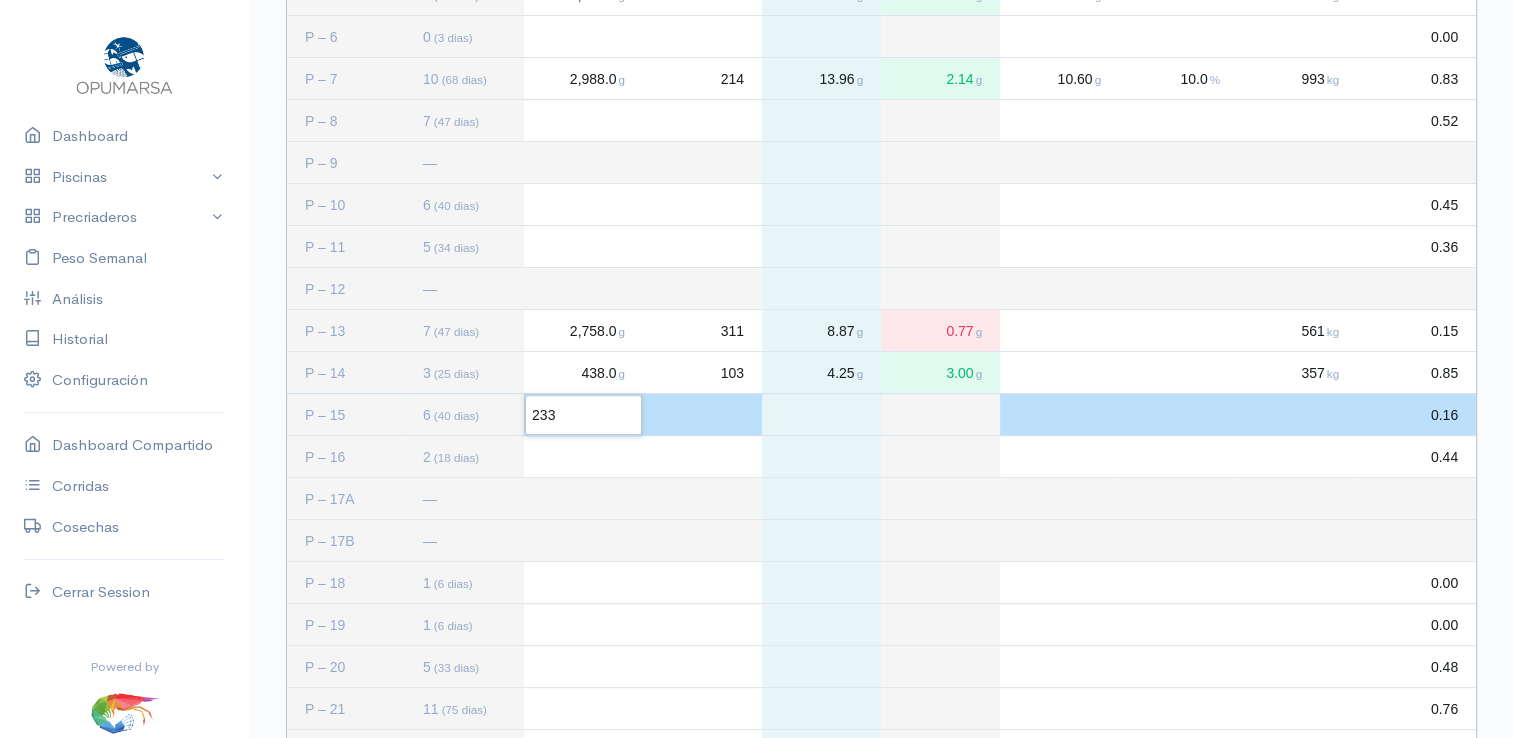 type on "2337" 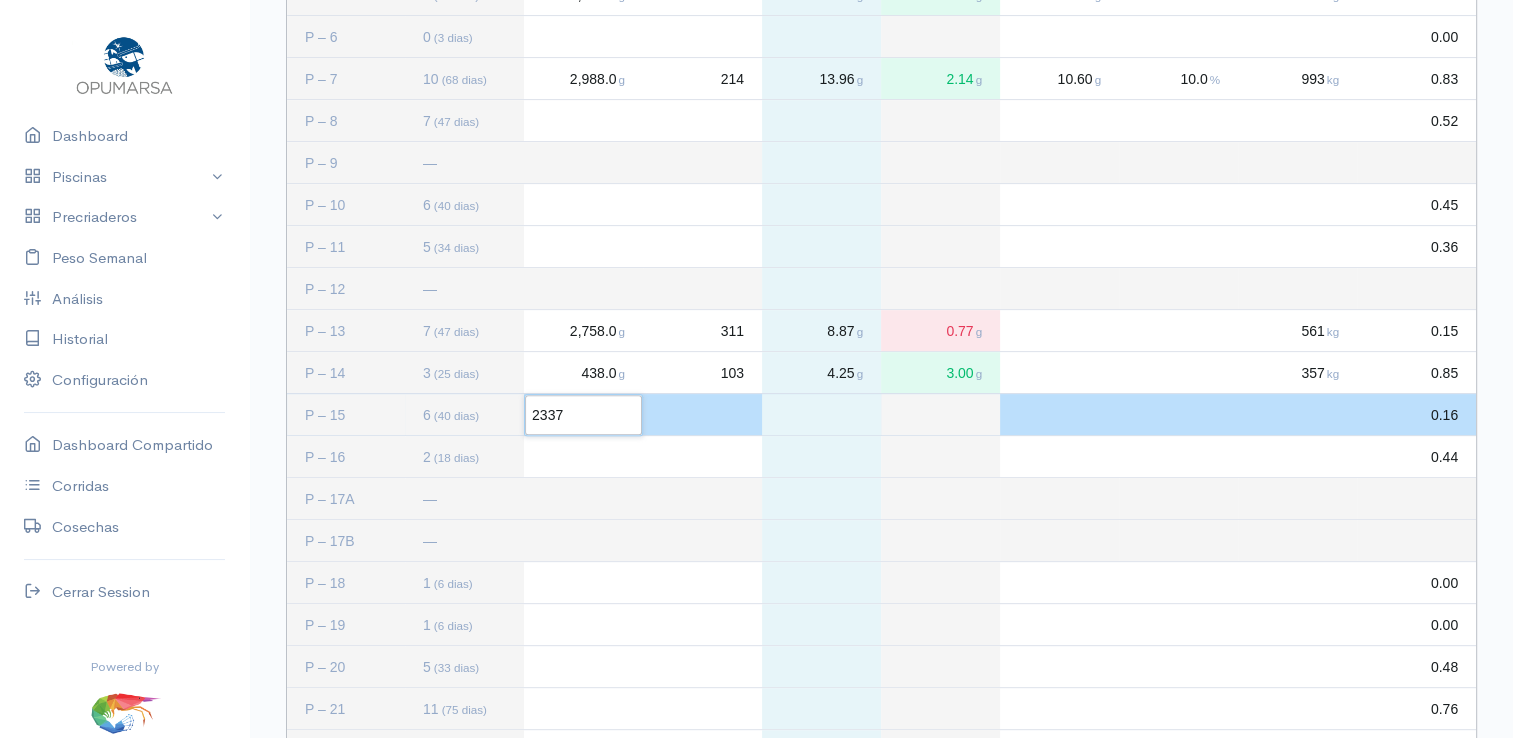 click 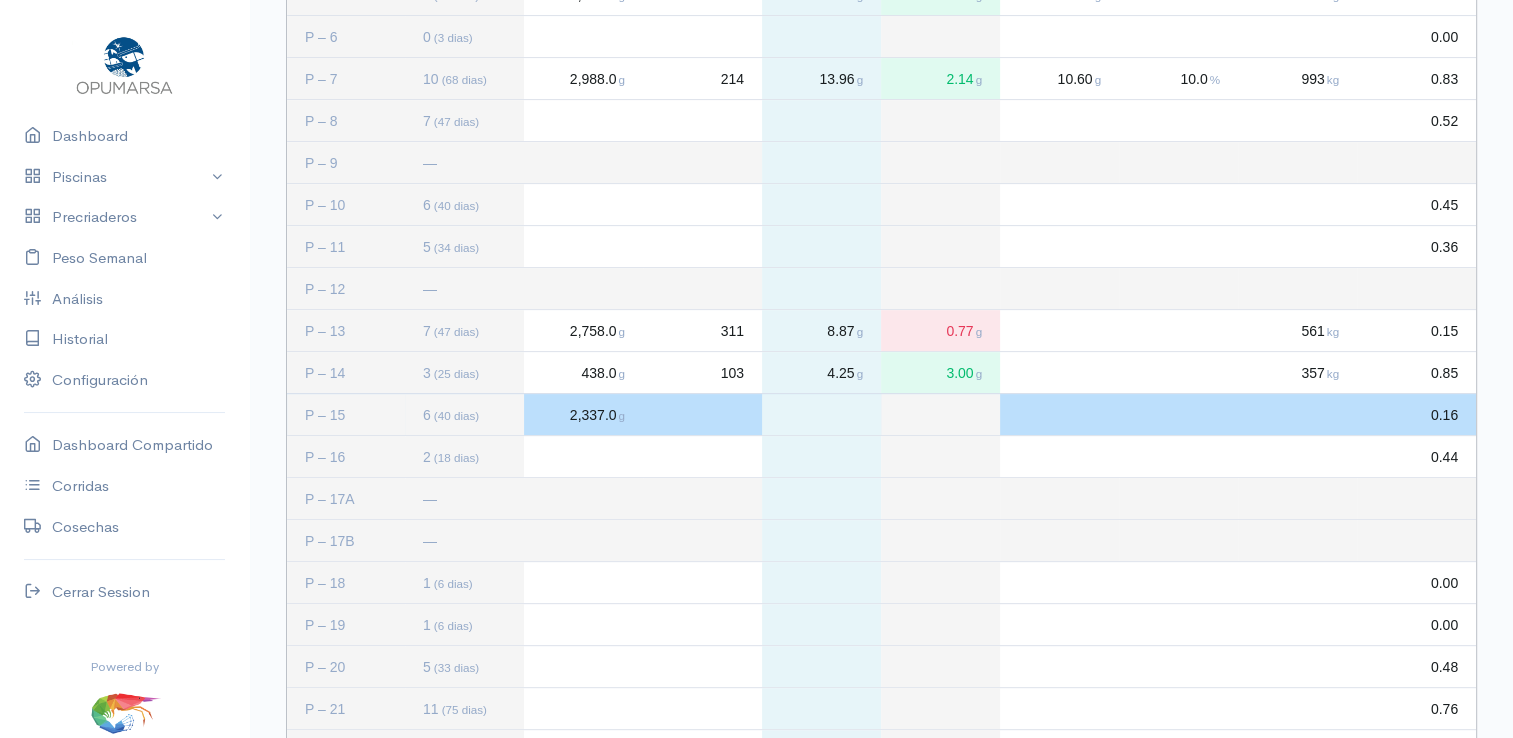 click 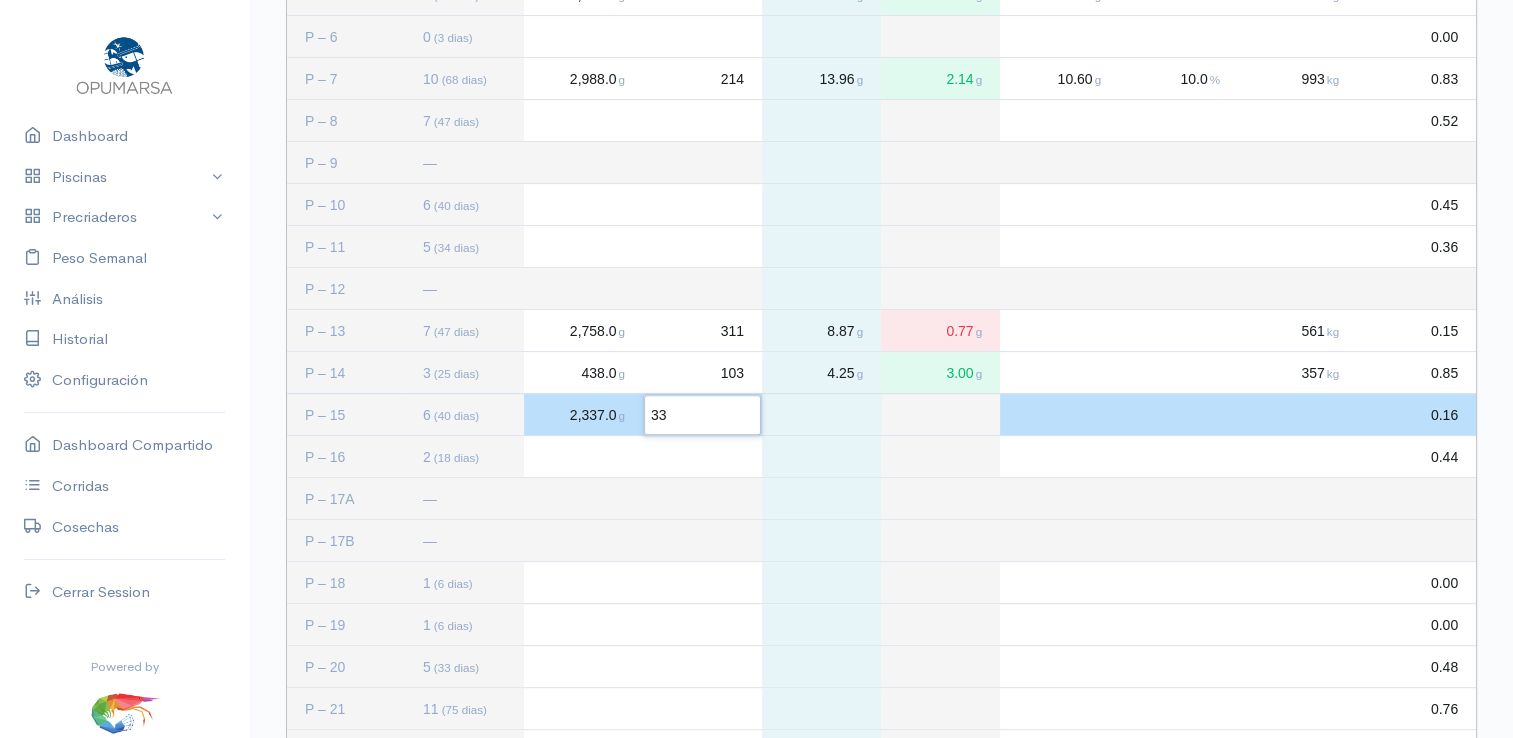type on "332" 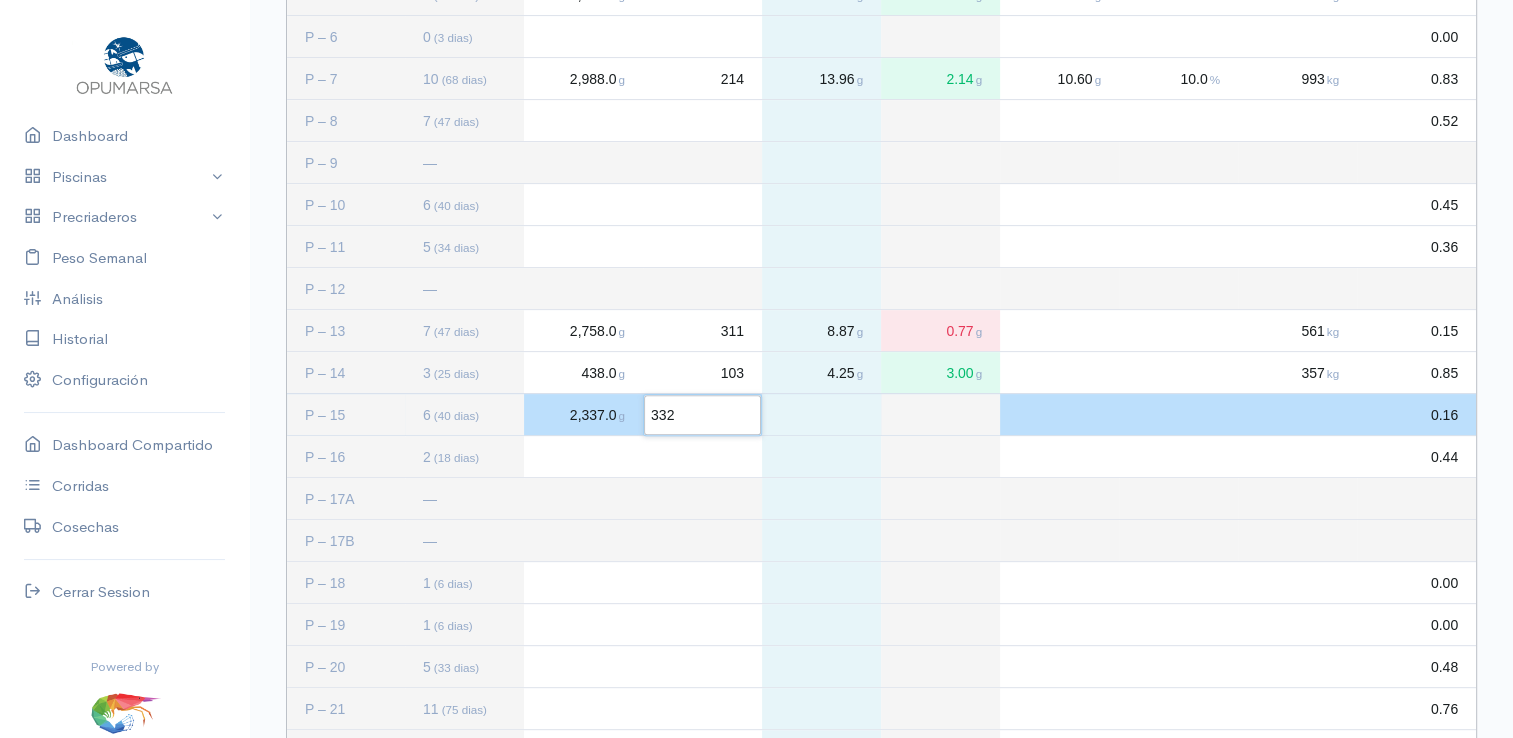 click 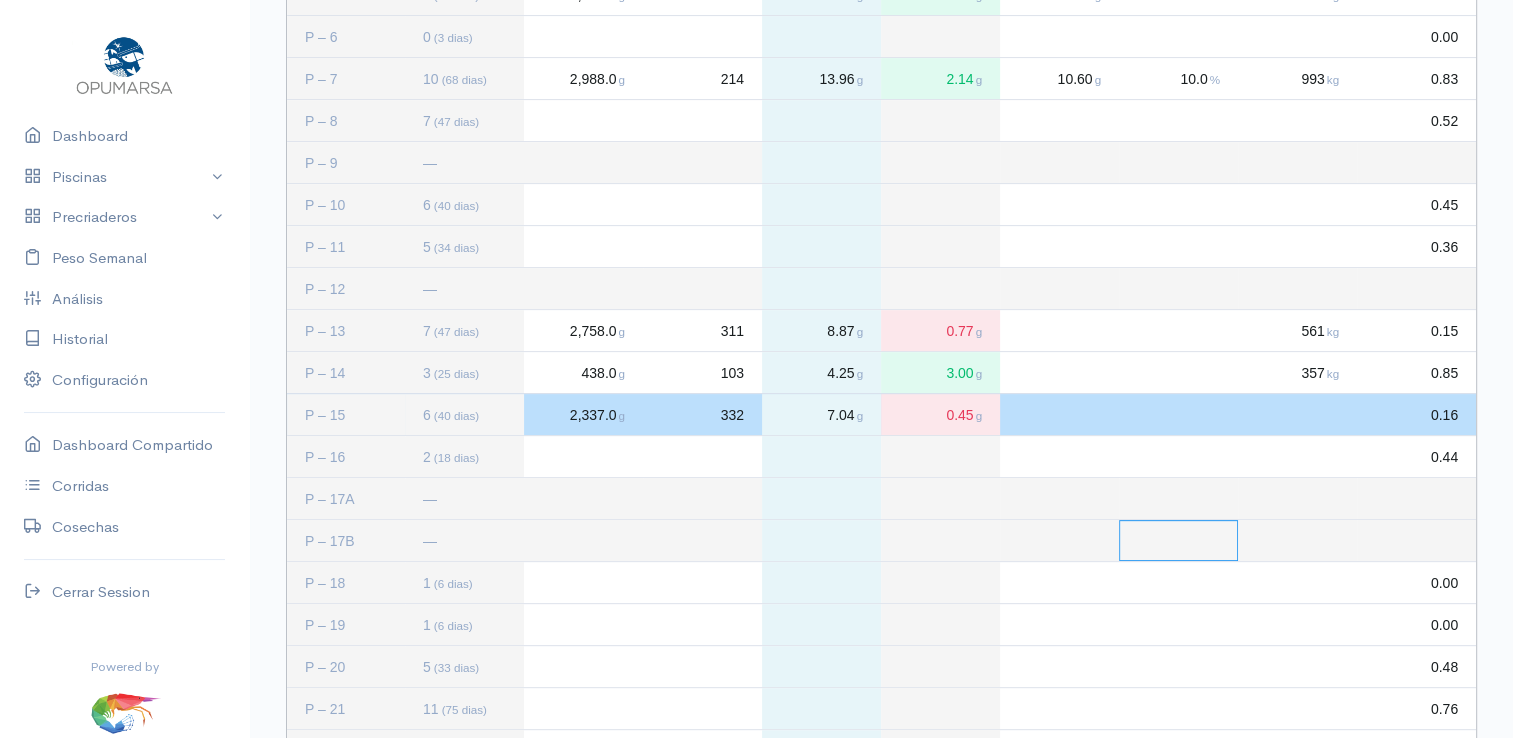 click 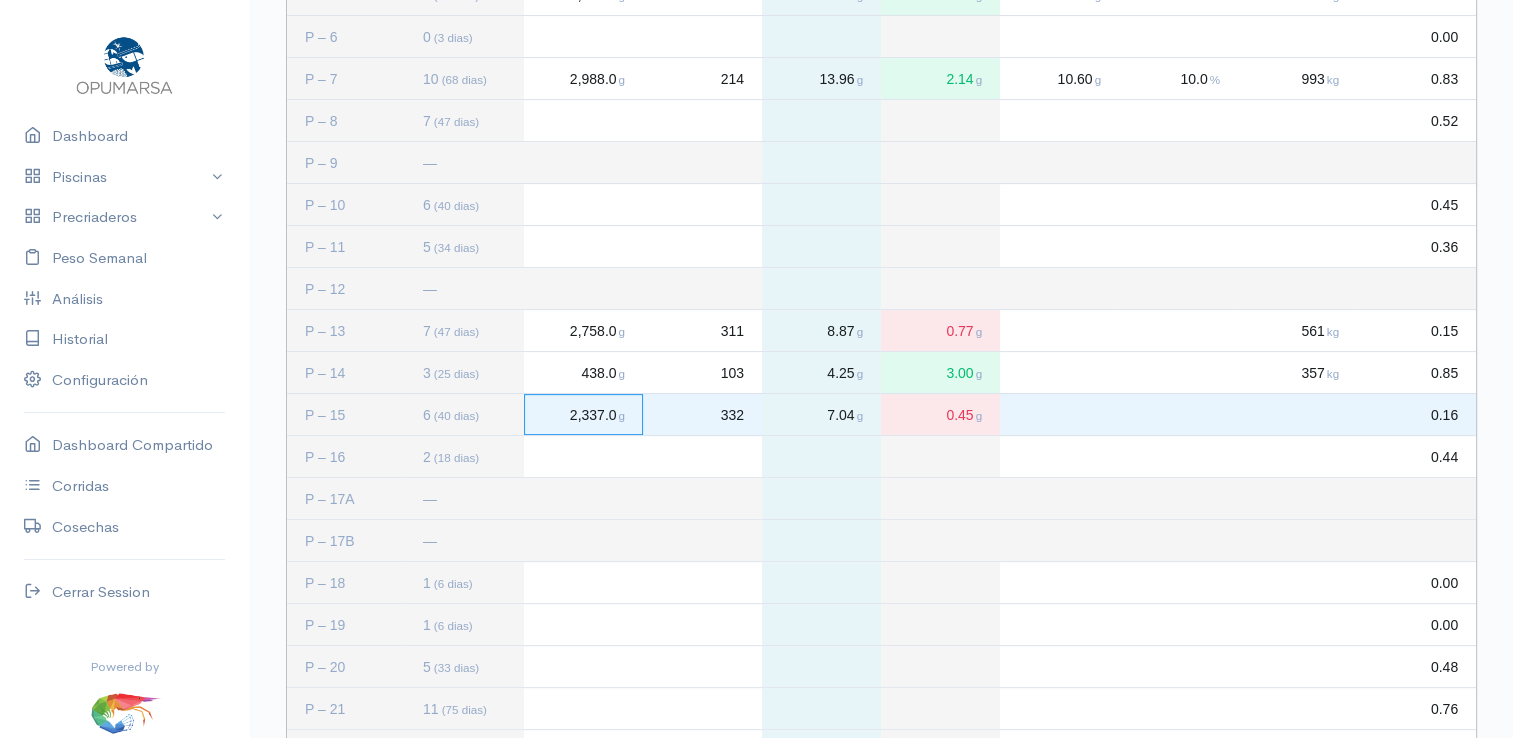 click on "2,337.0 g" 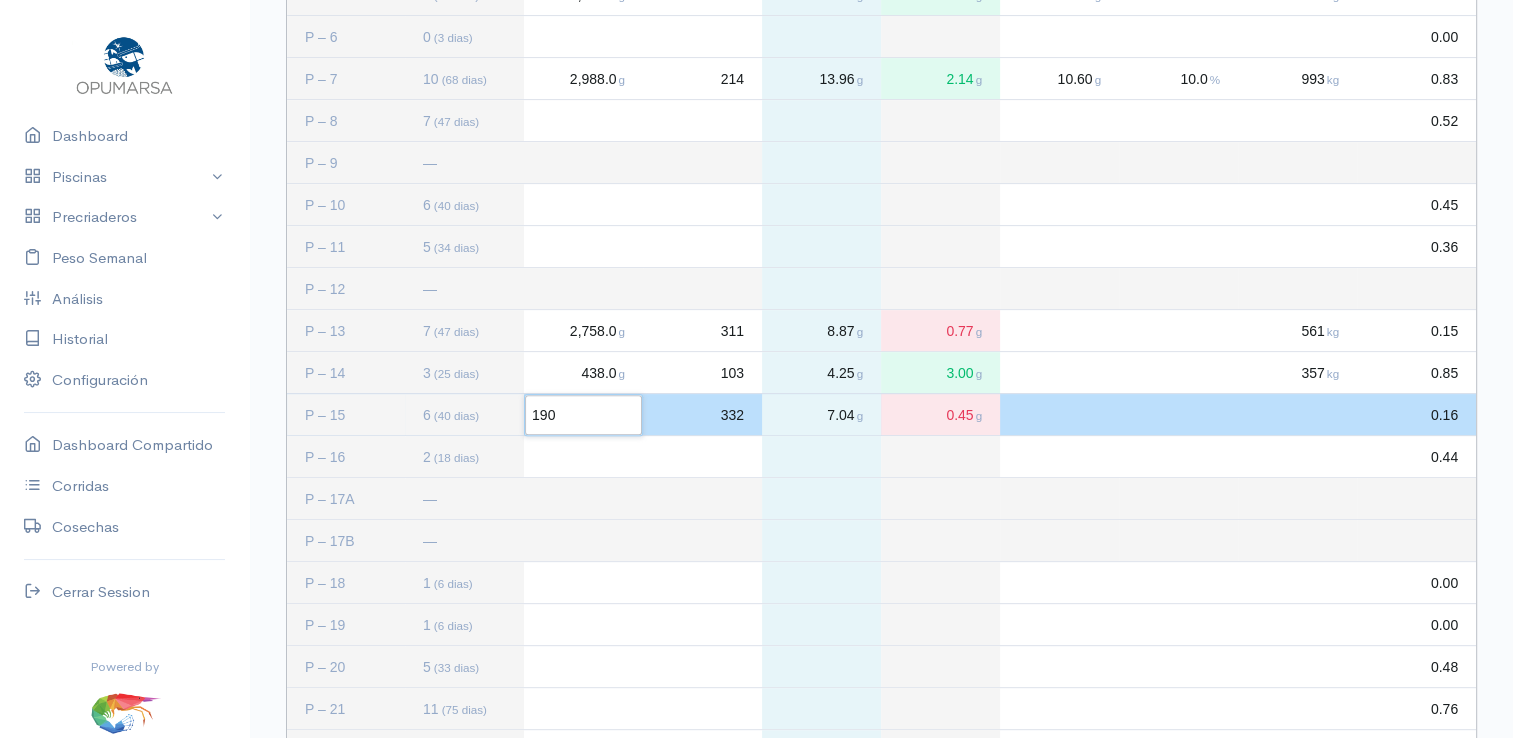 type on "1907" 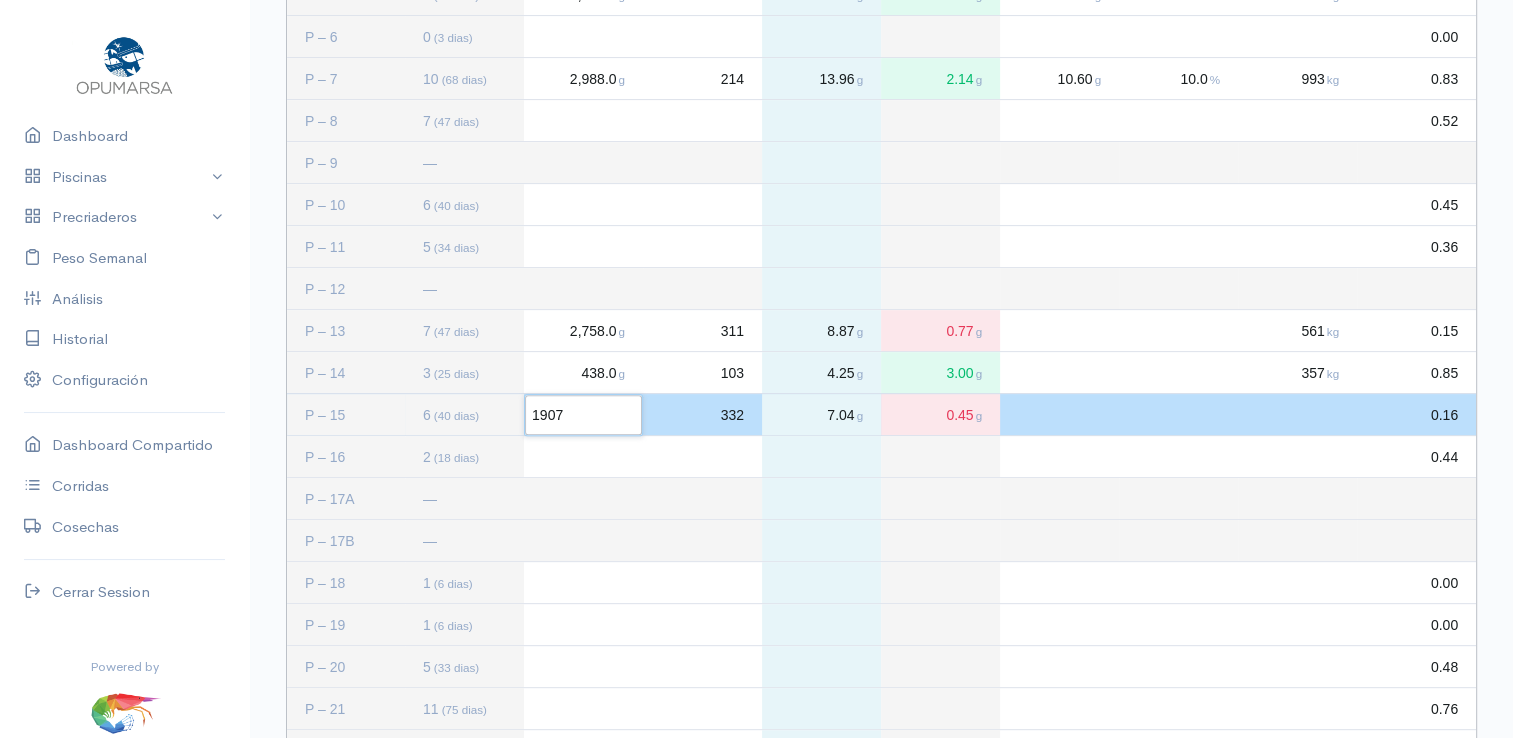 click on "332" 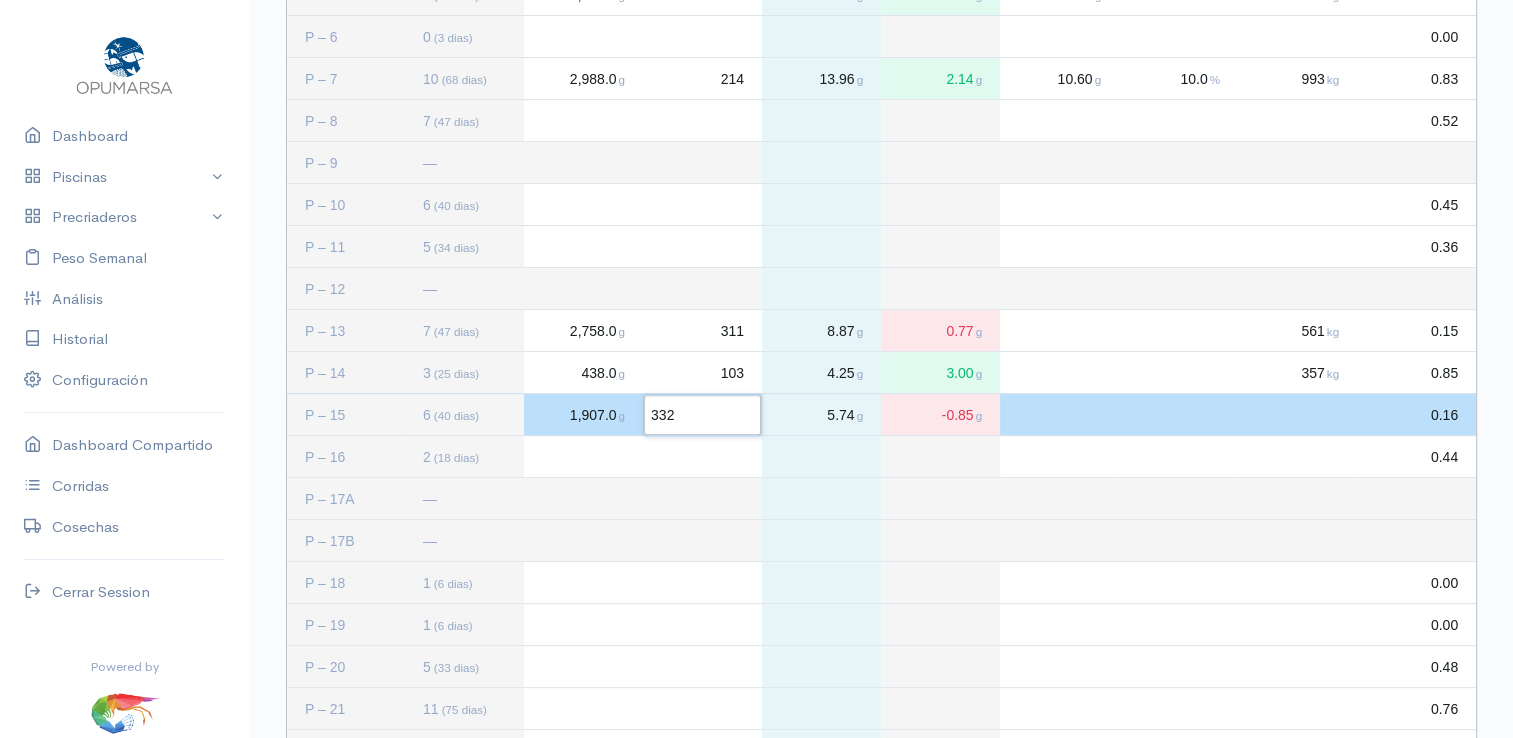 type 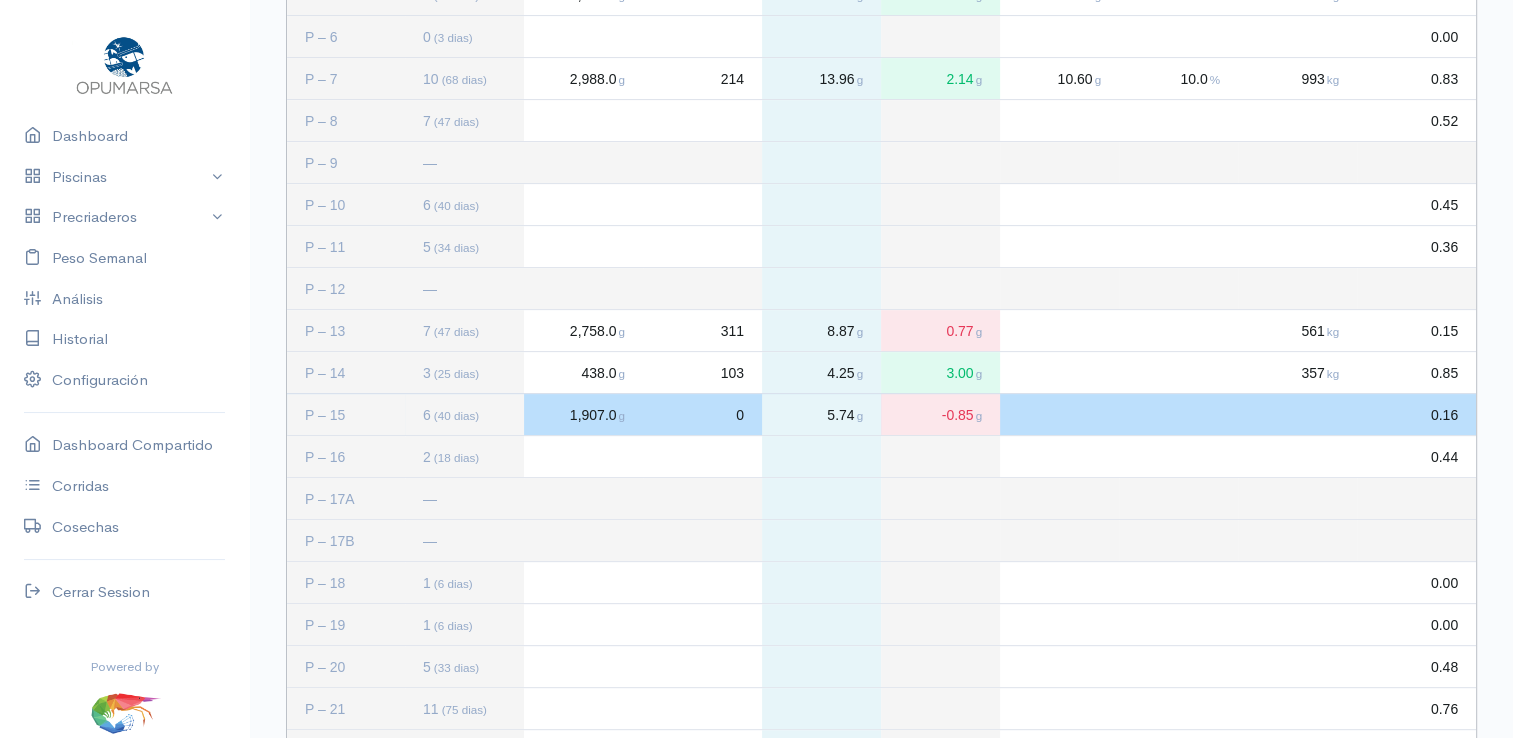 click on "0" 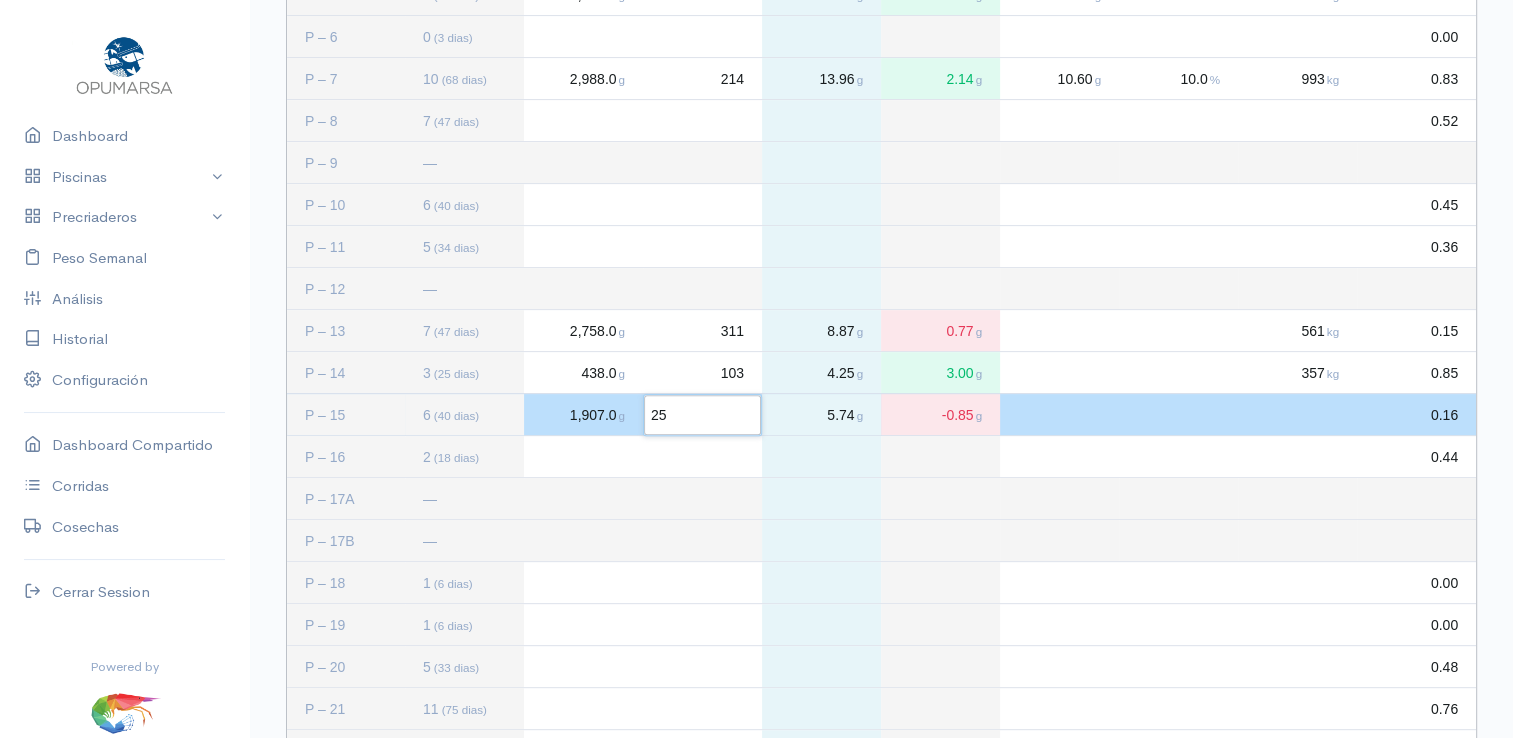 type on "258" 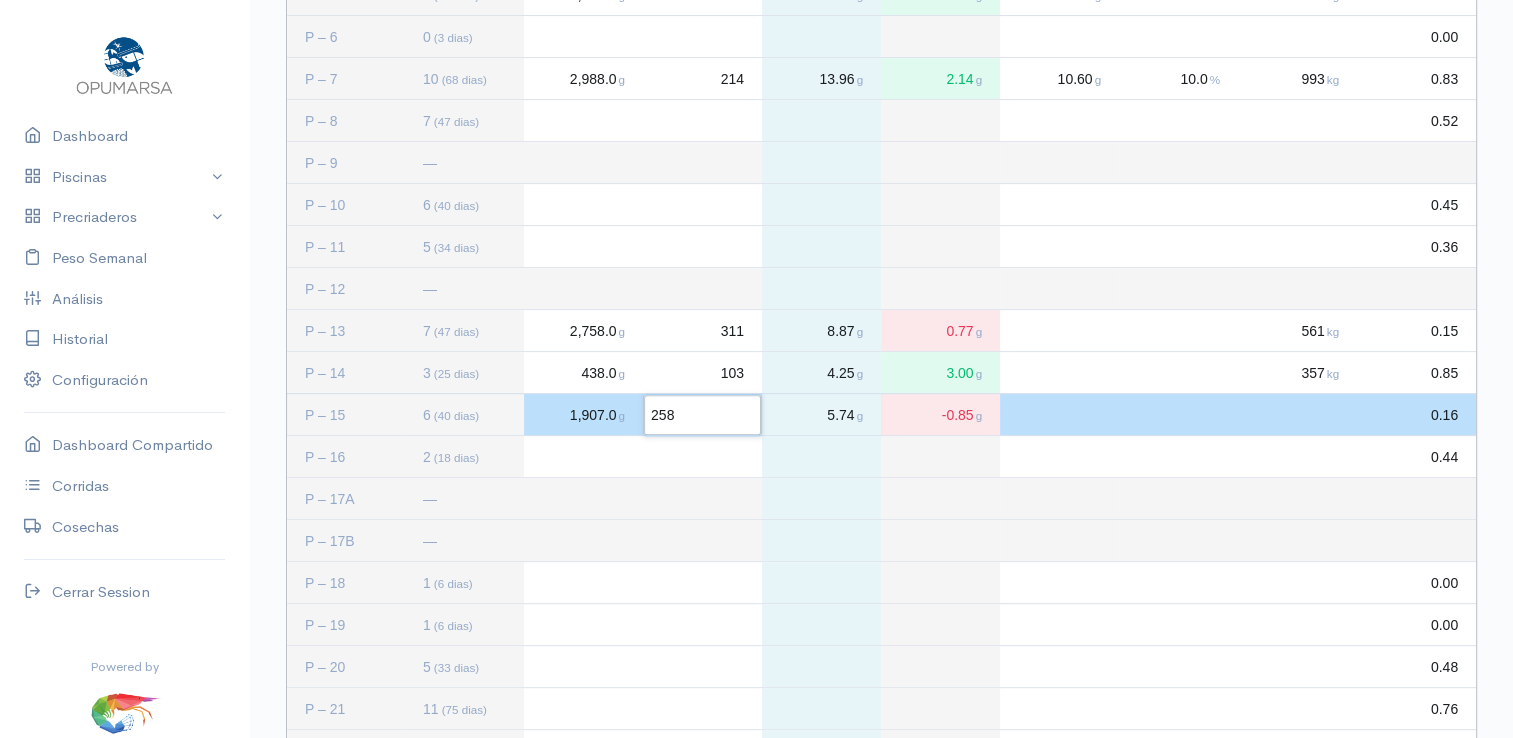 click 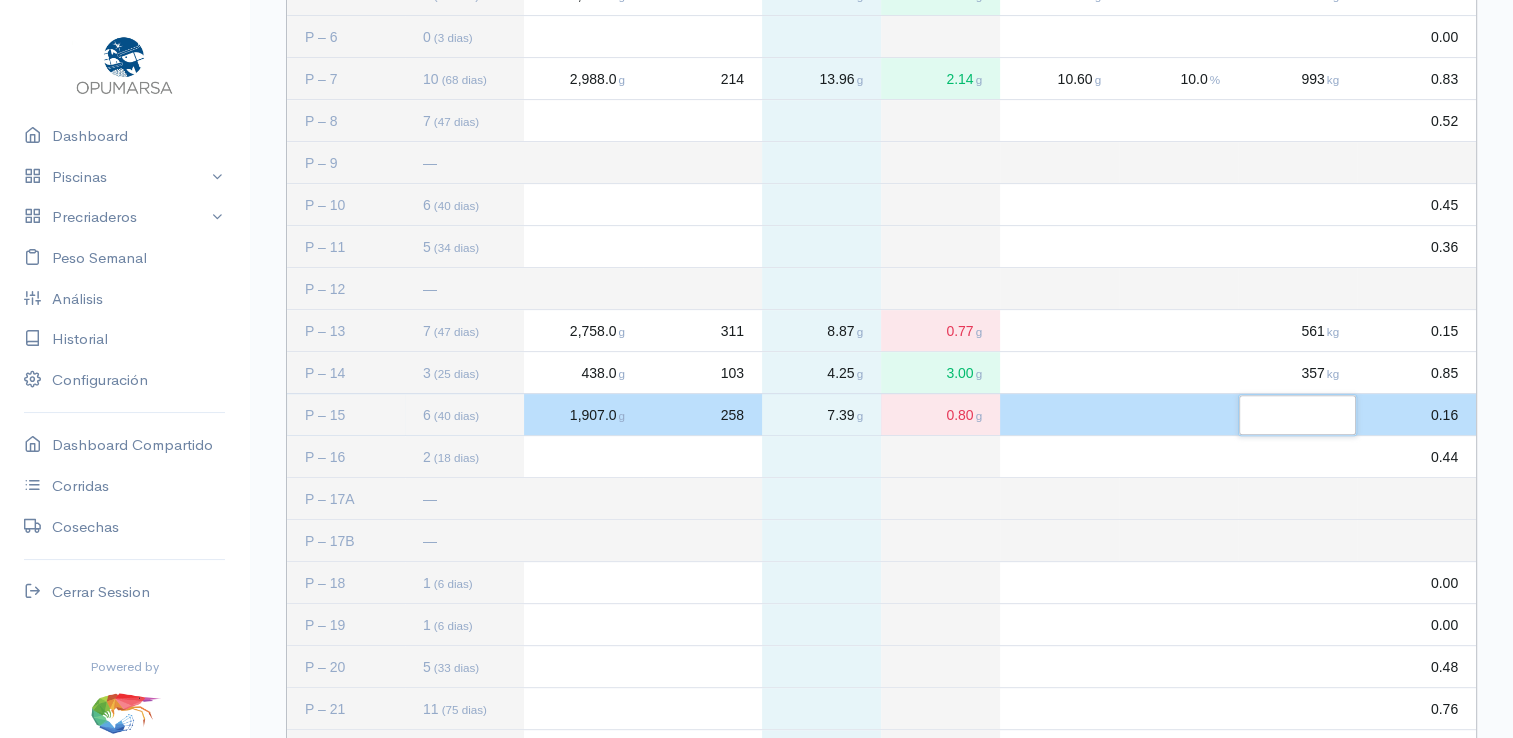 click at bounding box center [1297, 415] 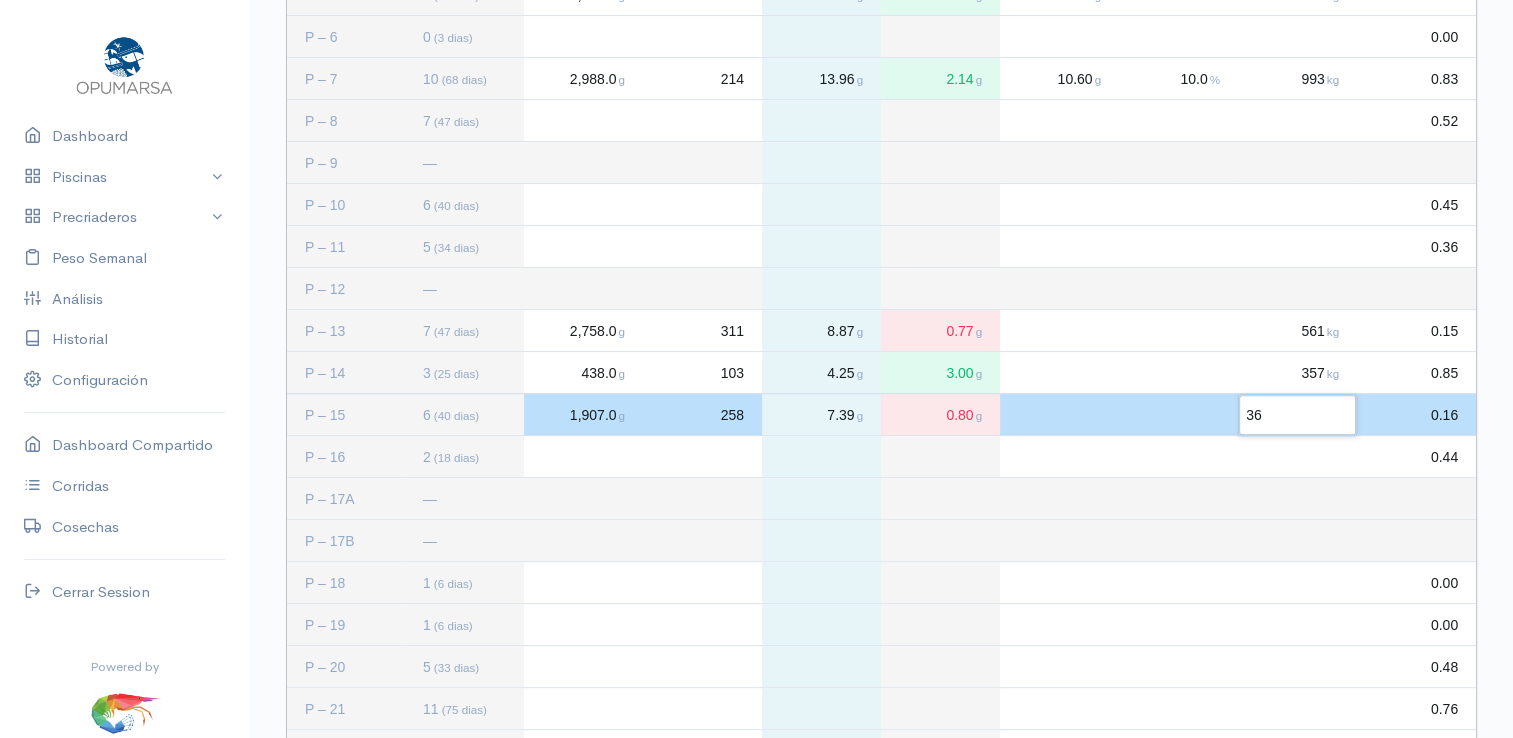 type on "368" 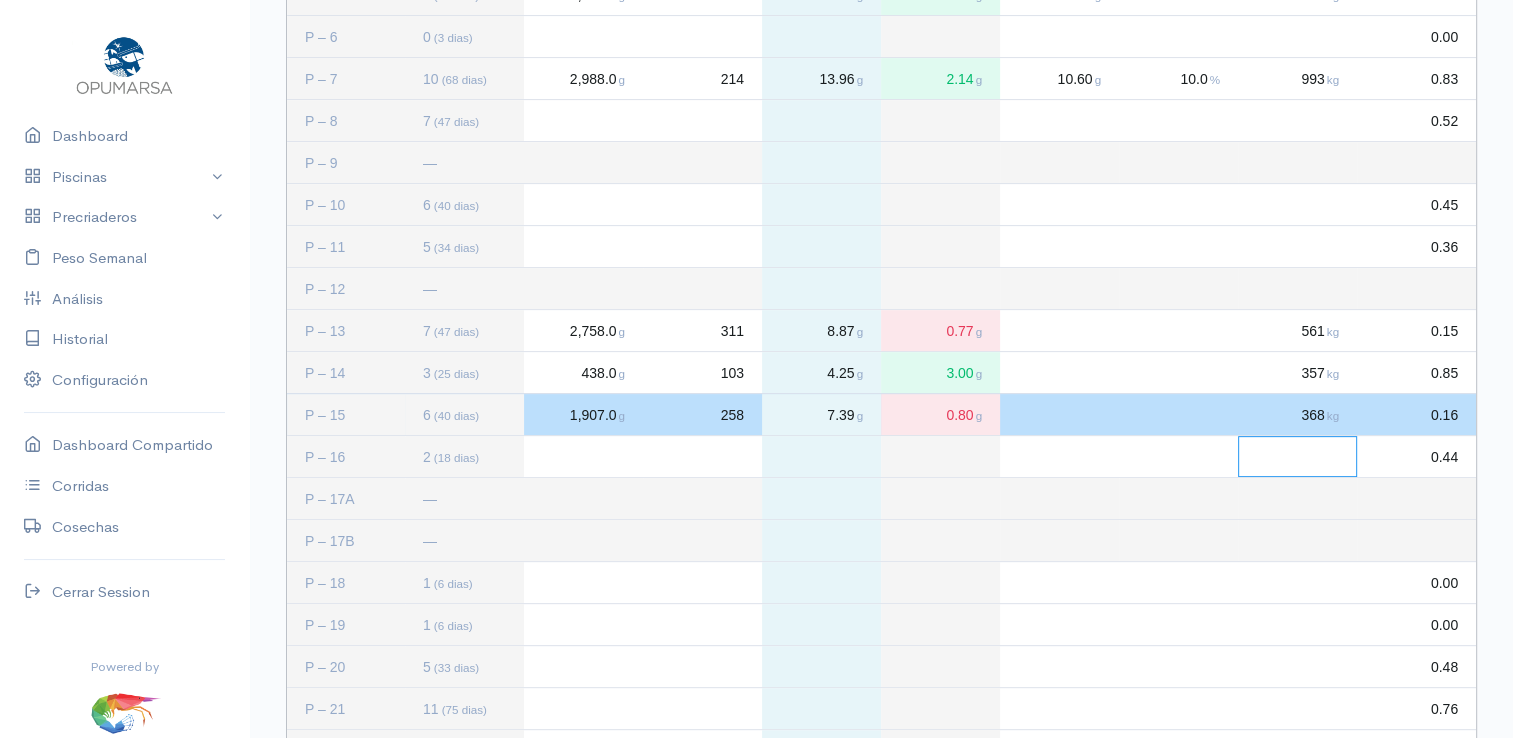 click 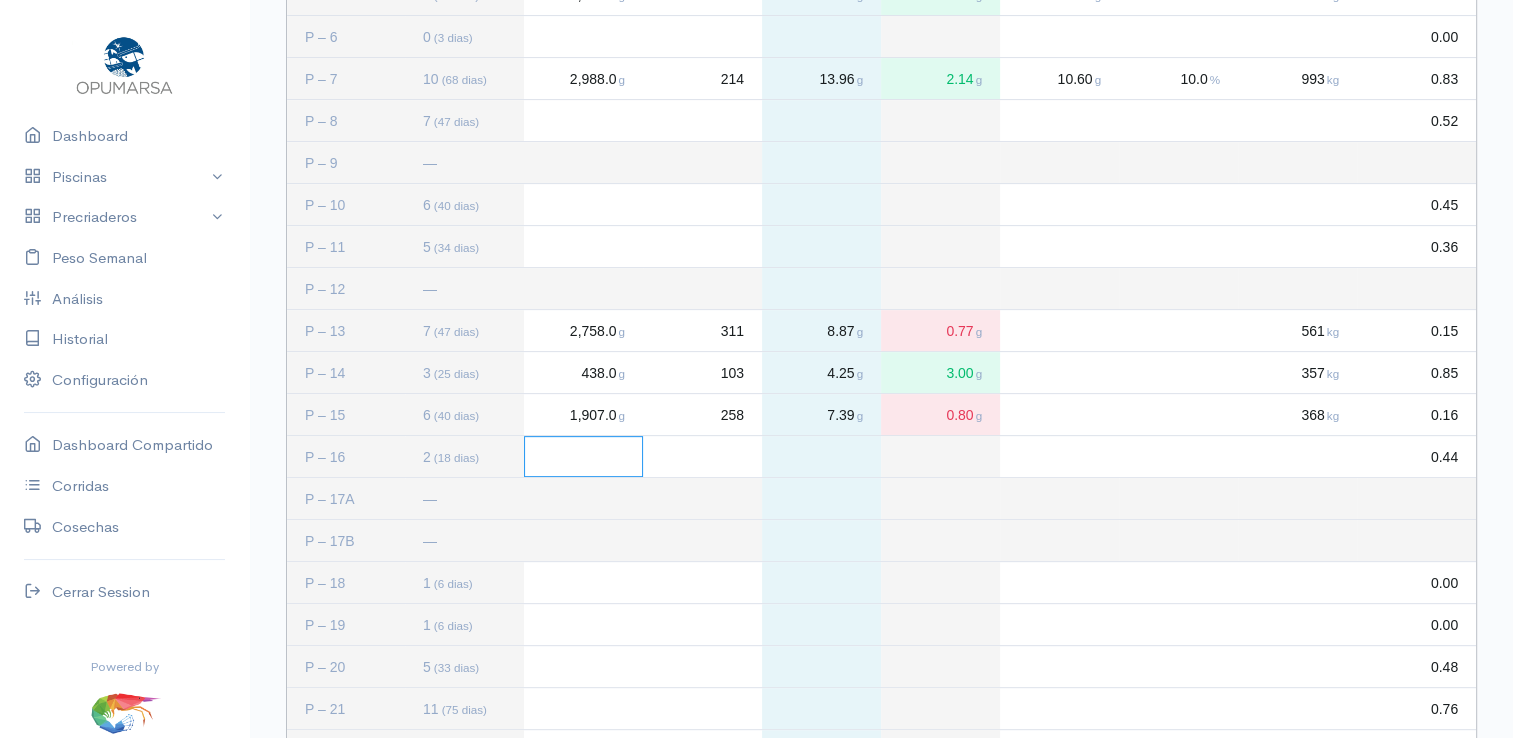 click 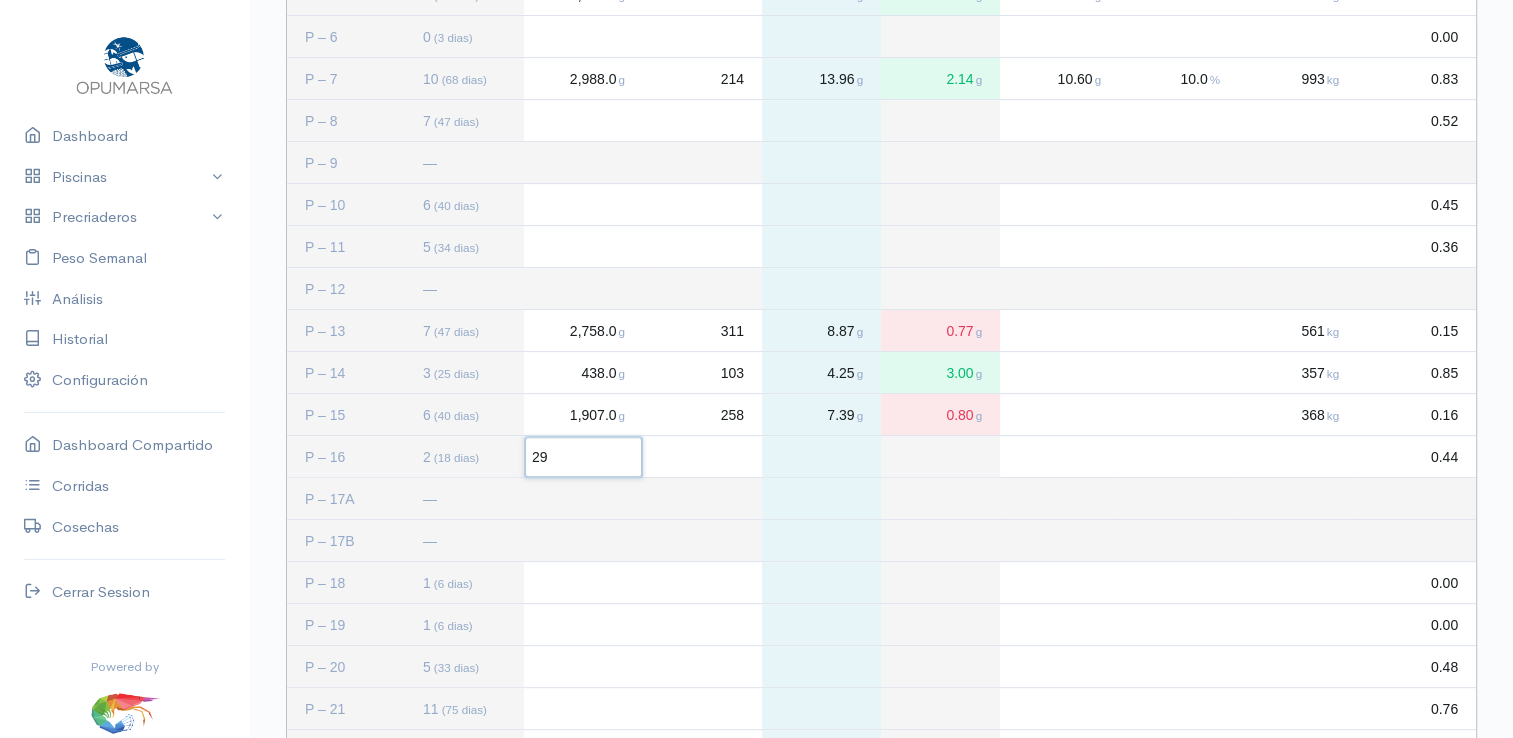 type on "292" 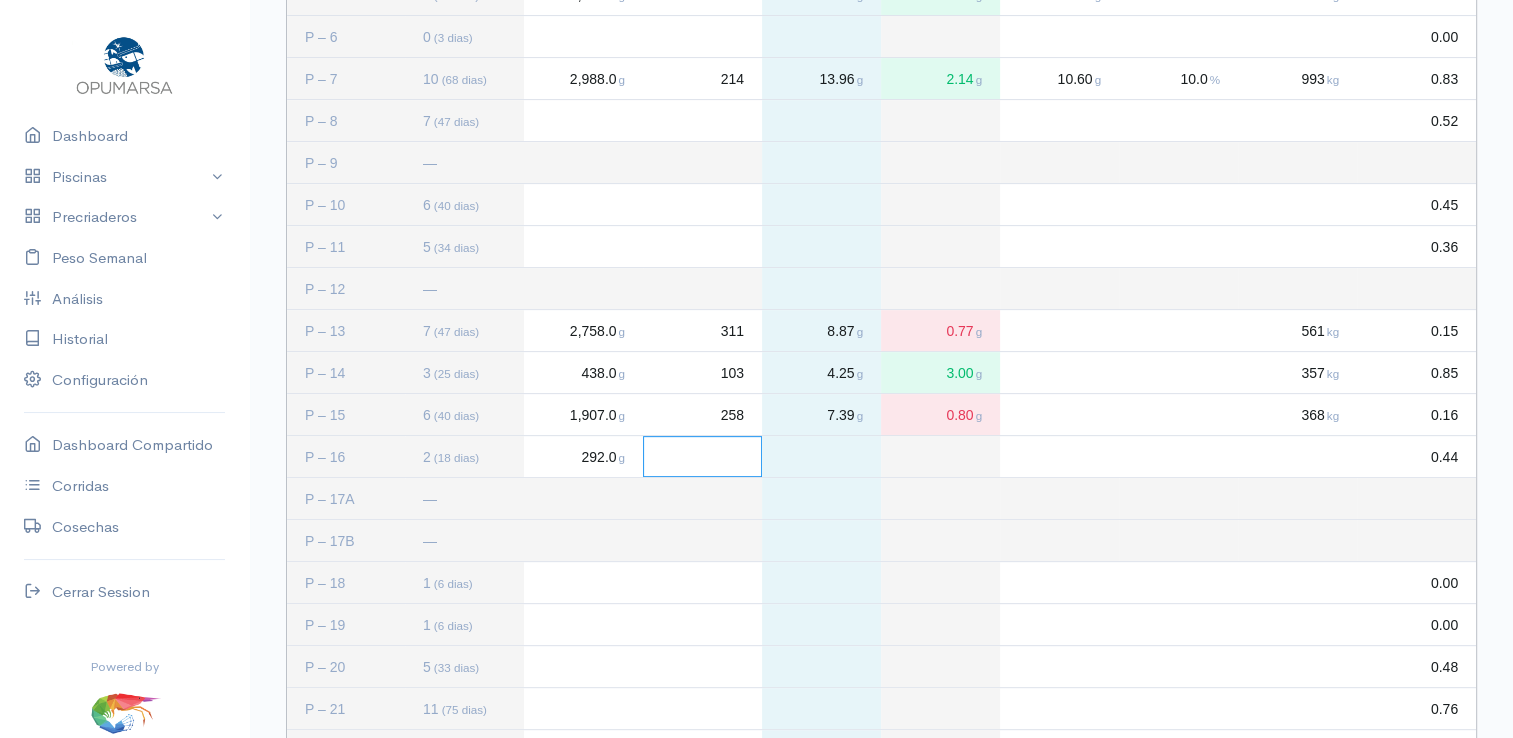 click 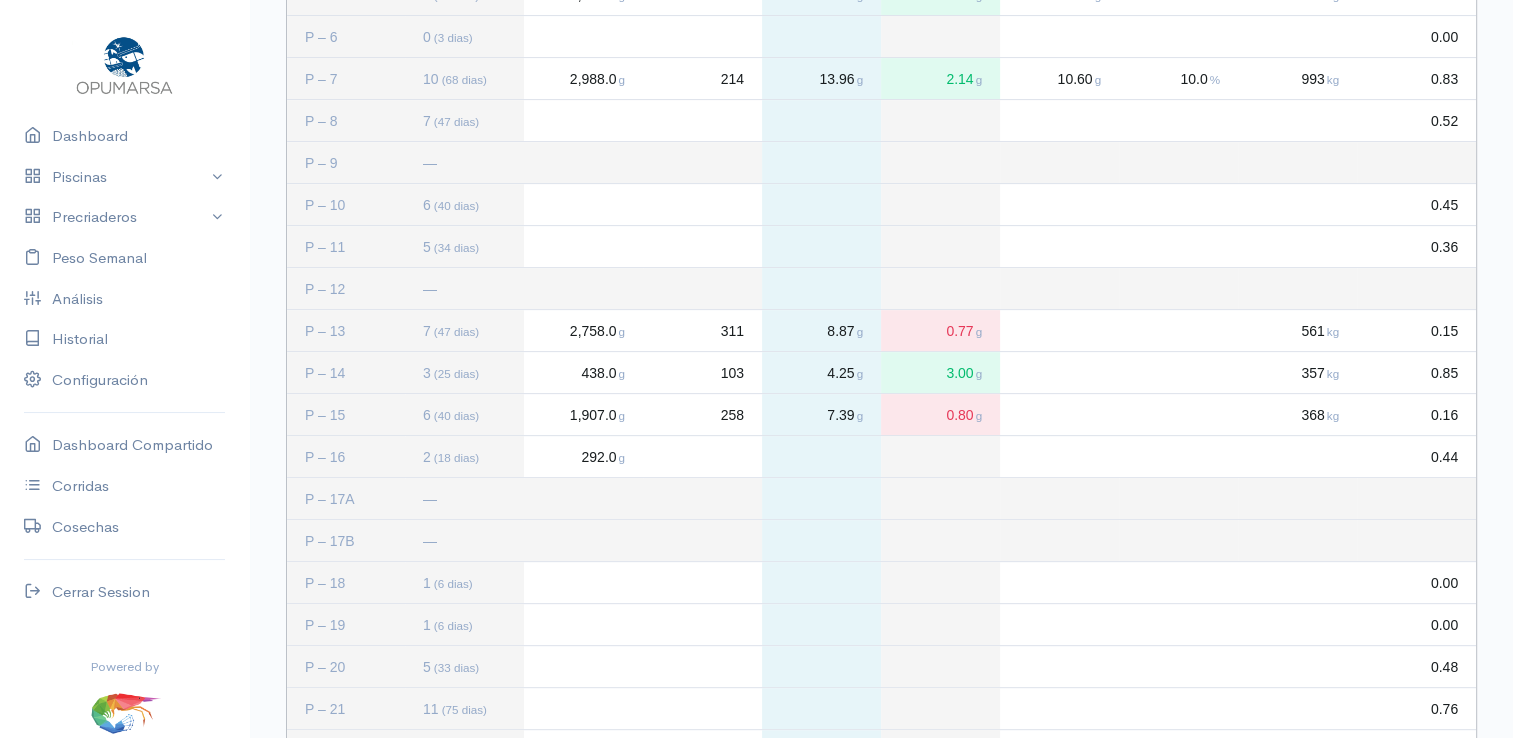 click 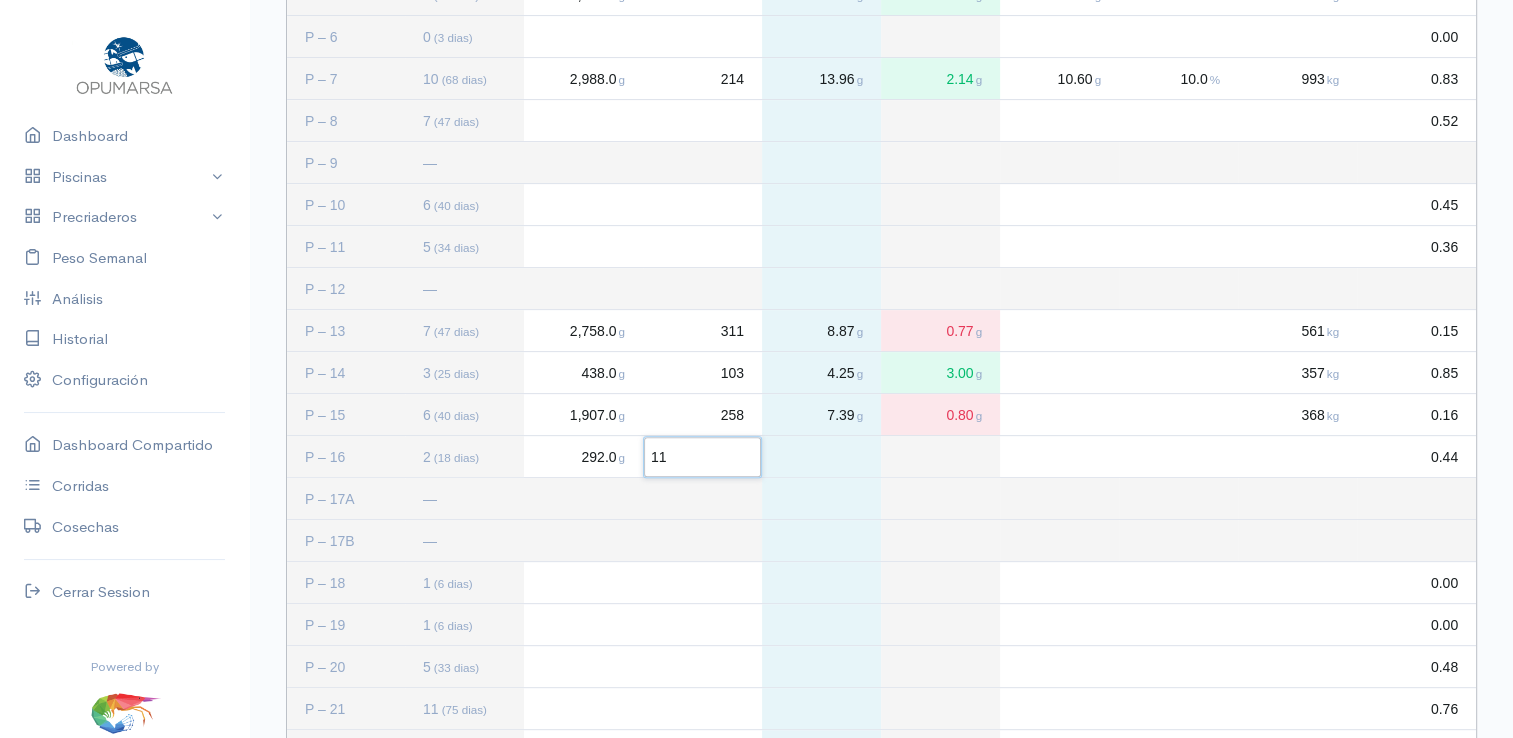 type on "115" 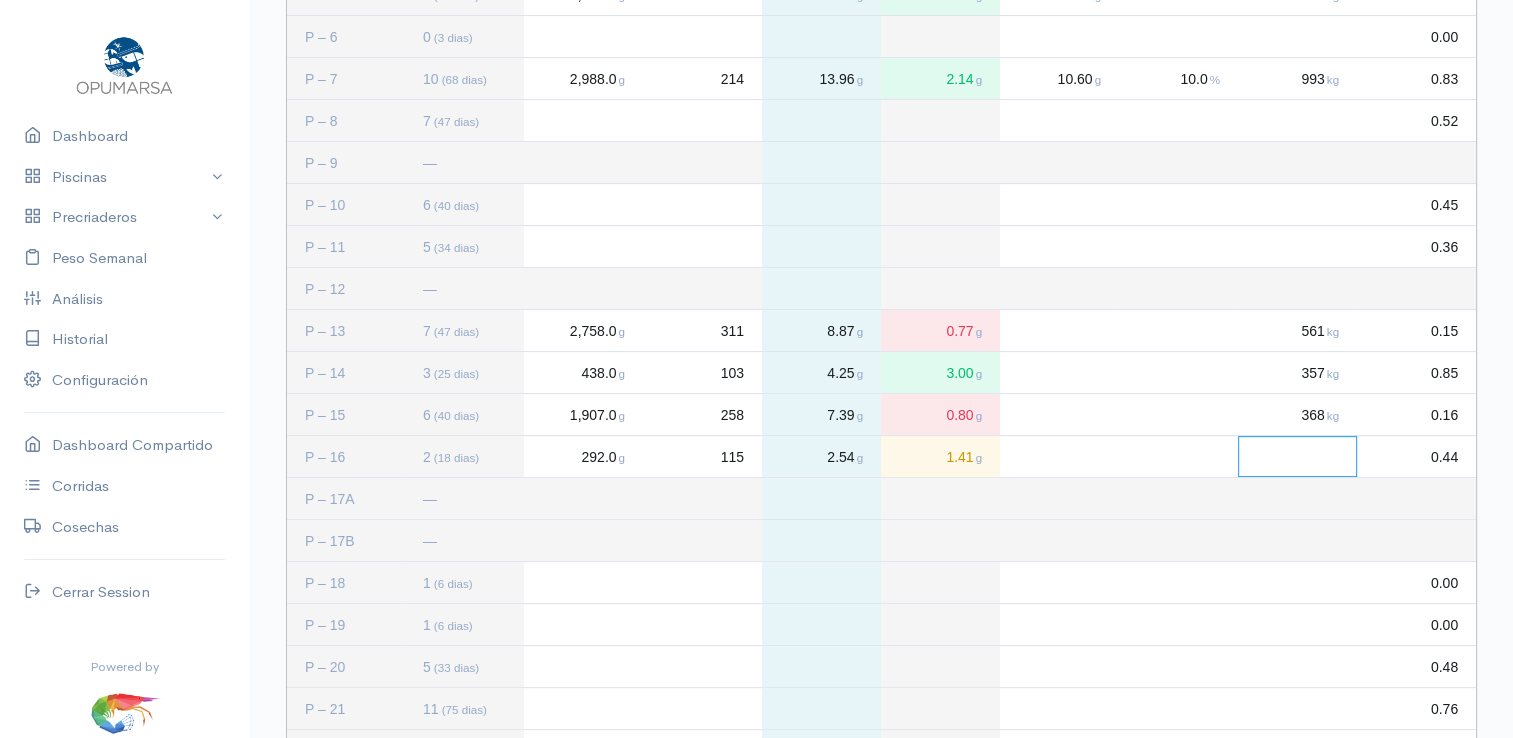 click 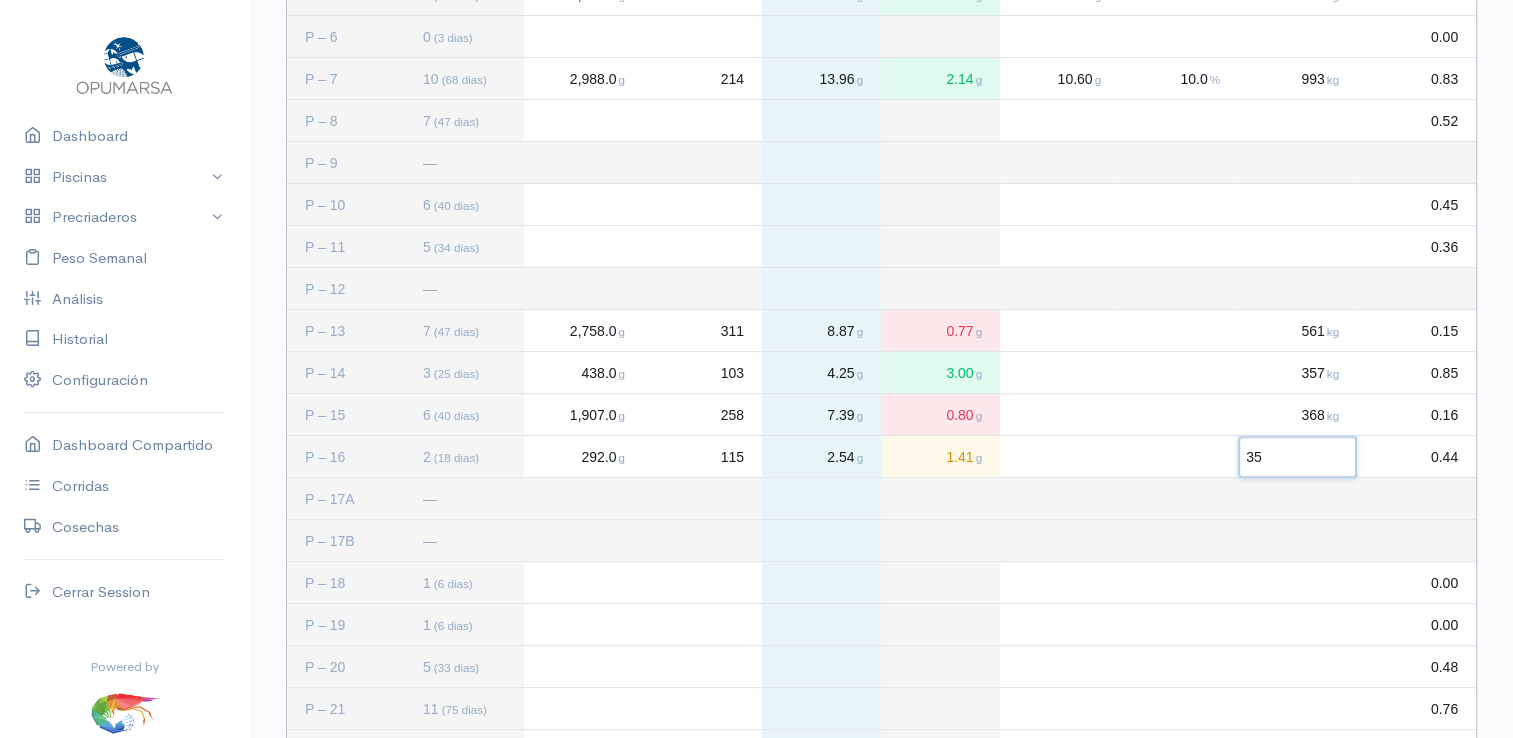 type on "351" 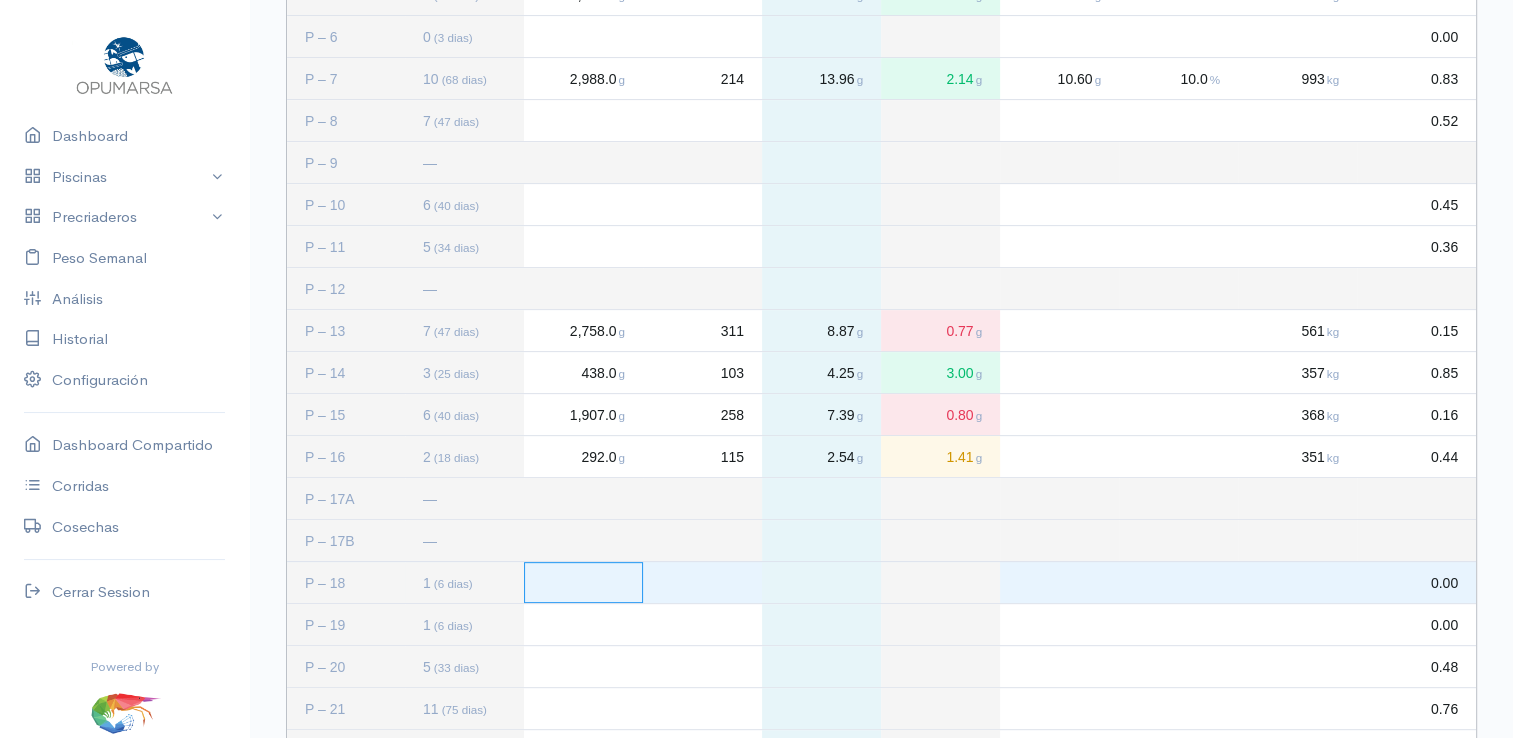 click 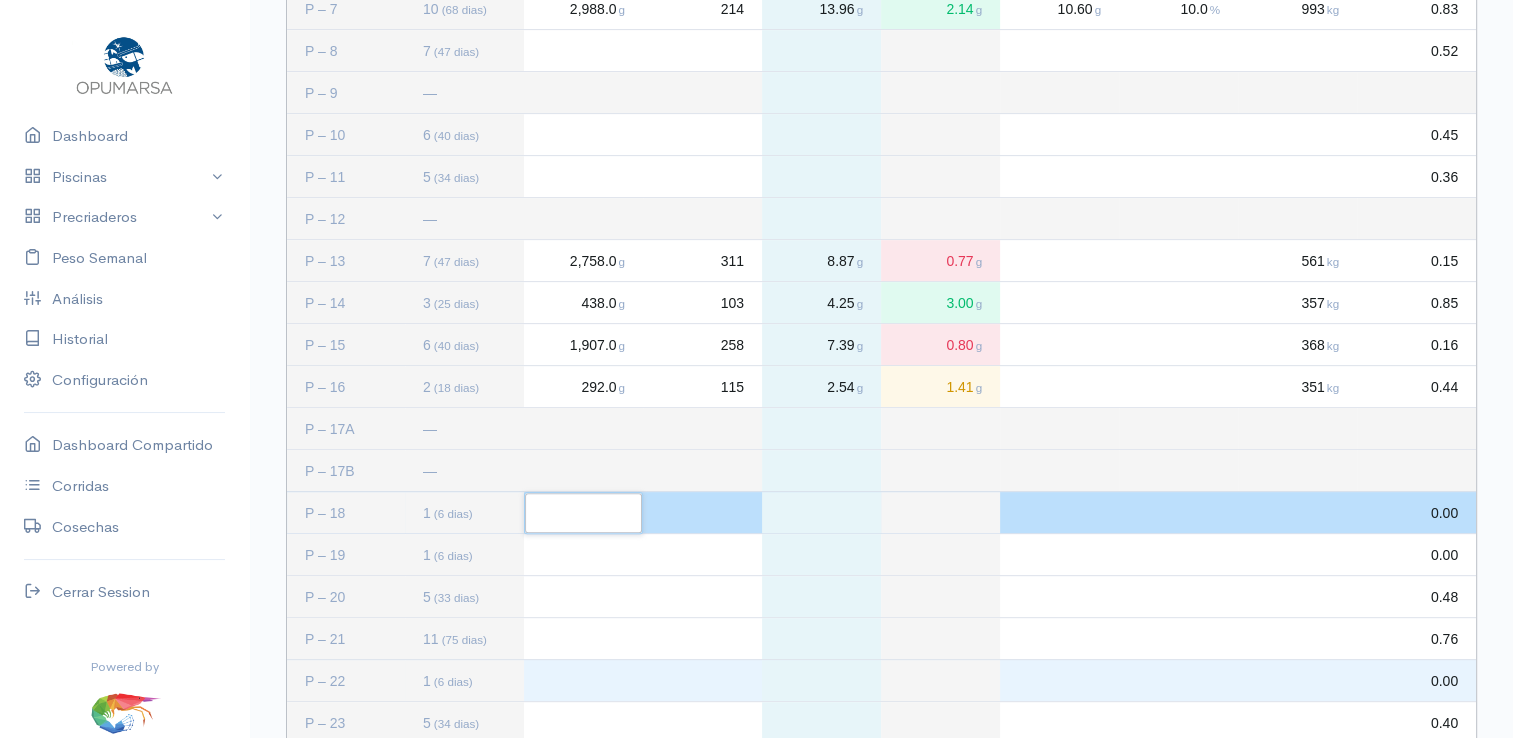 scroll, scrollTop: 734, scrollLeft: 0, axis: vertical 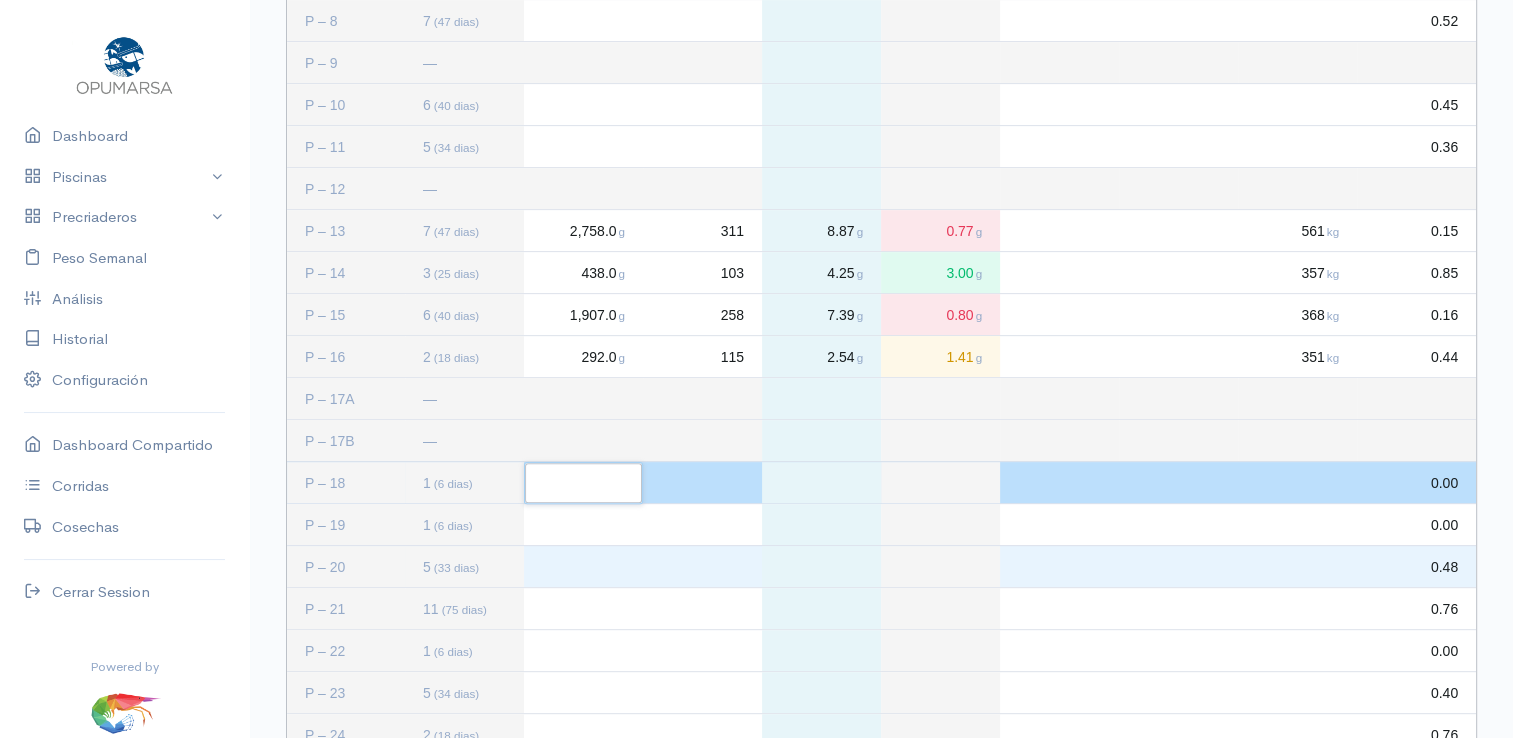 click 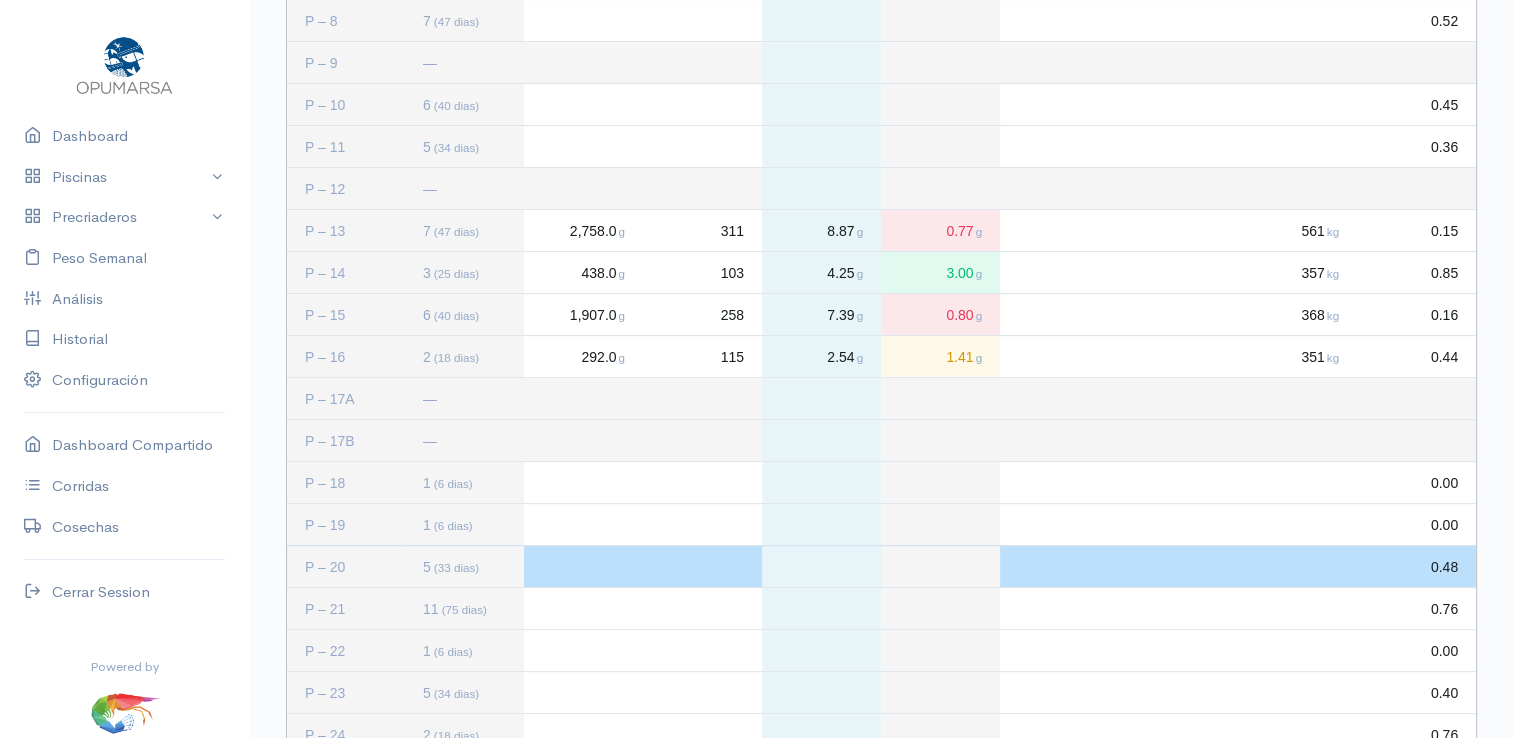click 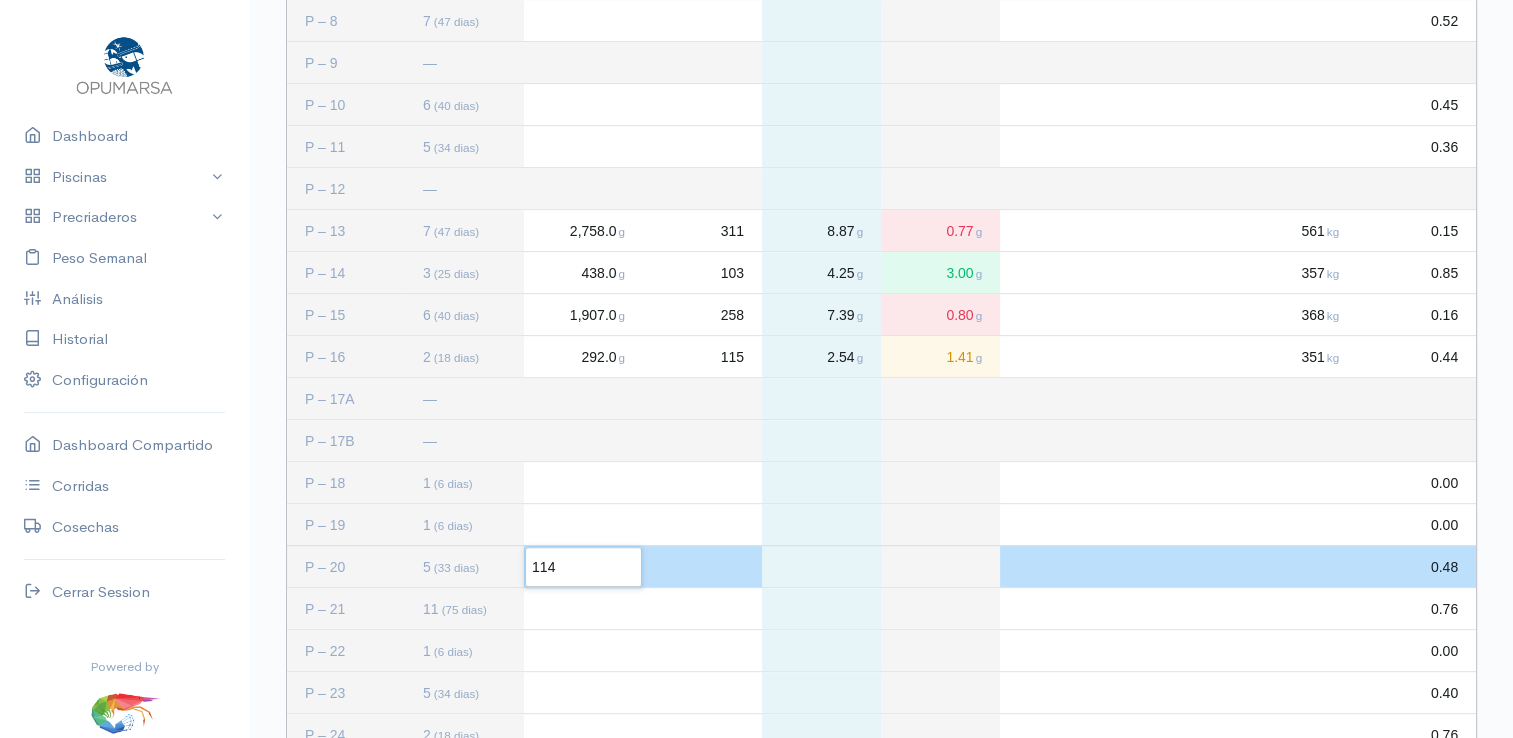 type on "1145" 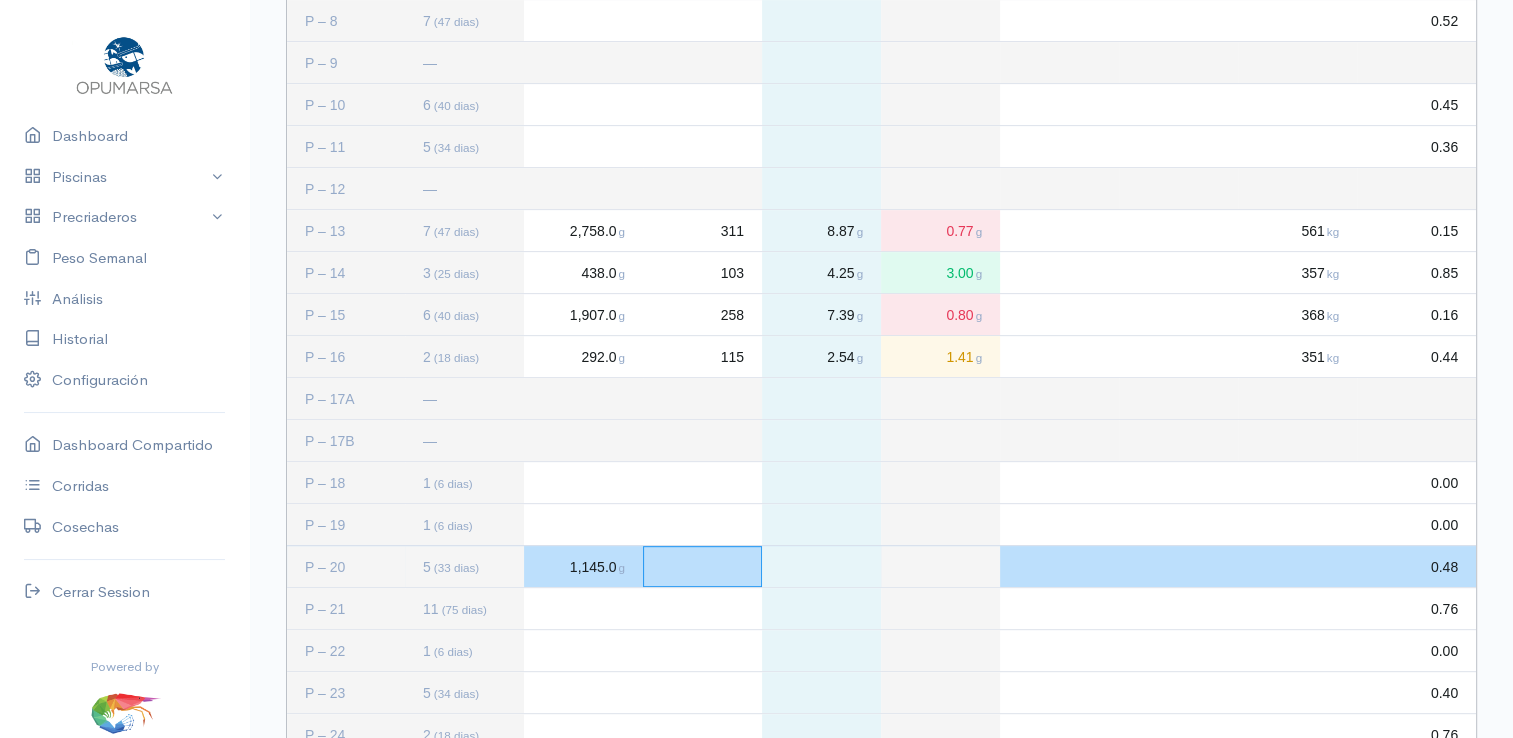 click 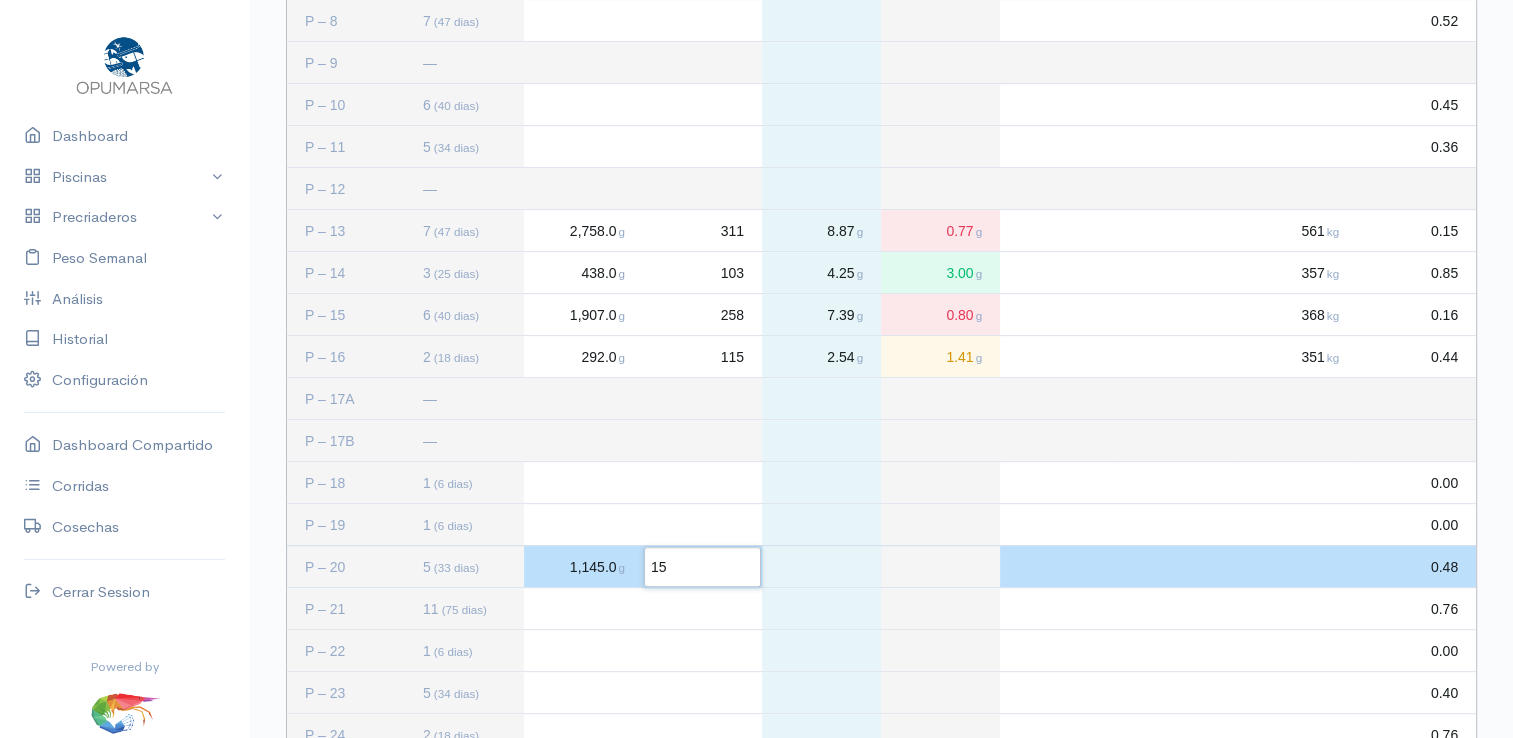type on "152" 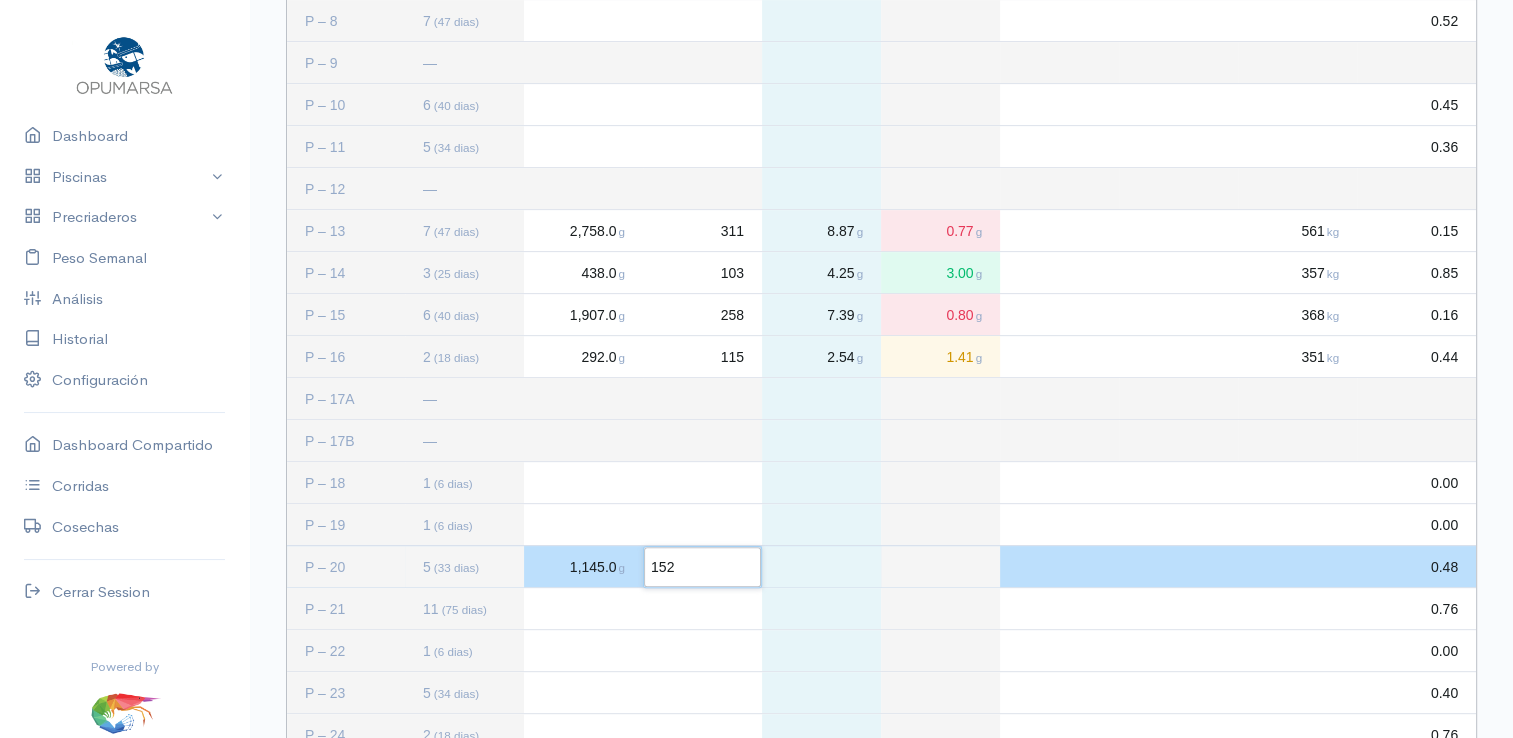 click 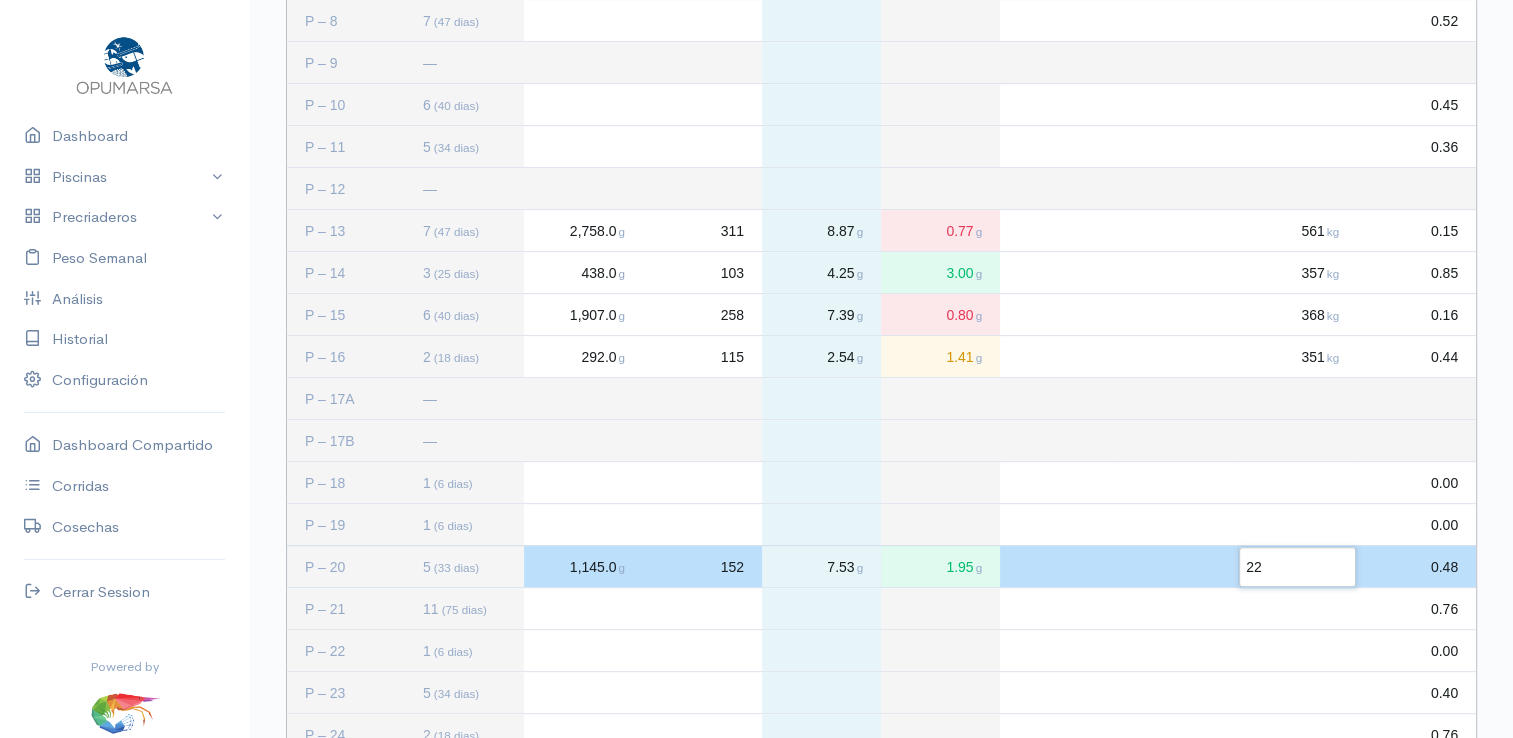 type on "228" 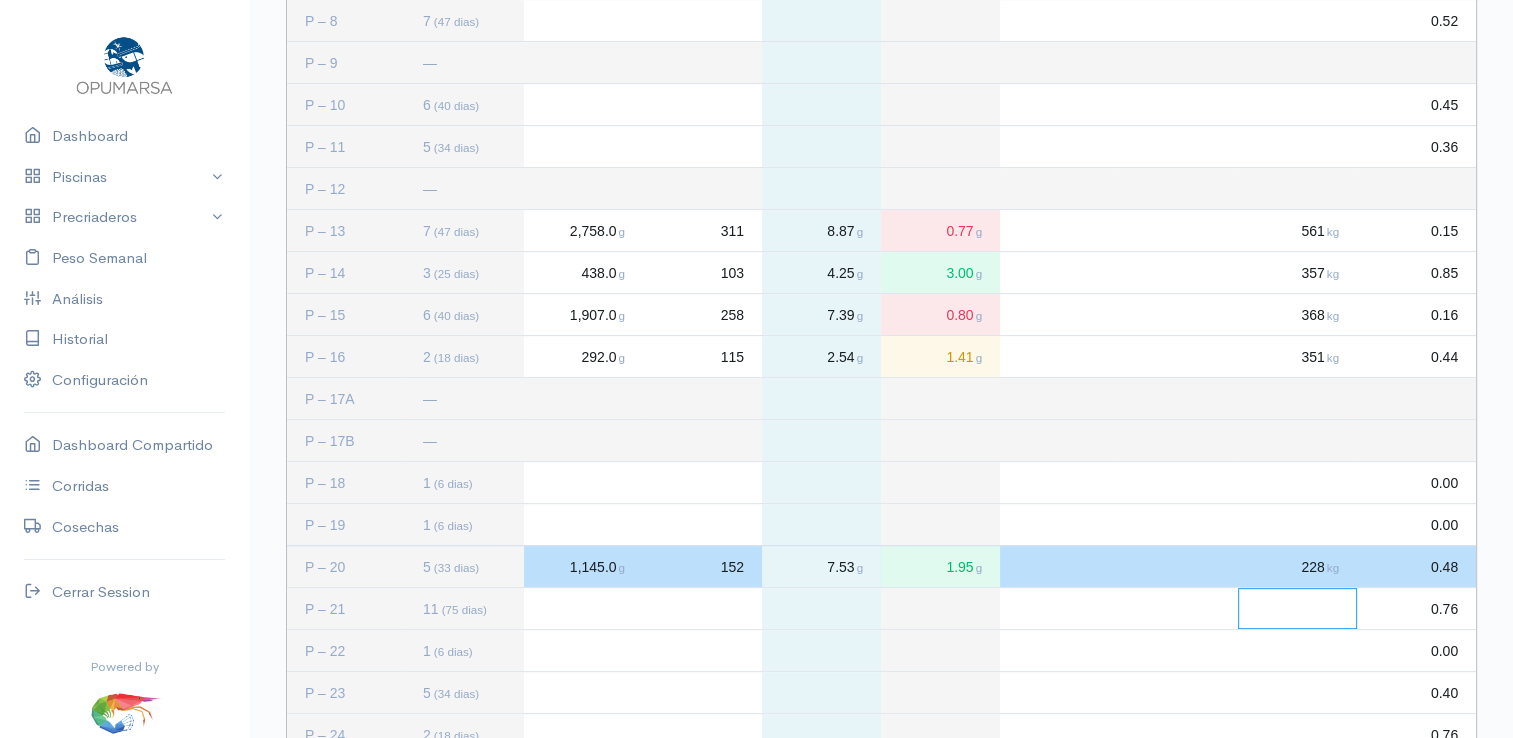 click 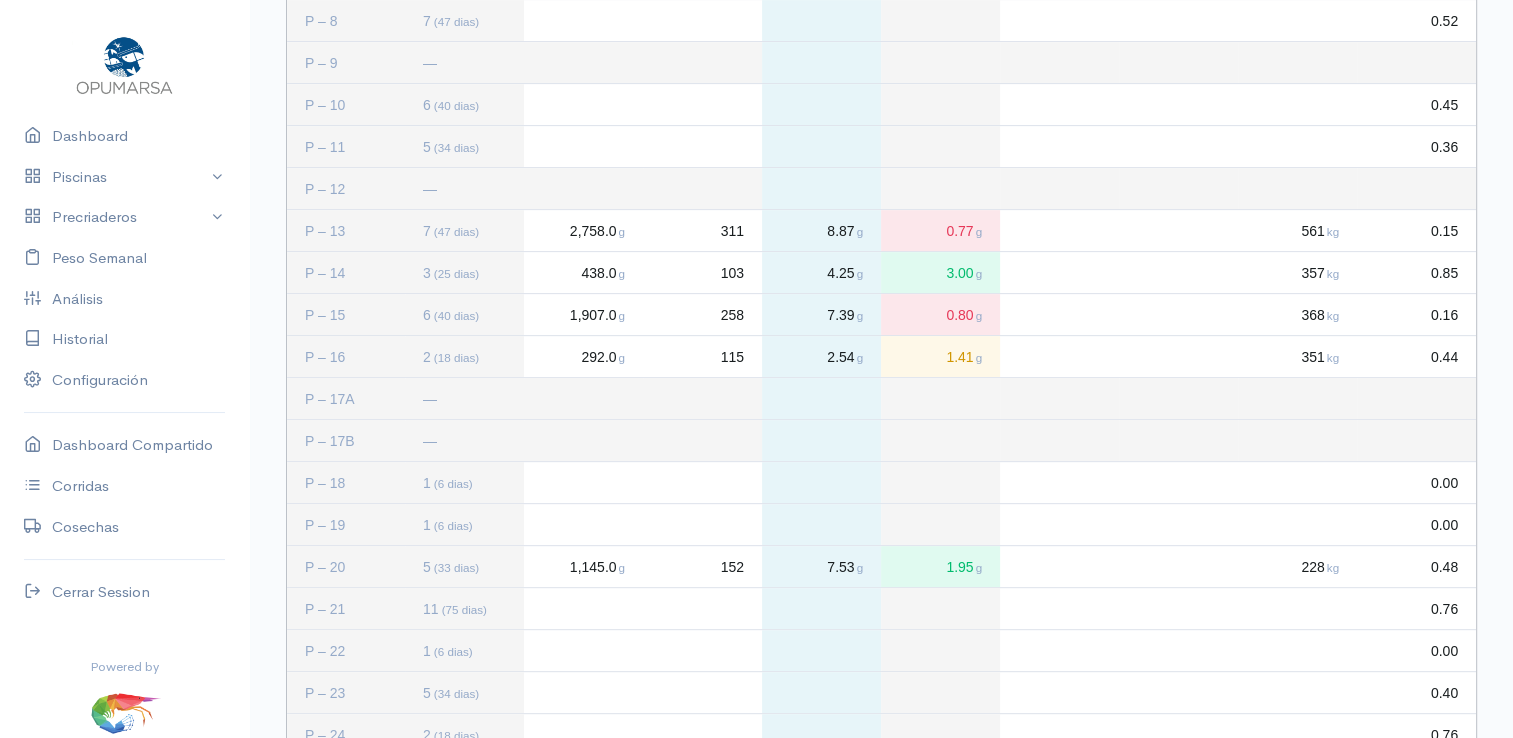 click 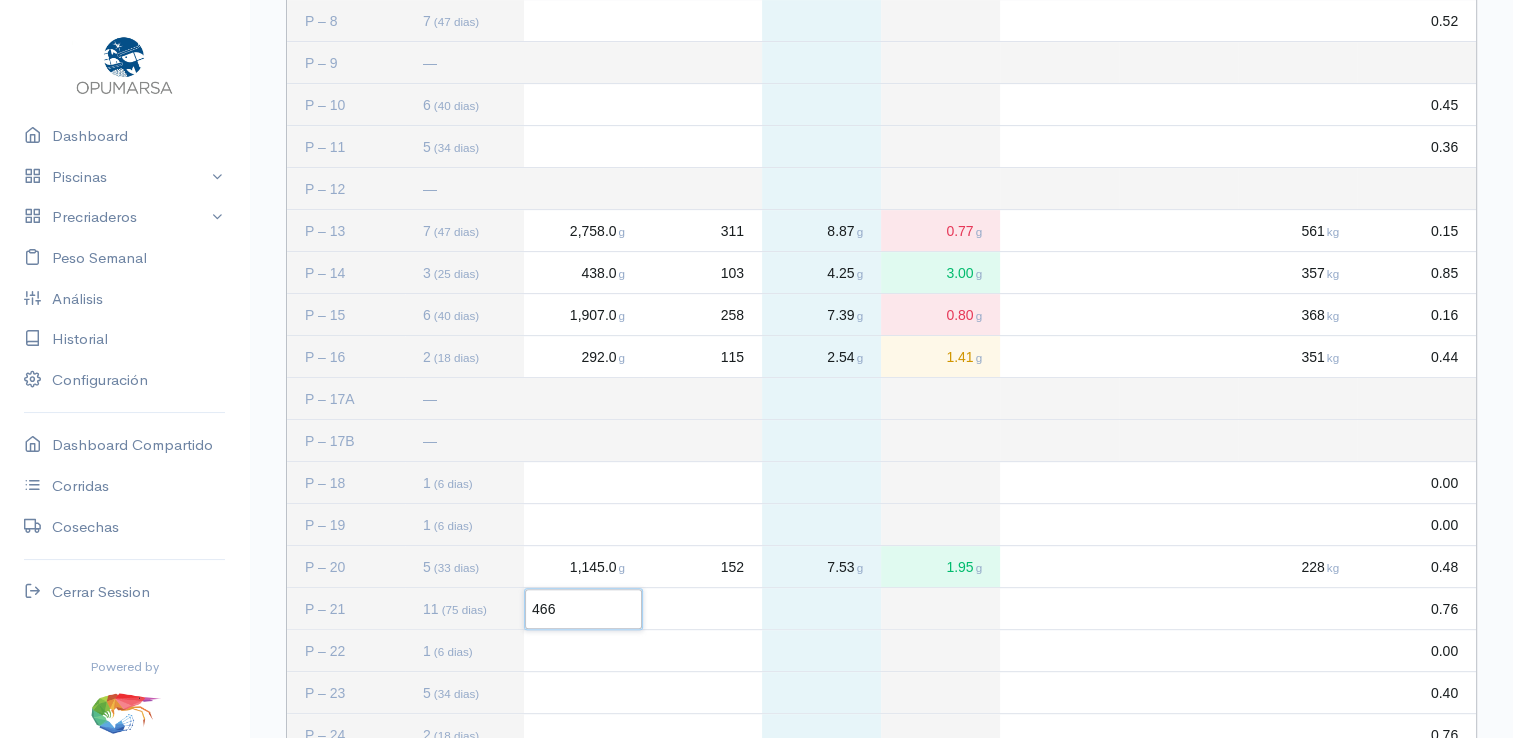 type on "4665" 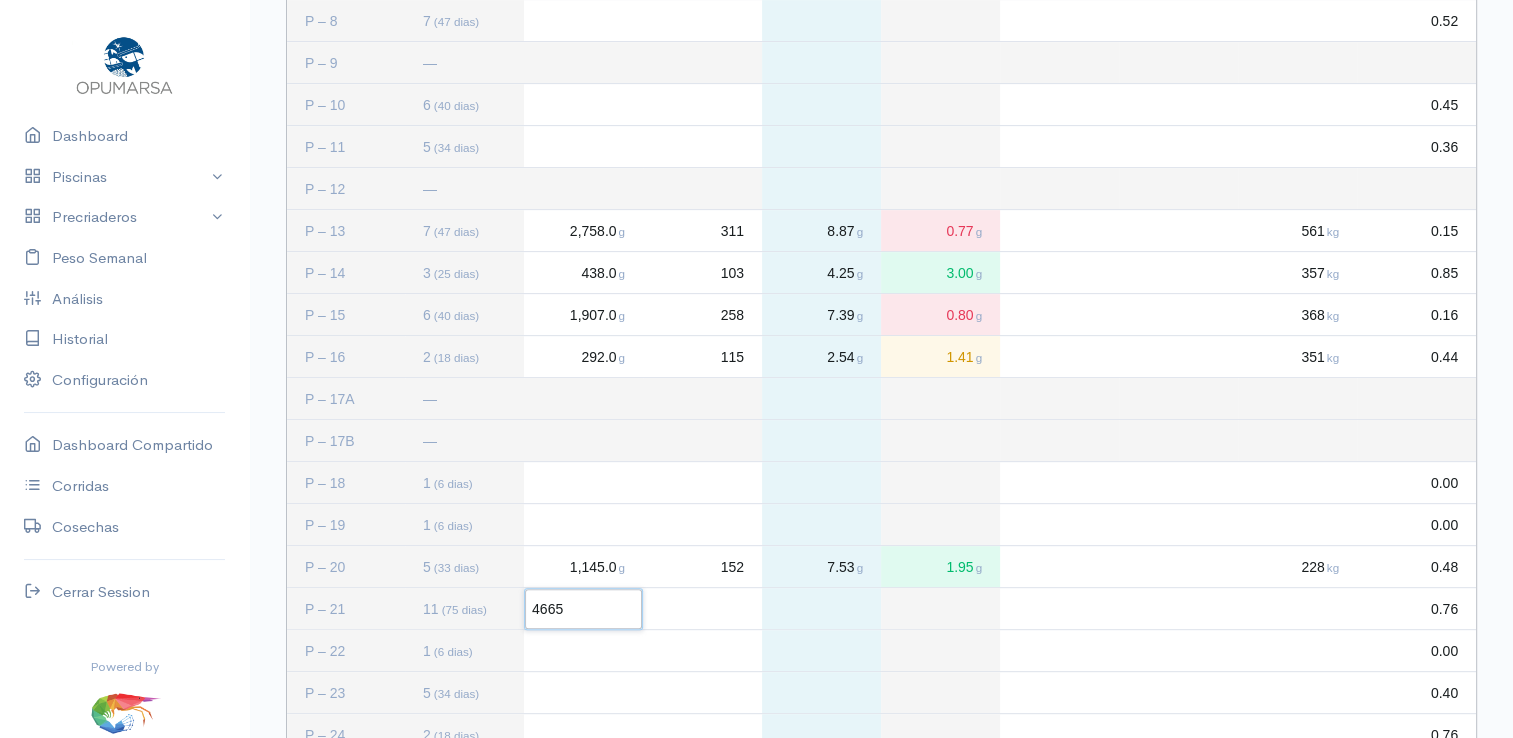 click 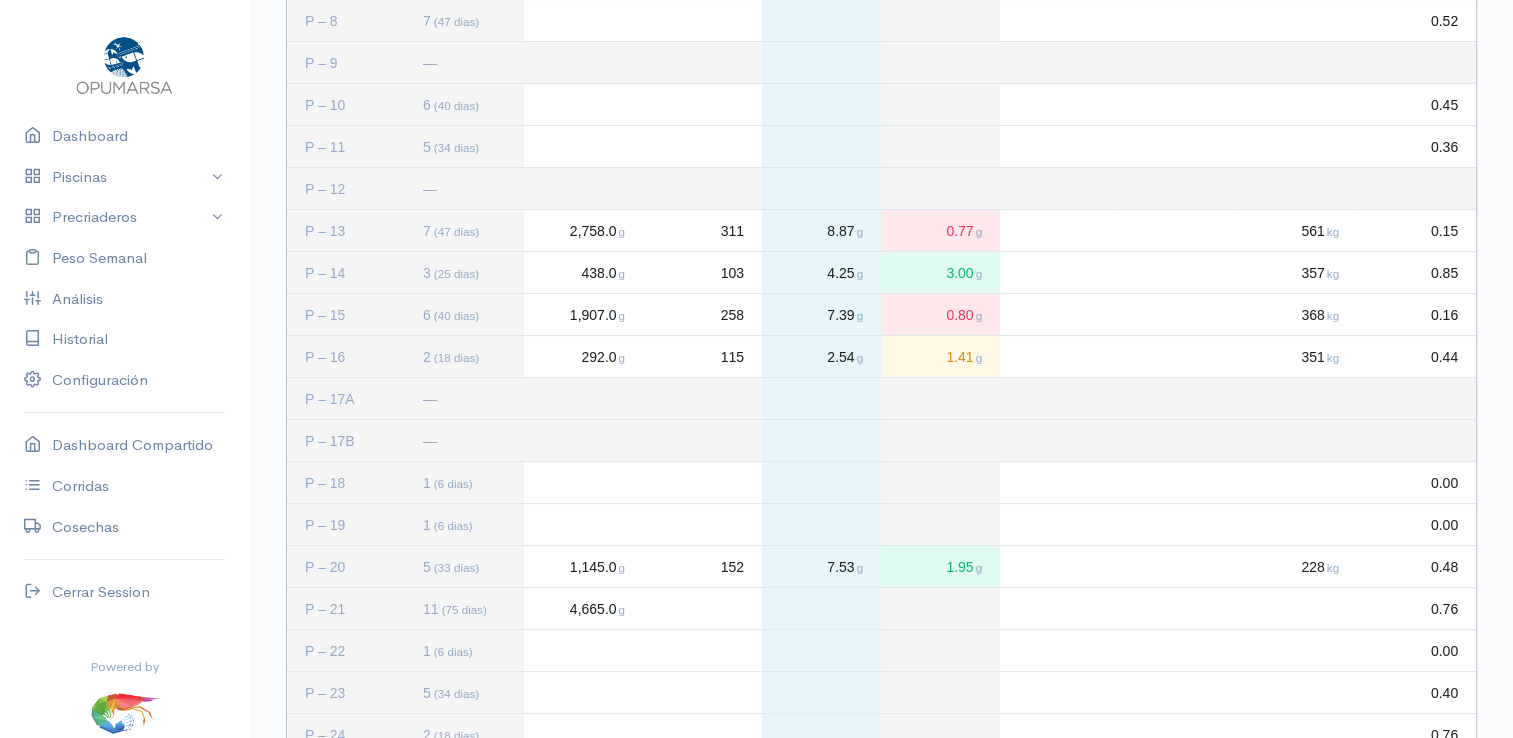 click 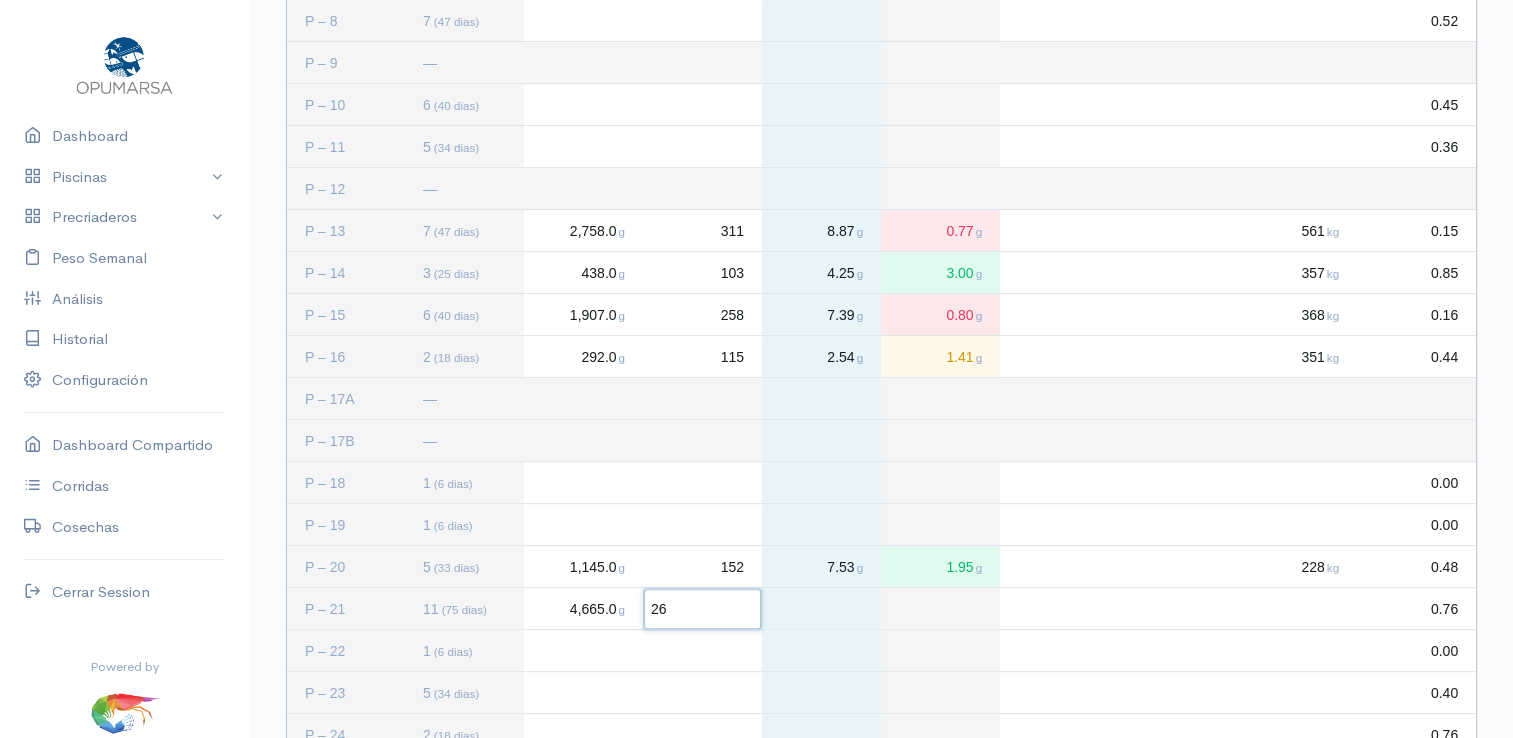 type on "264" 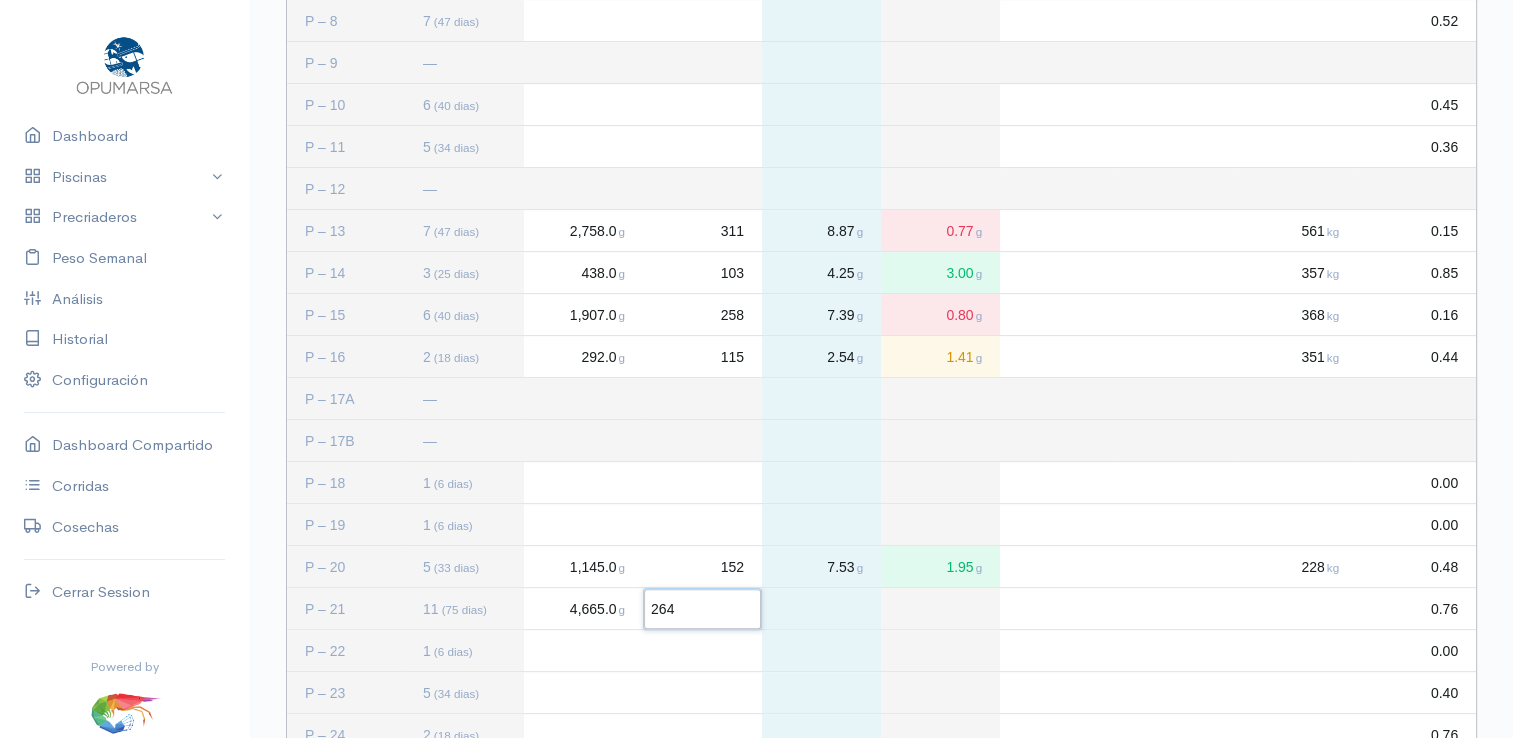 click 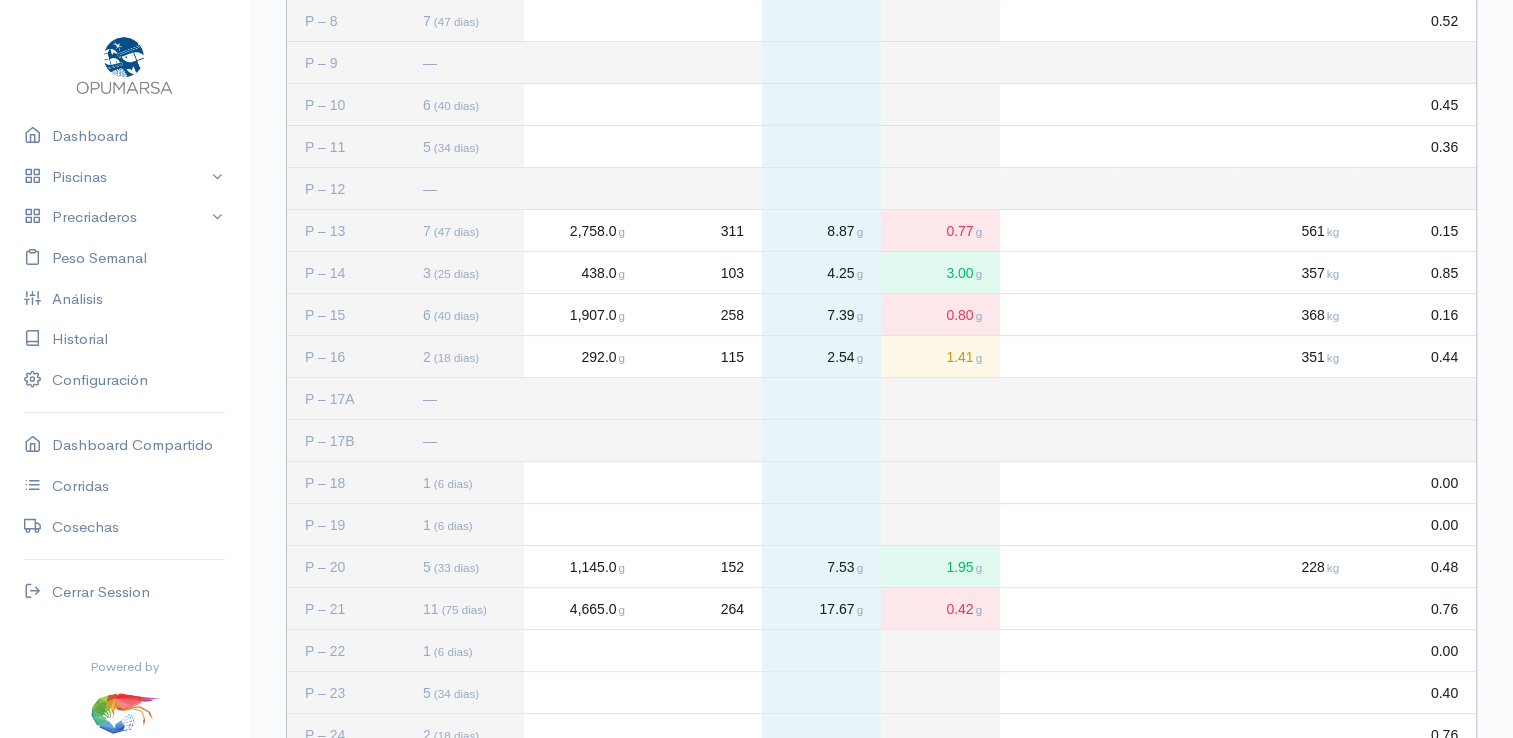 click 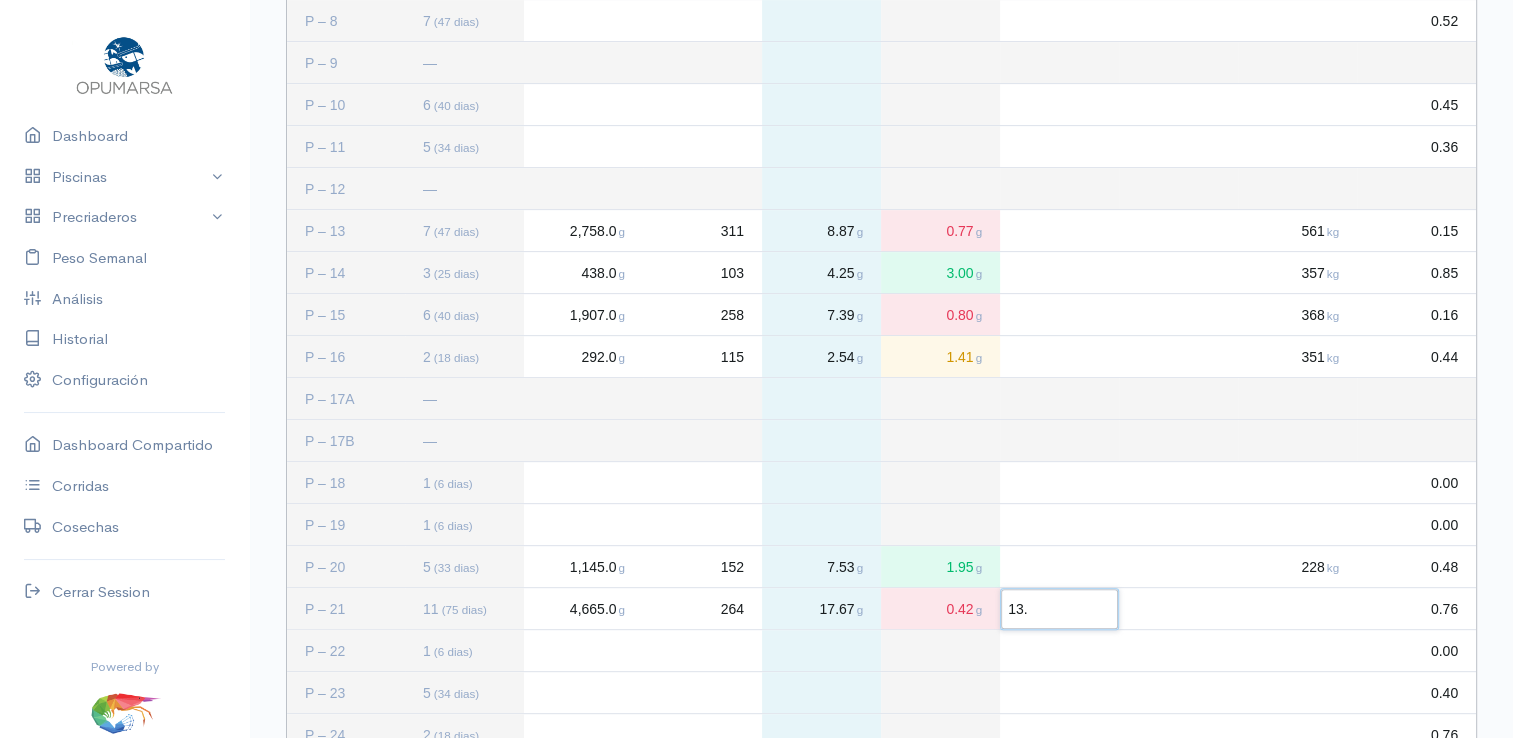 type on "13.7" 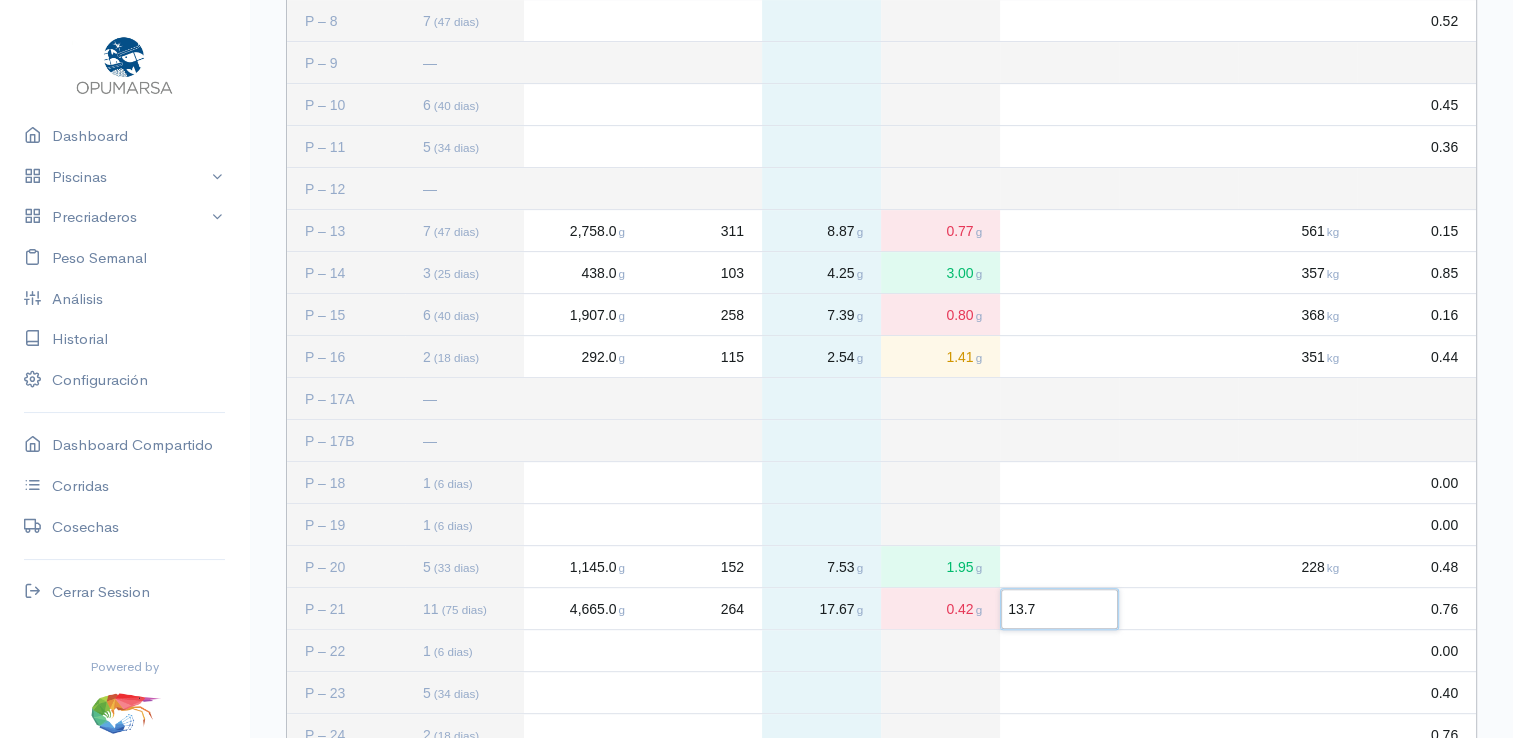 click 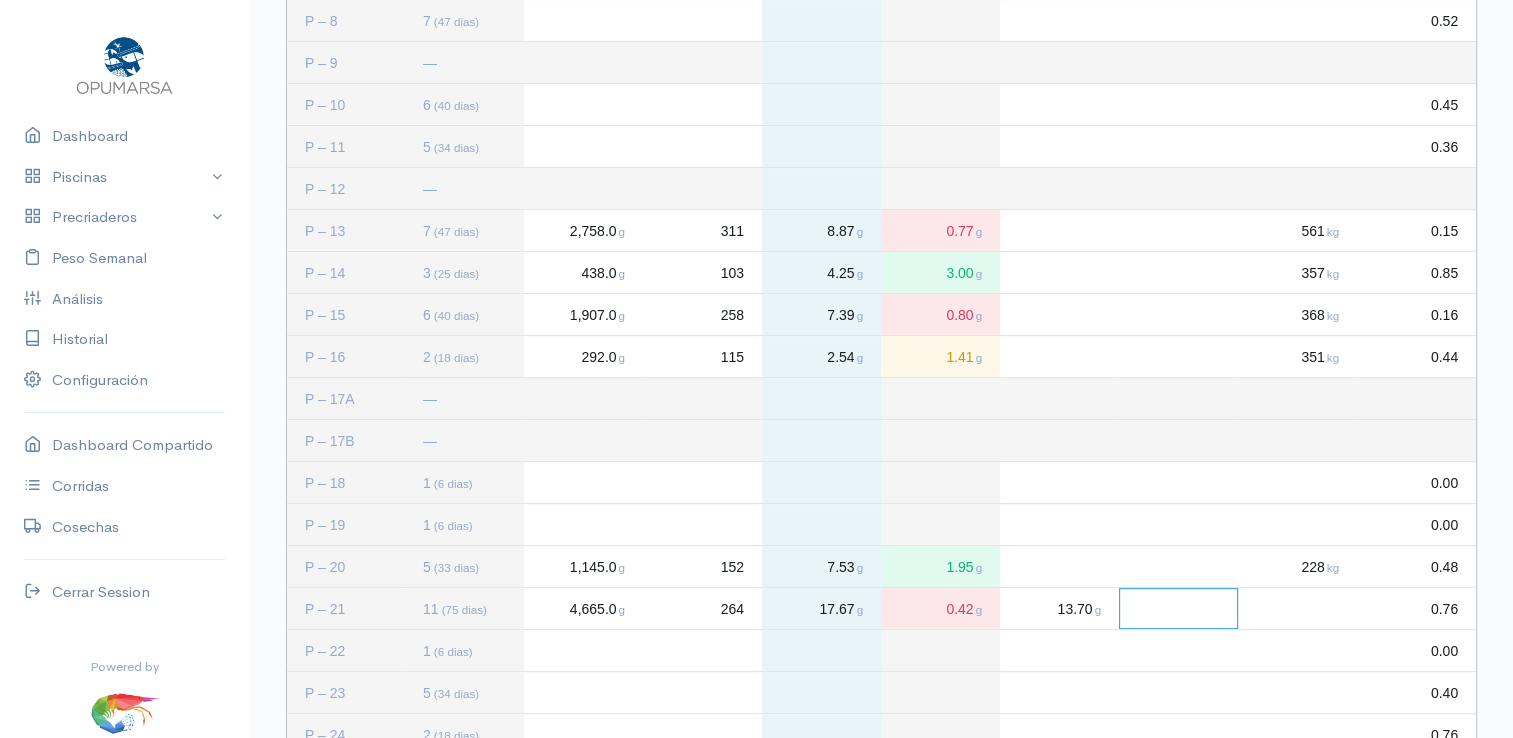 click 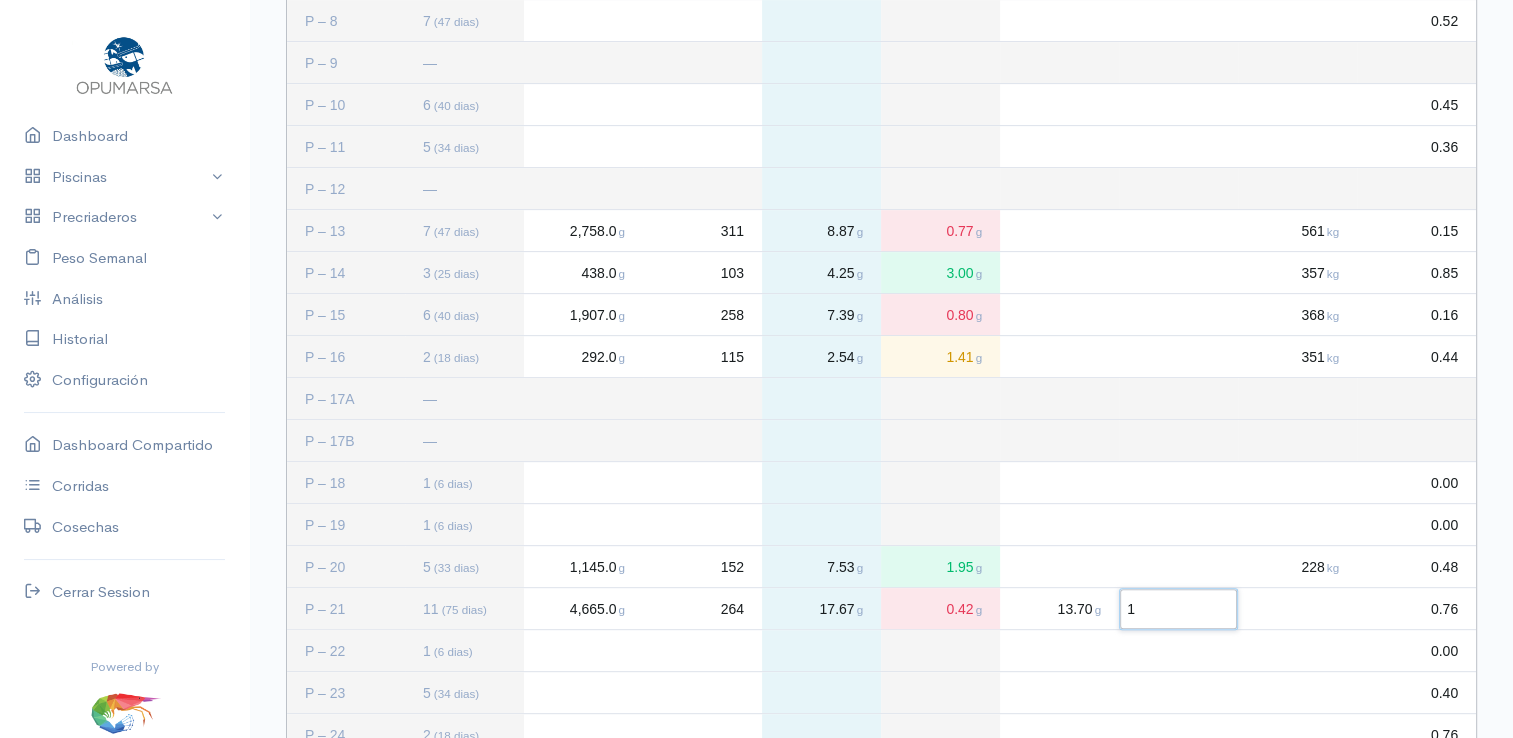 type on "10" 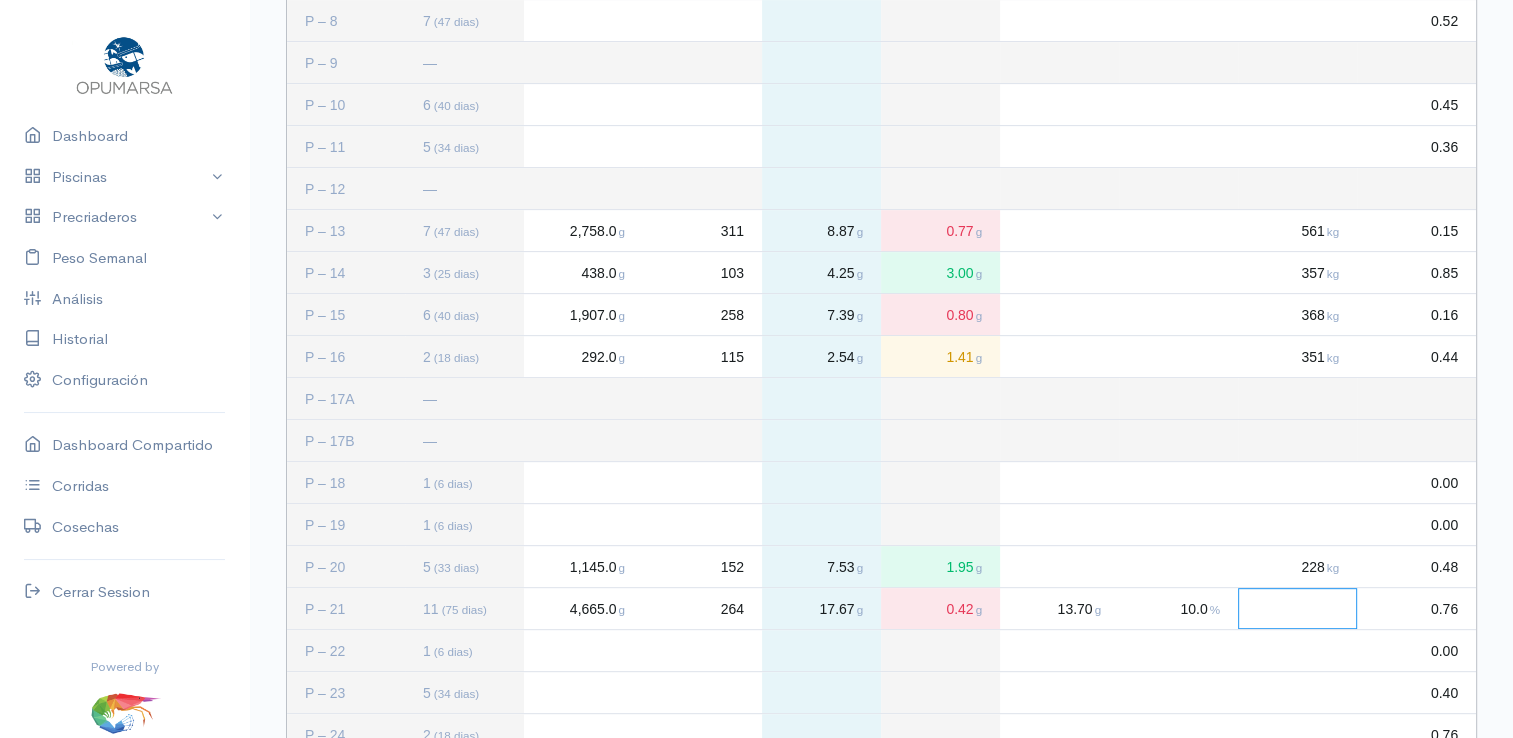 click 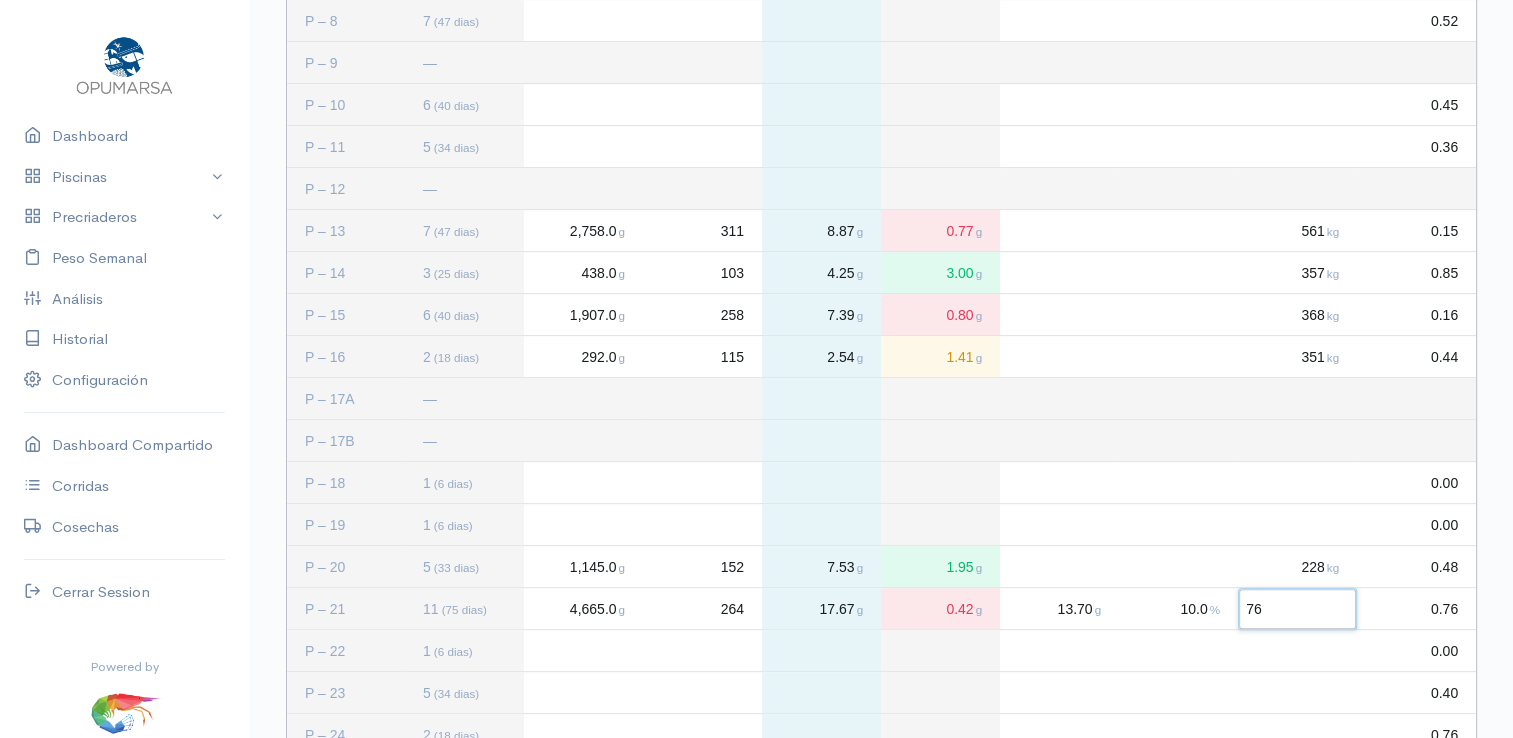 type on "760" 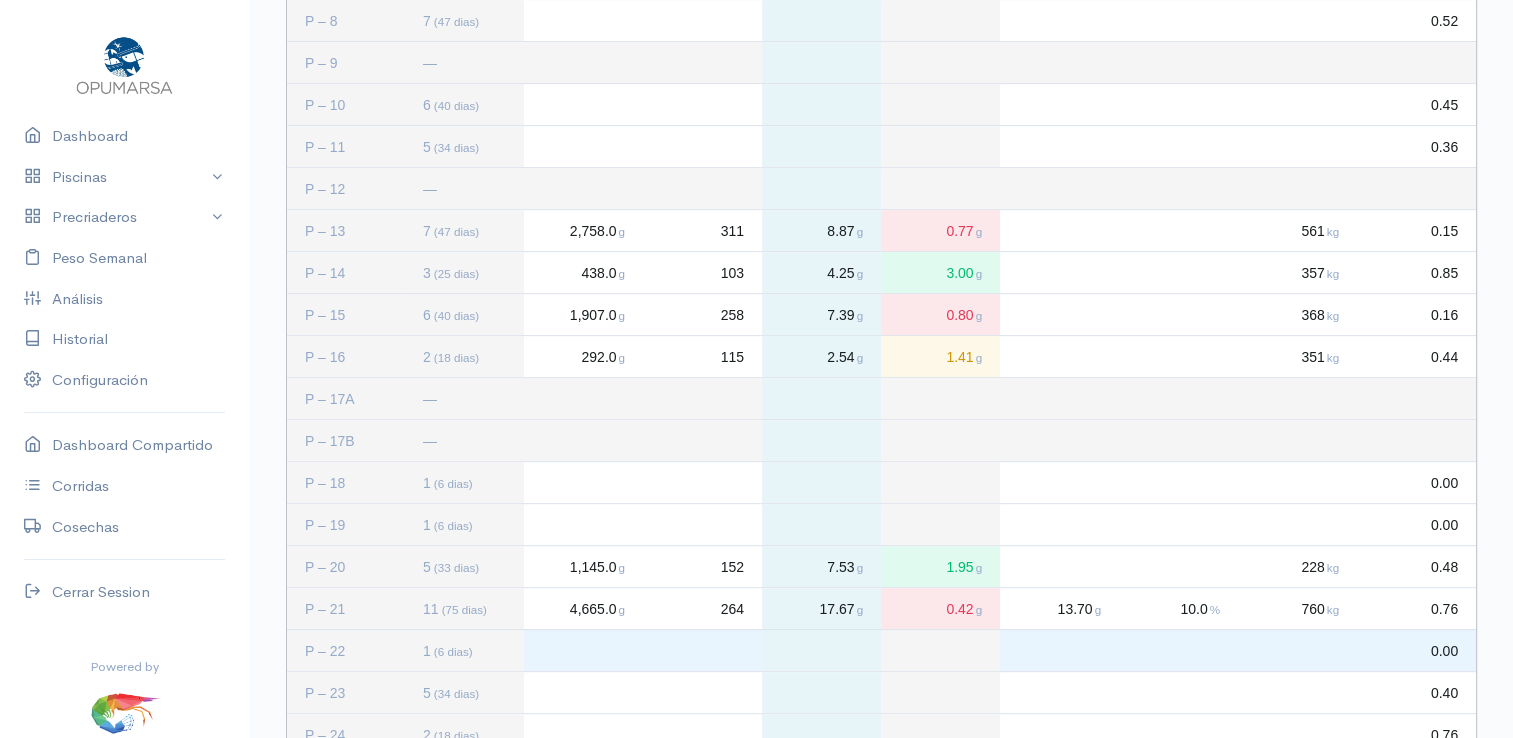 click 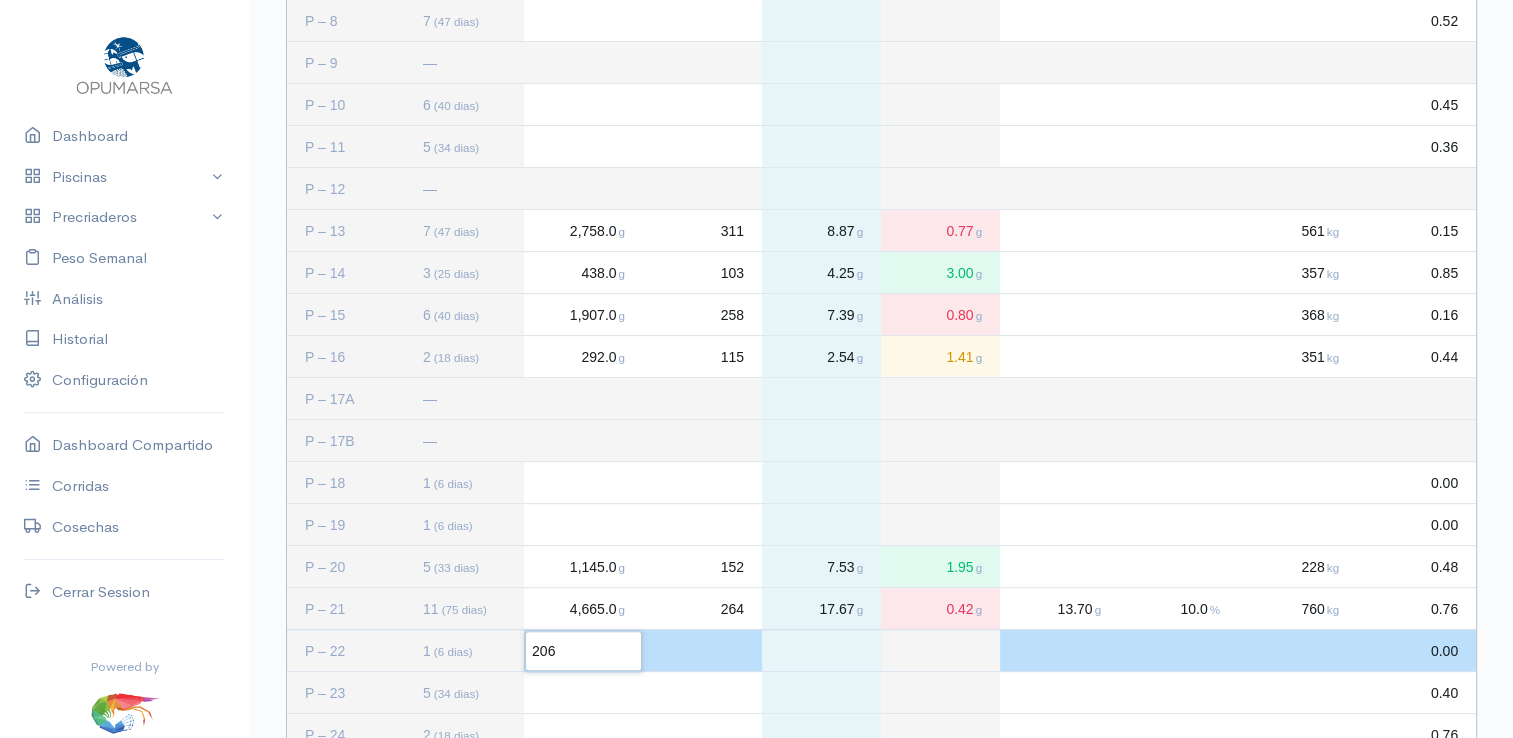 type on "2069" 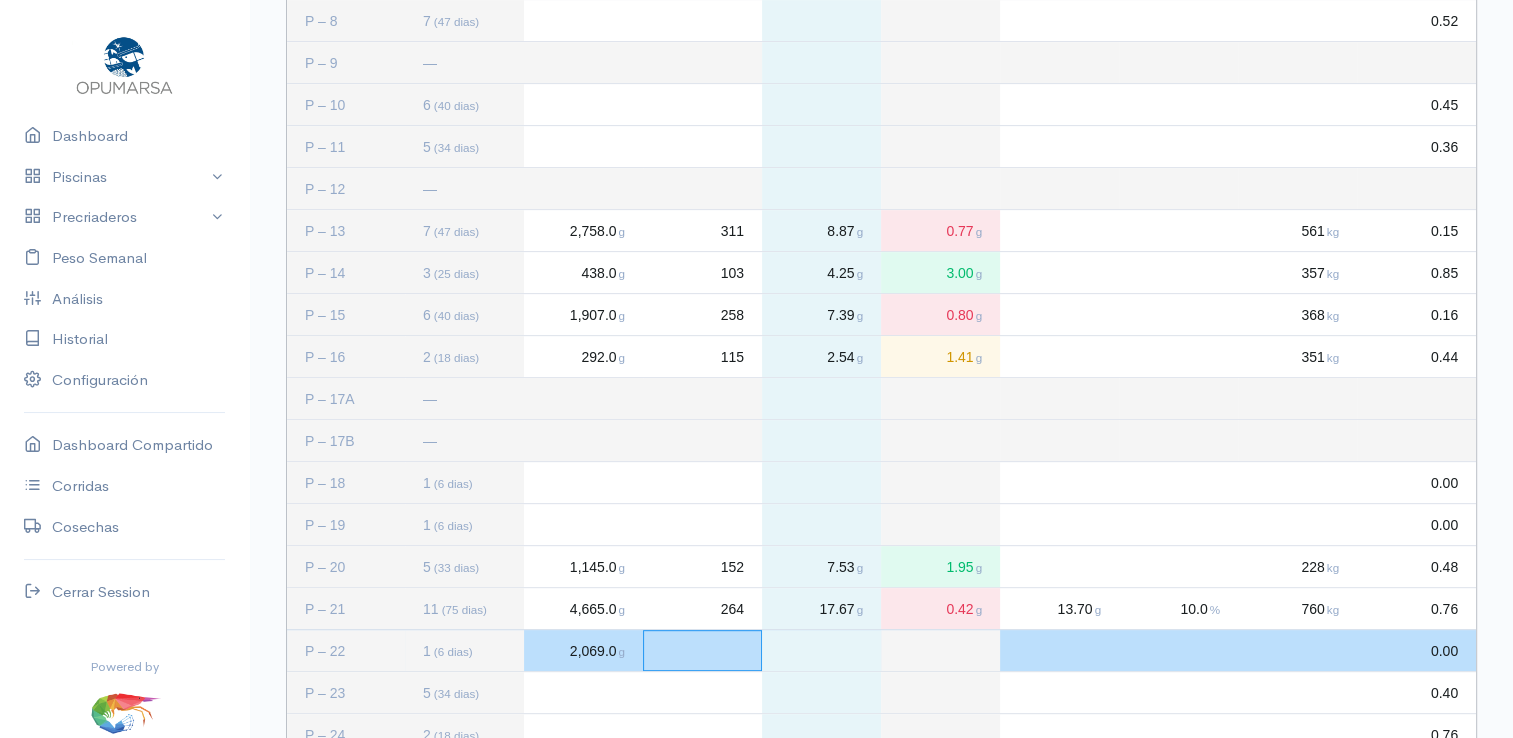 click 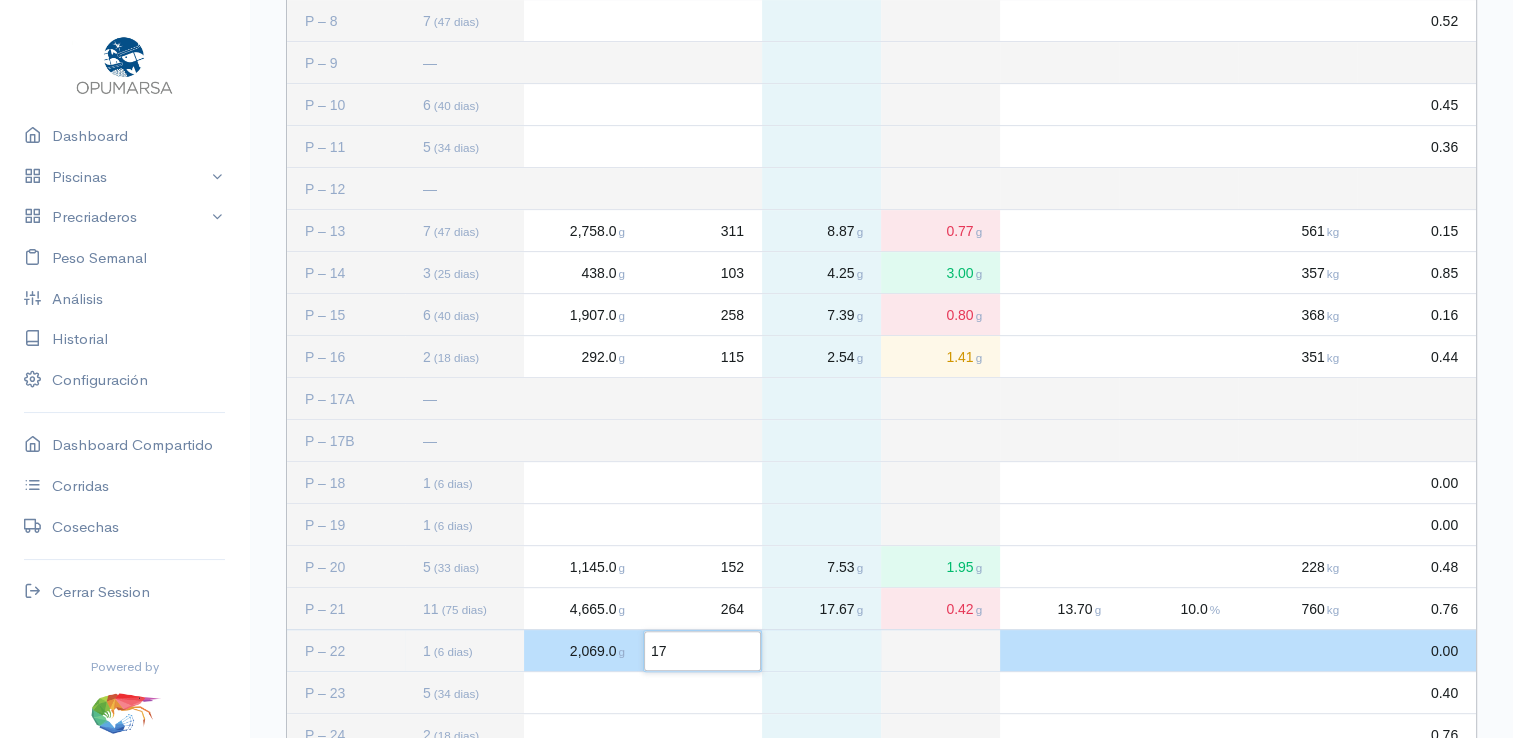 type on "179" 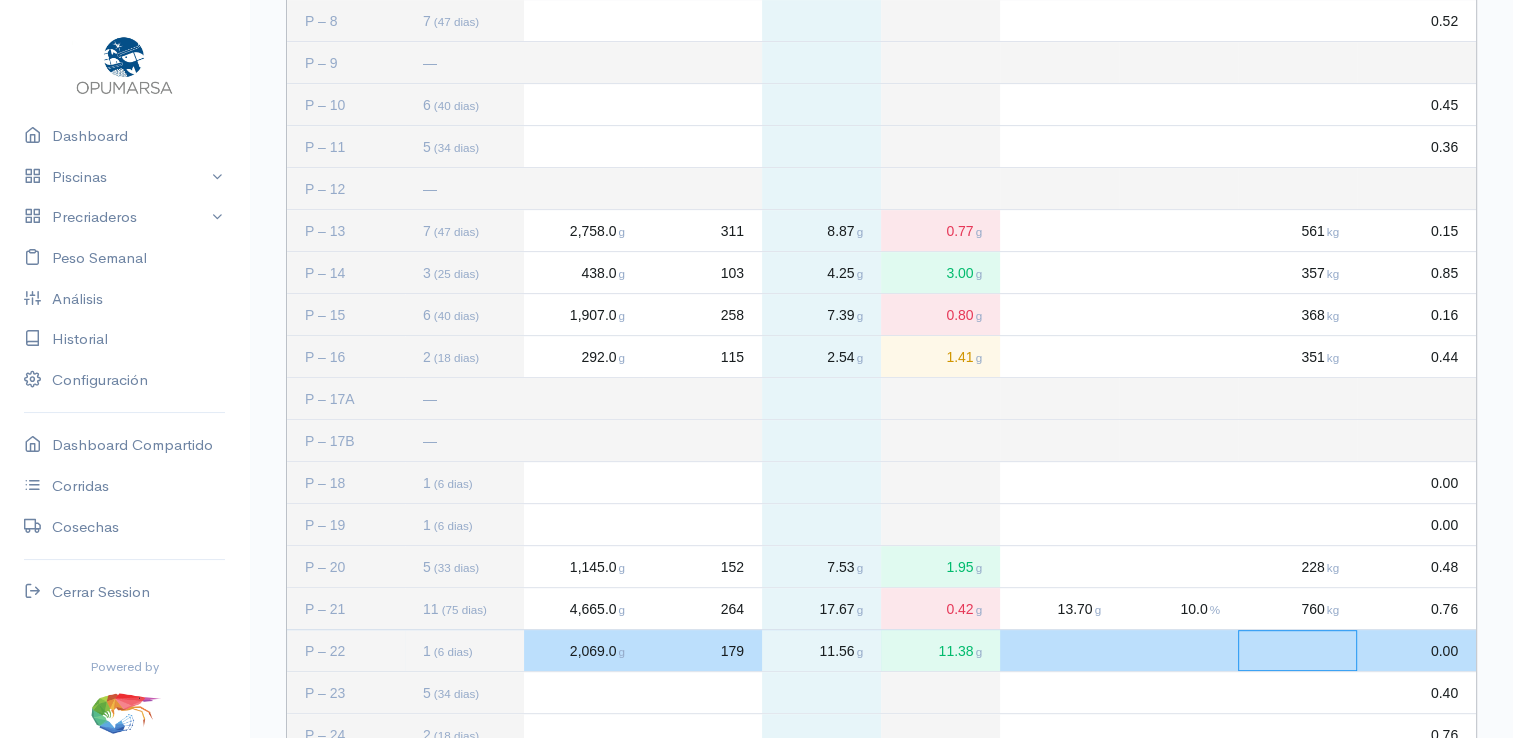 click 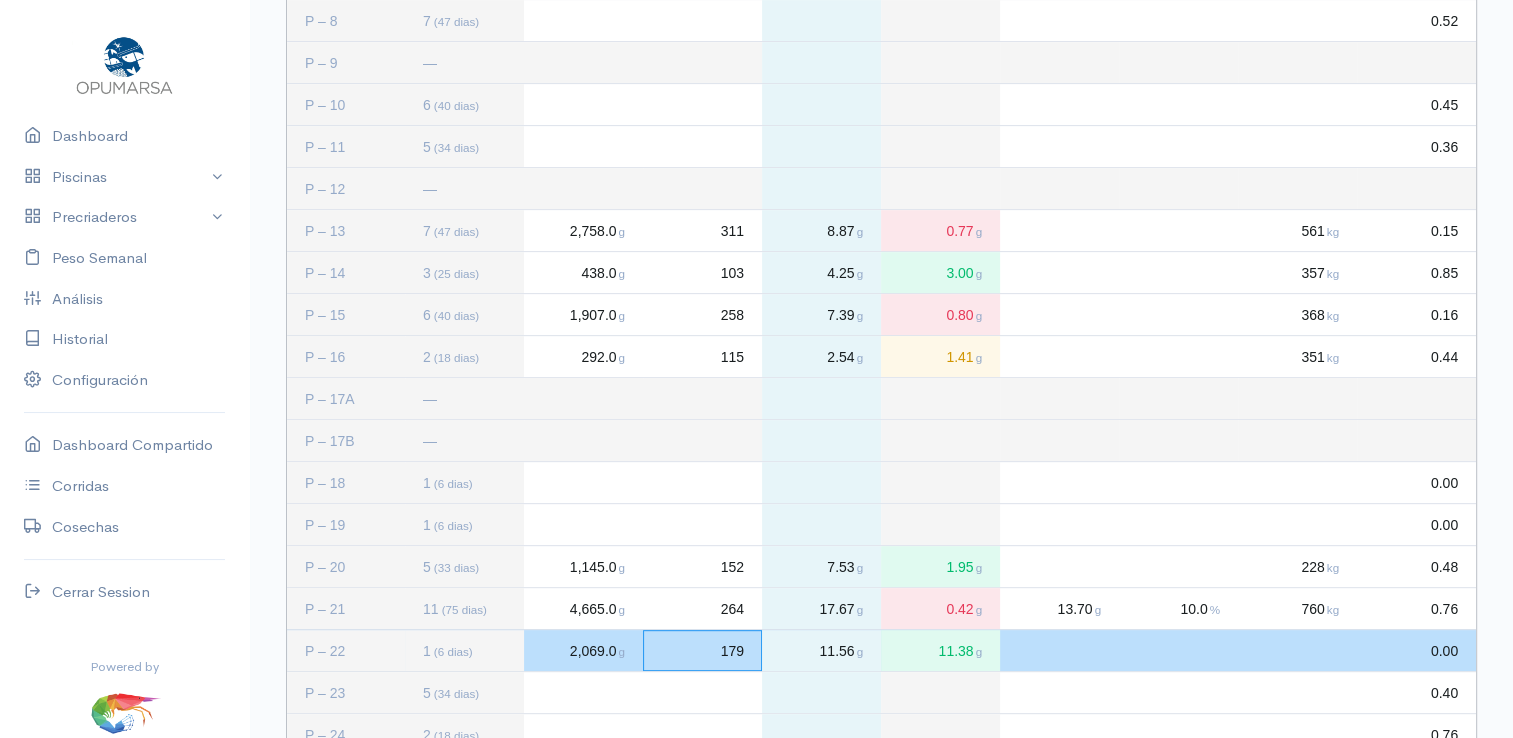 click on "179" 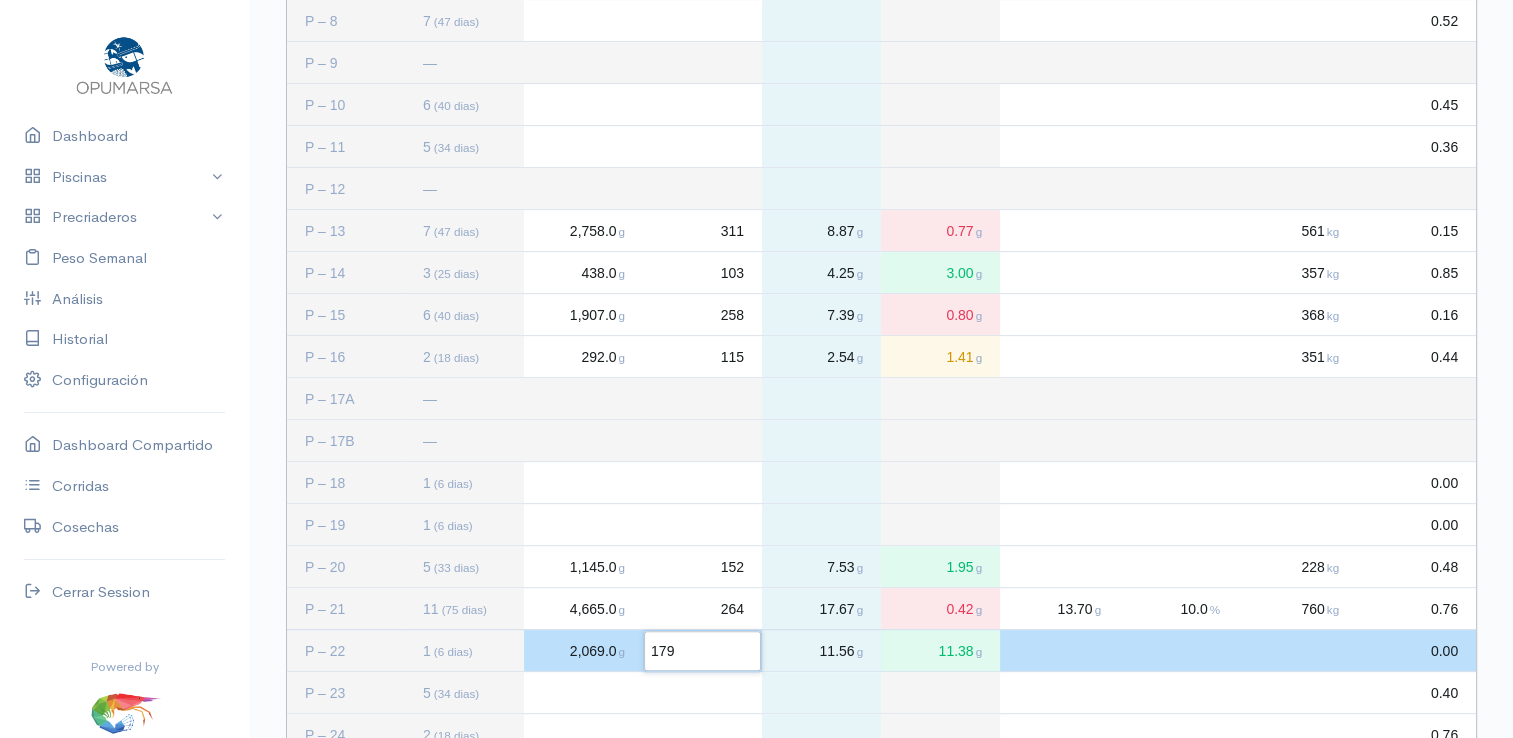 type 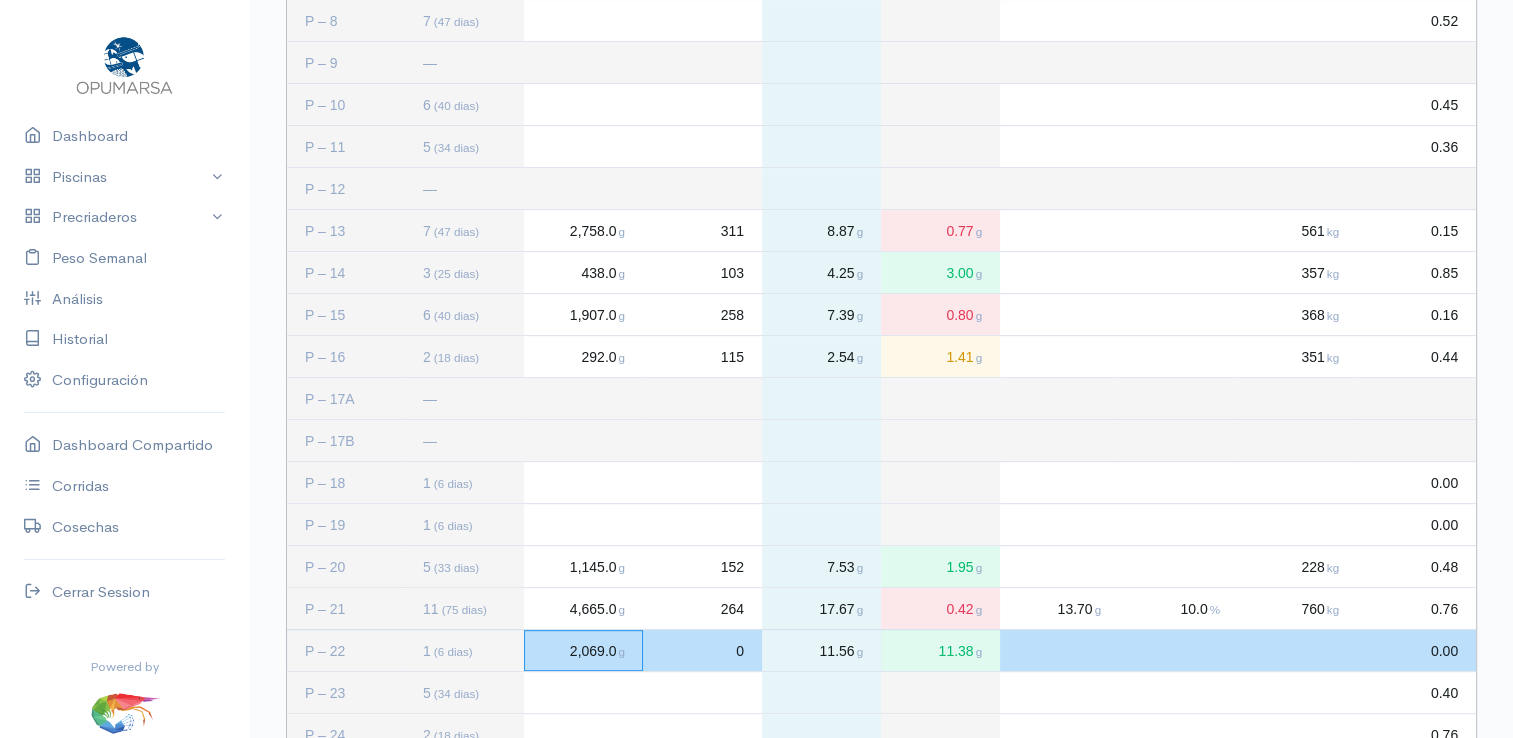 click on "2,069.0 g" 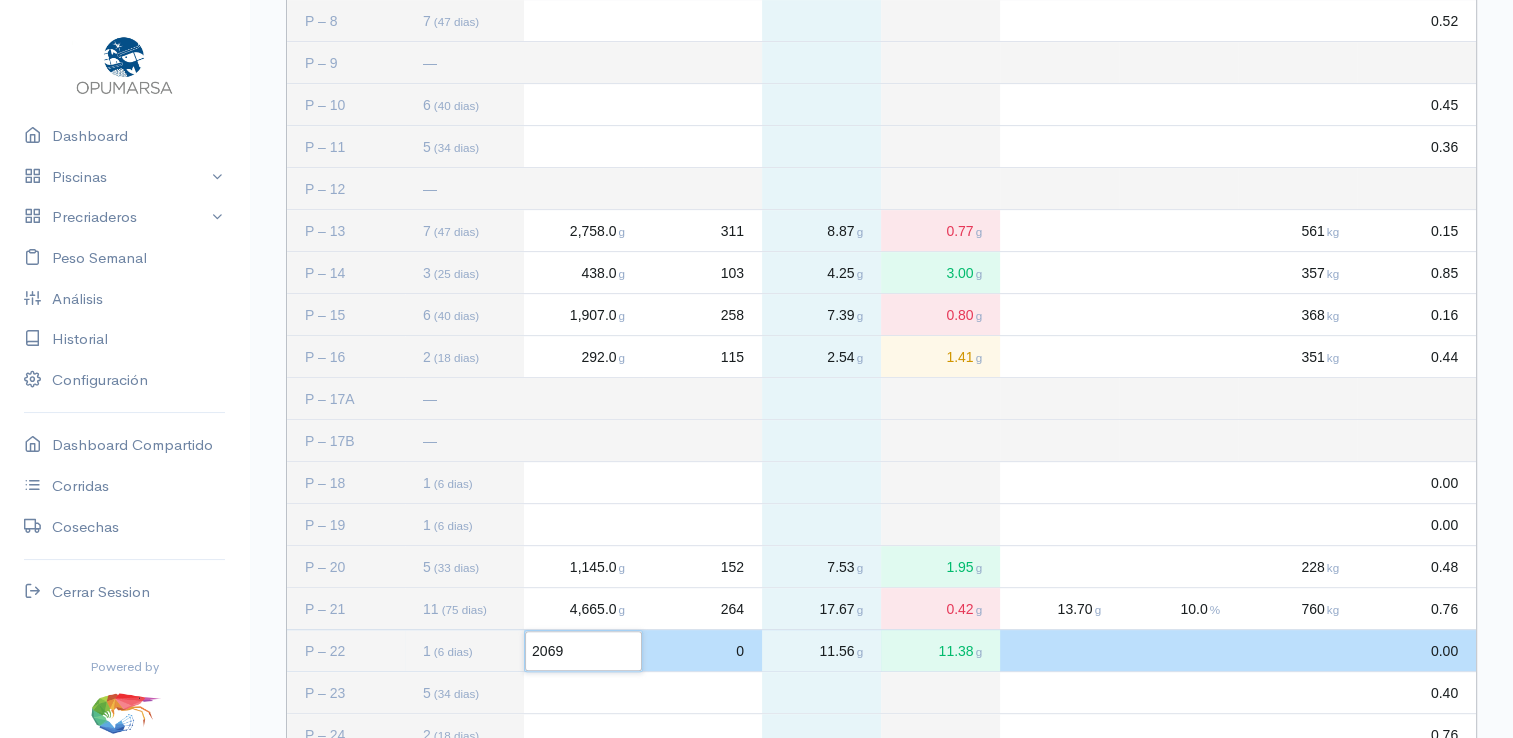 type 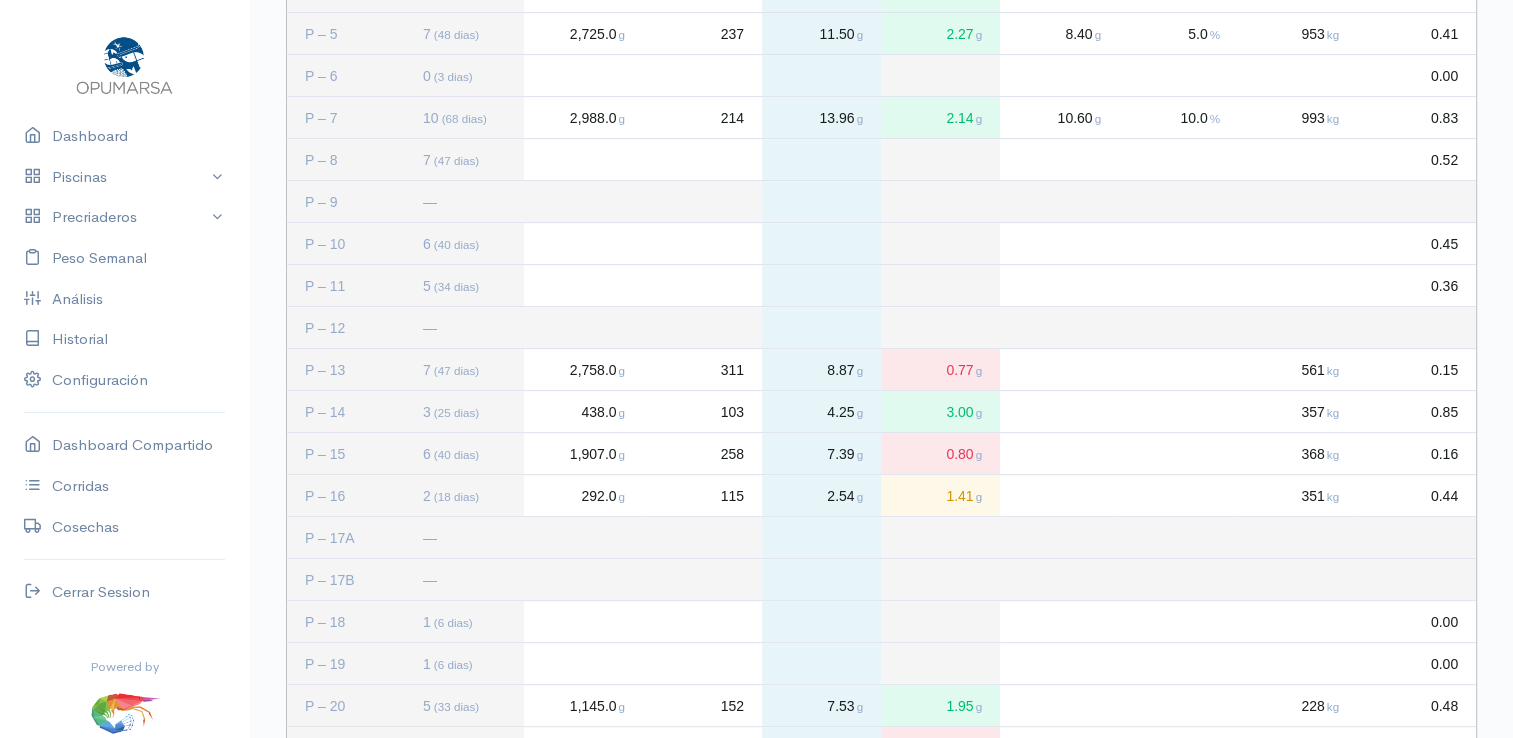 scroll, scrollTop: 334, scrollLeft: 0, axis: vertical 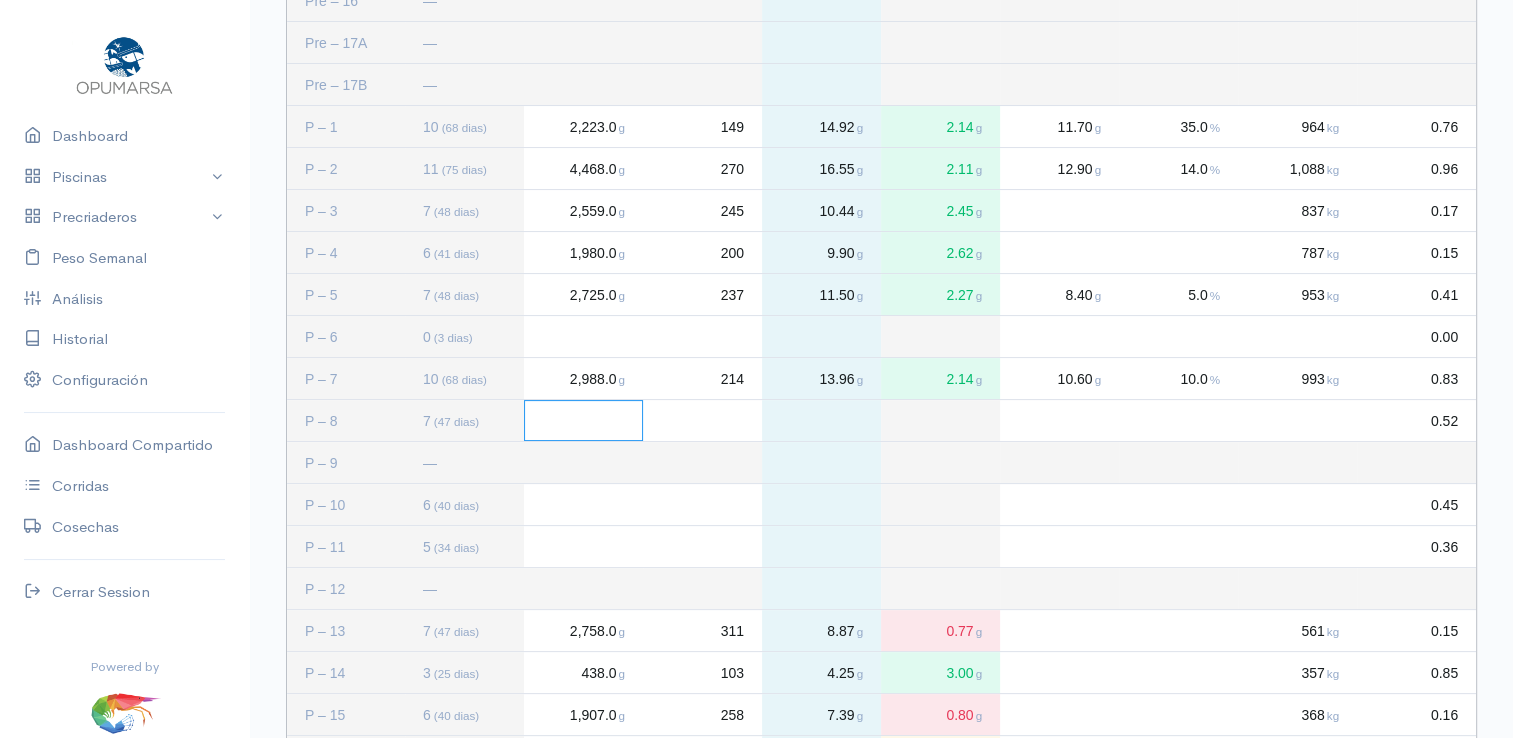 click 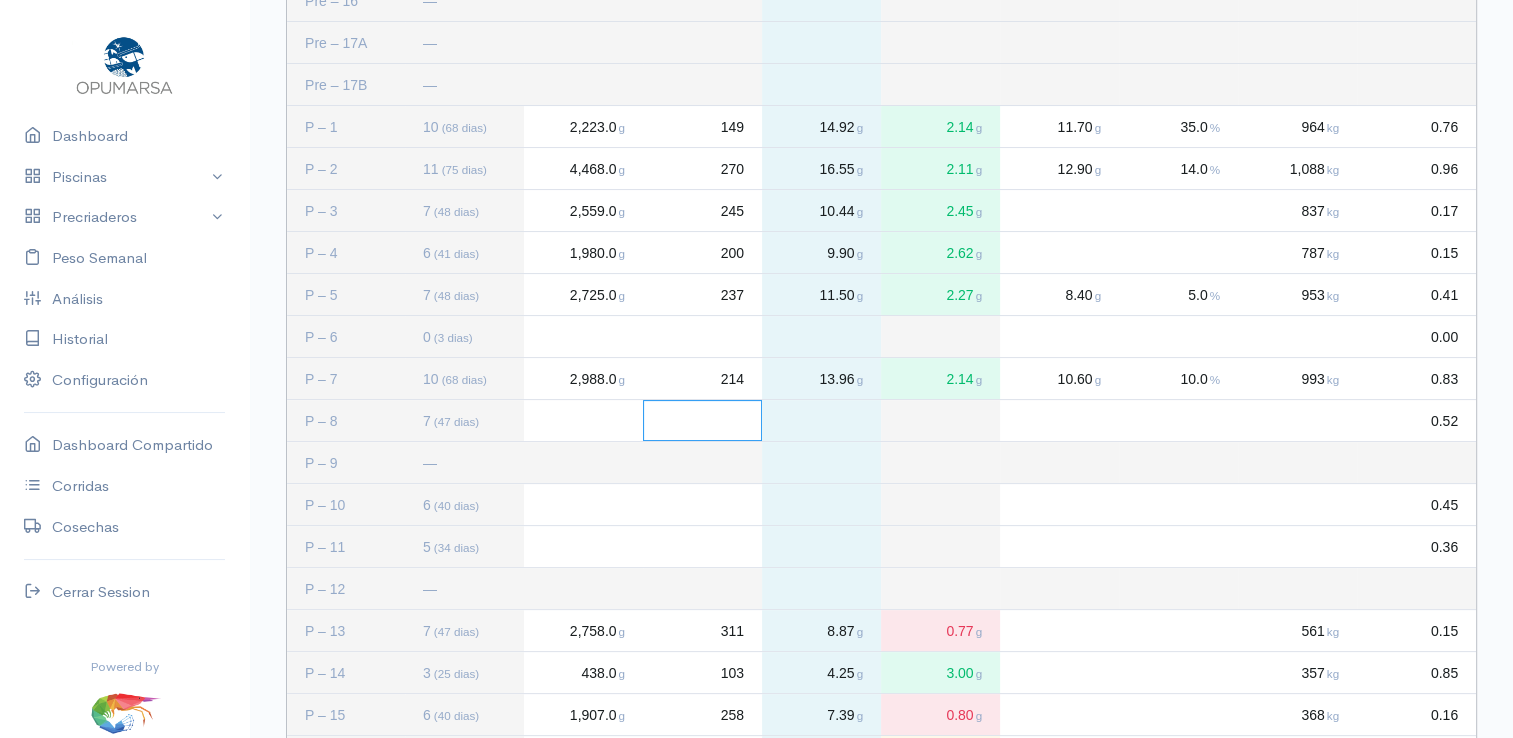 click 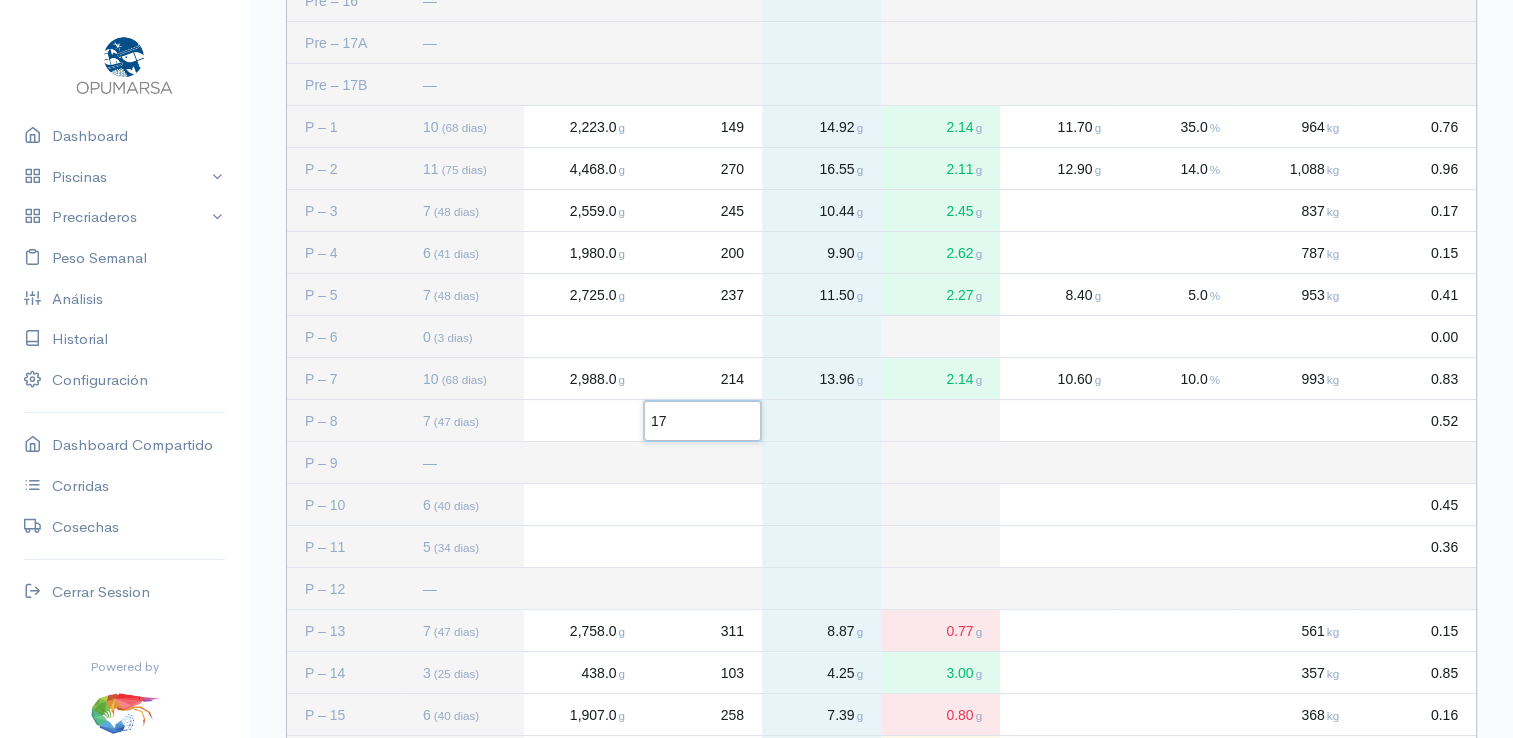 type on "179" 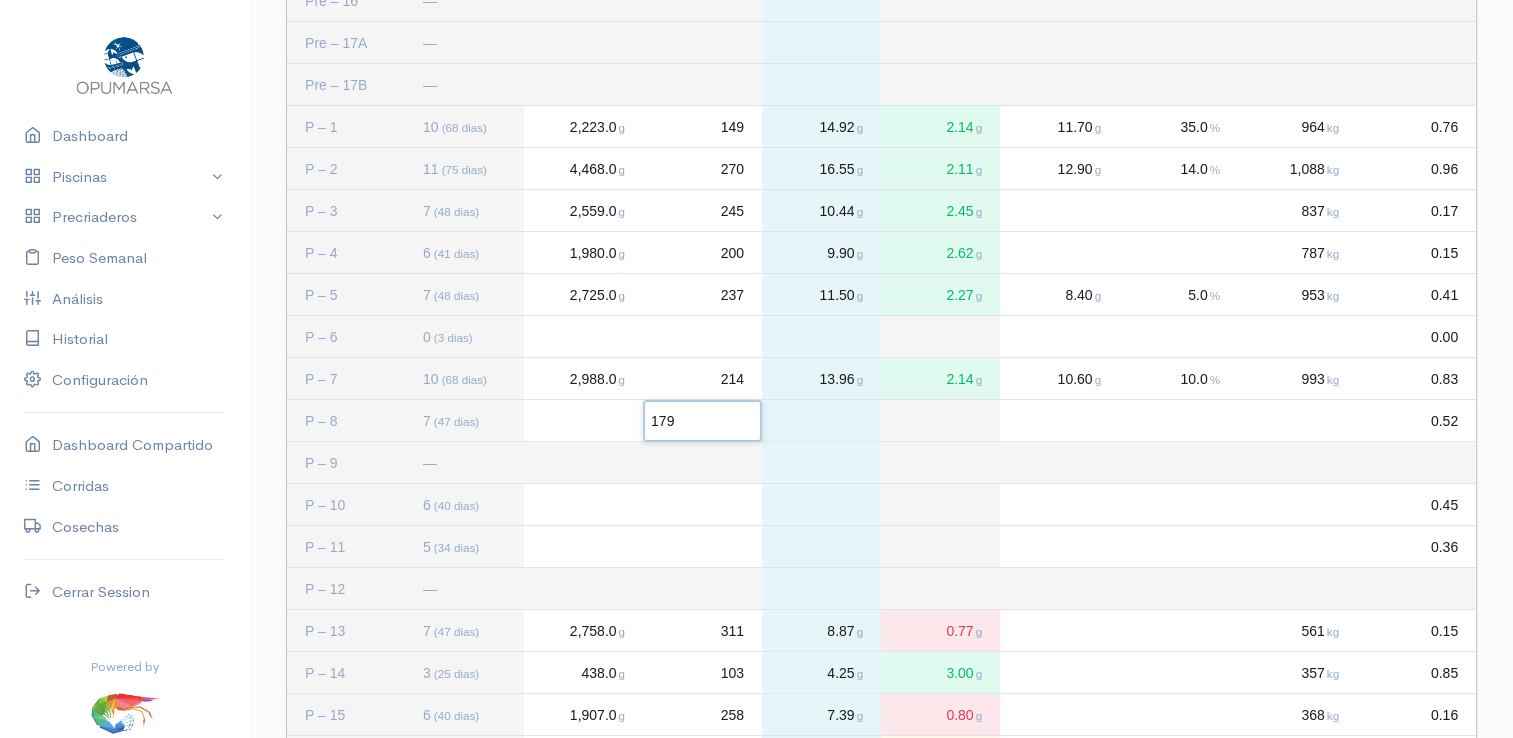click 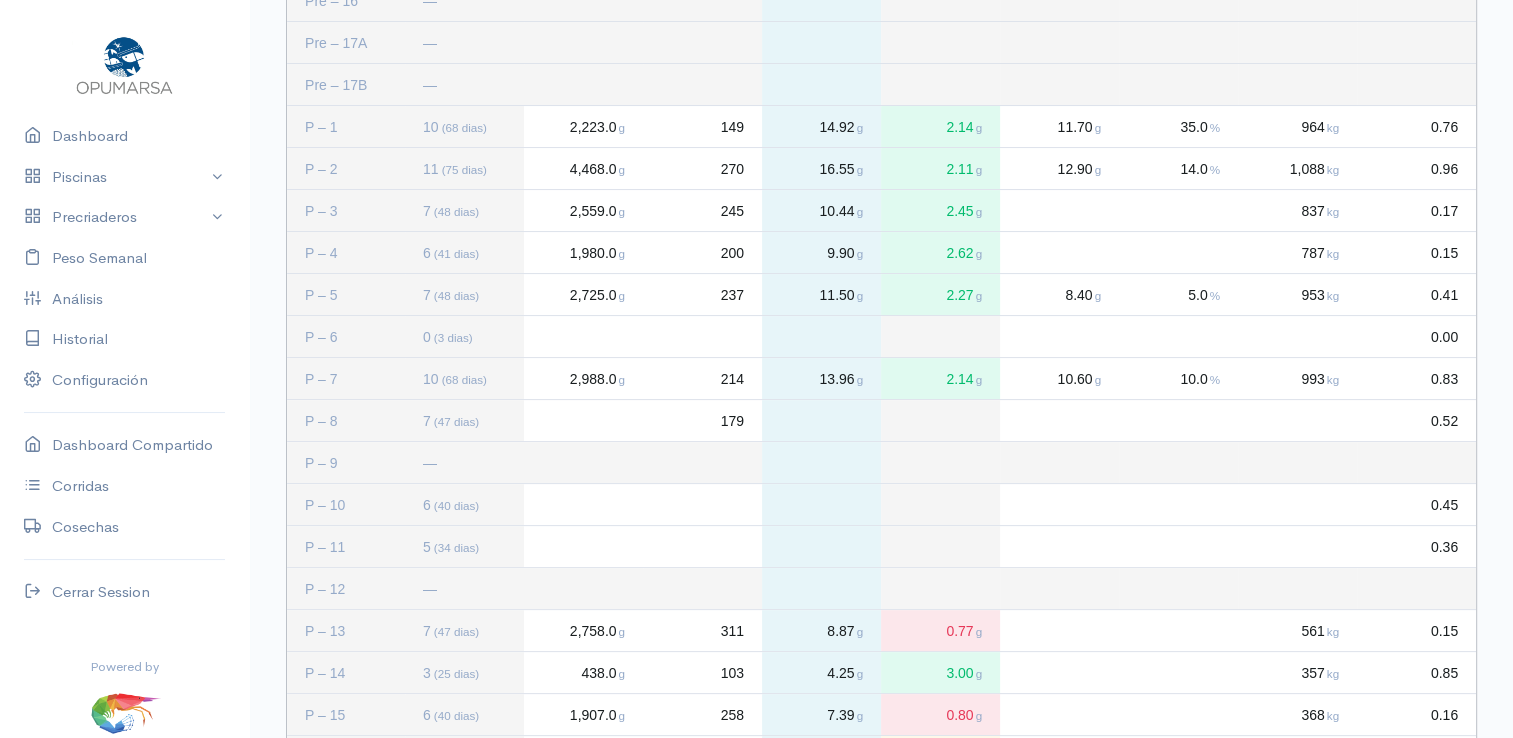 click 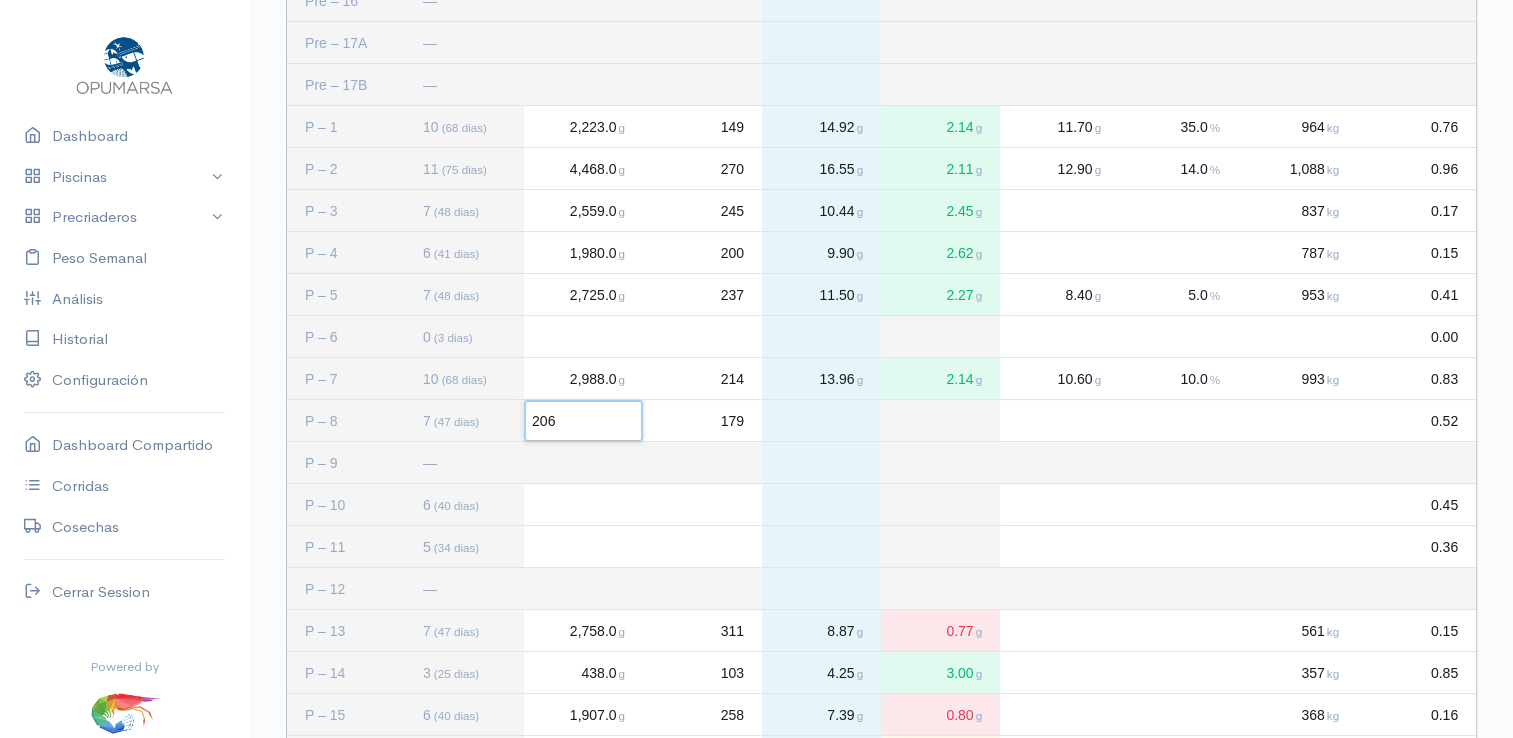type on "2069" 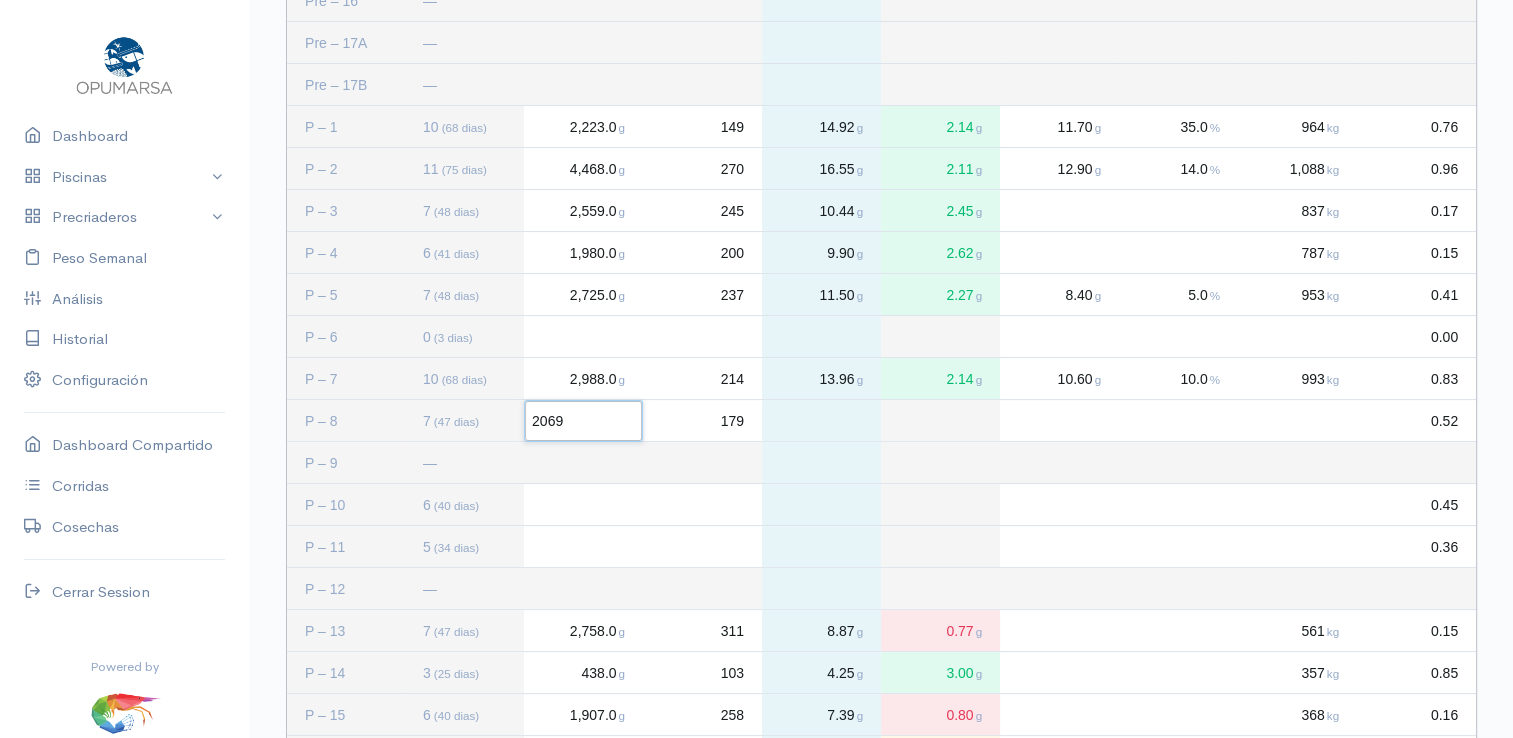 click 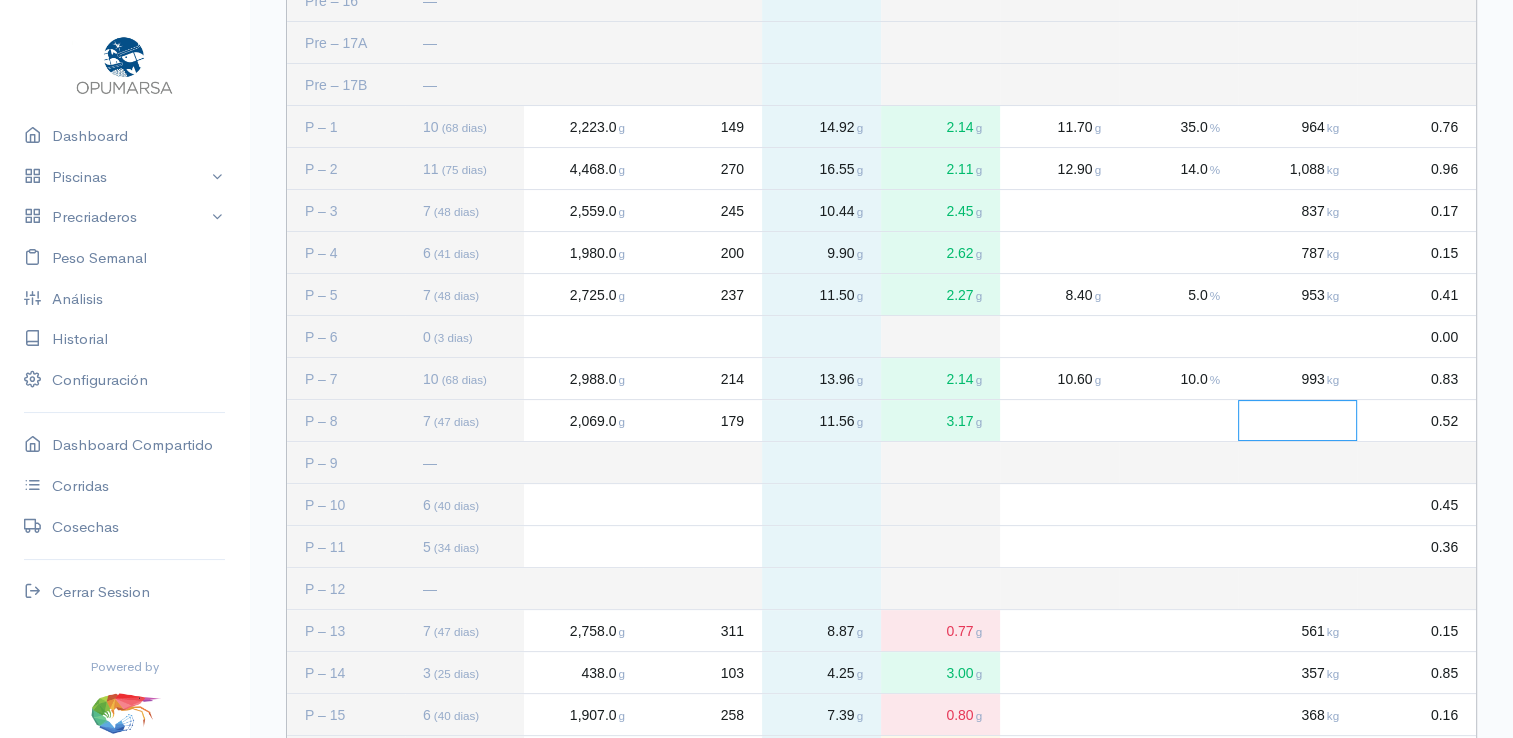 click 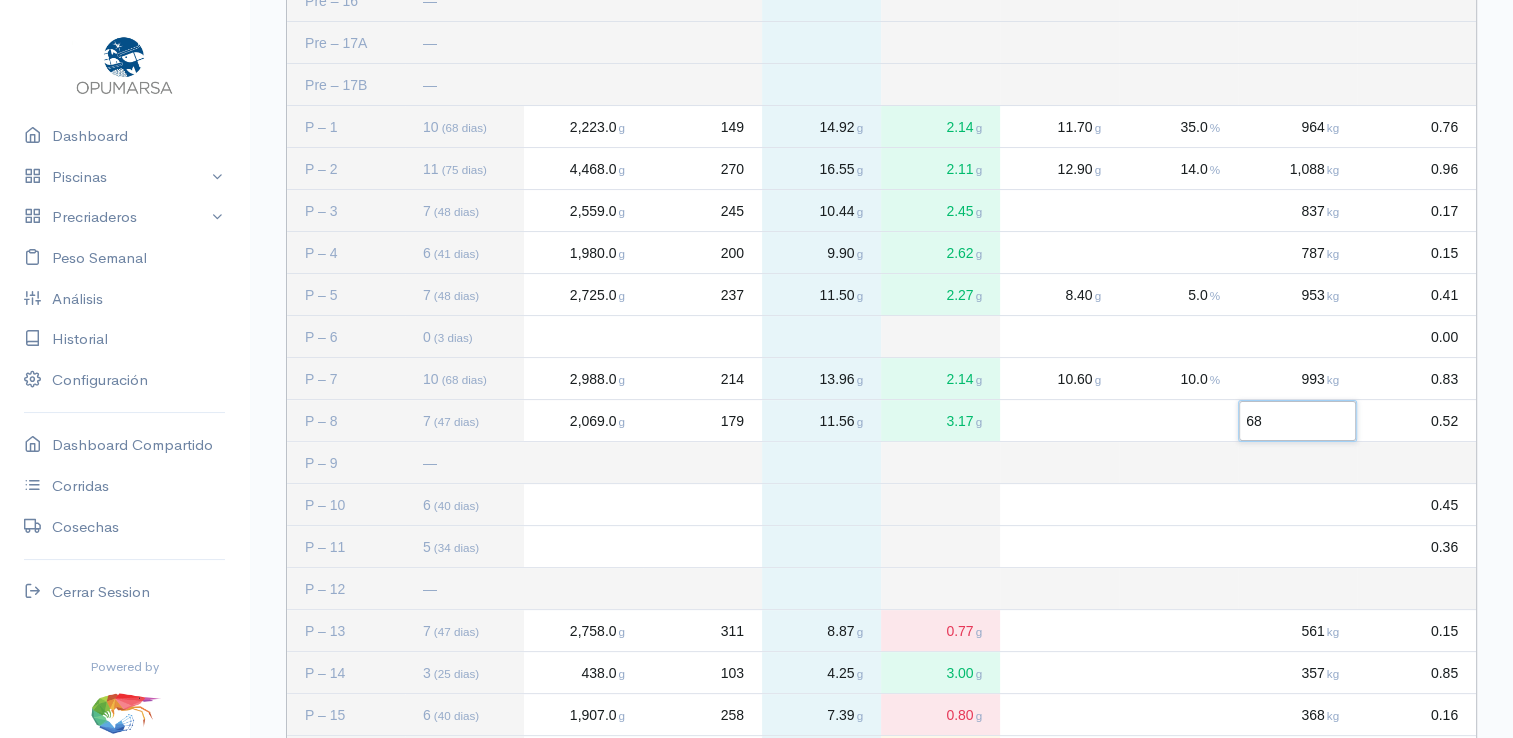 type on "686" 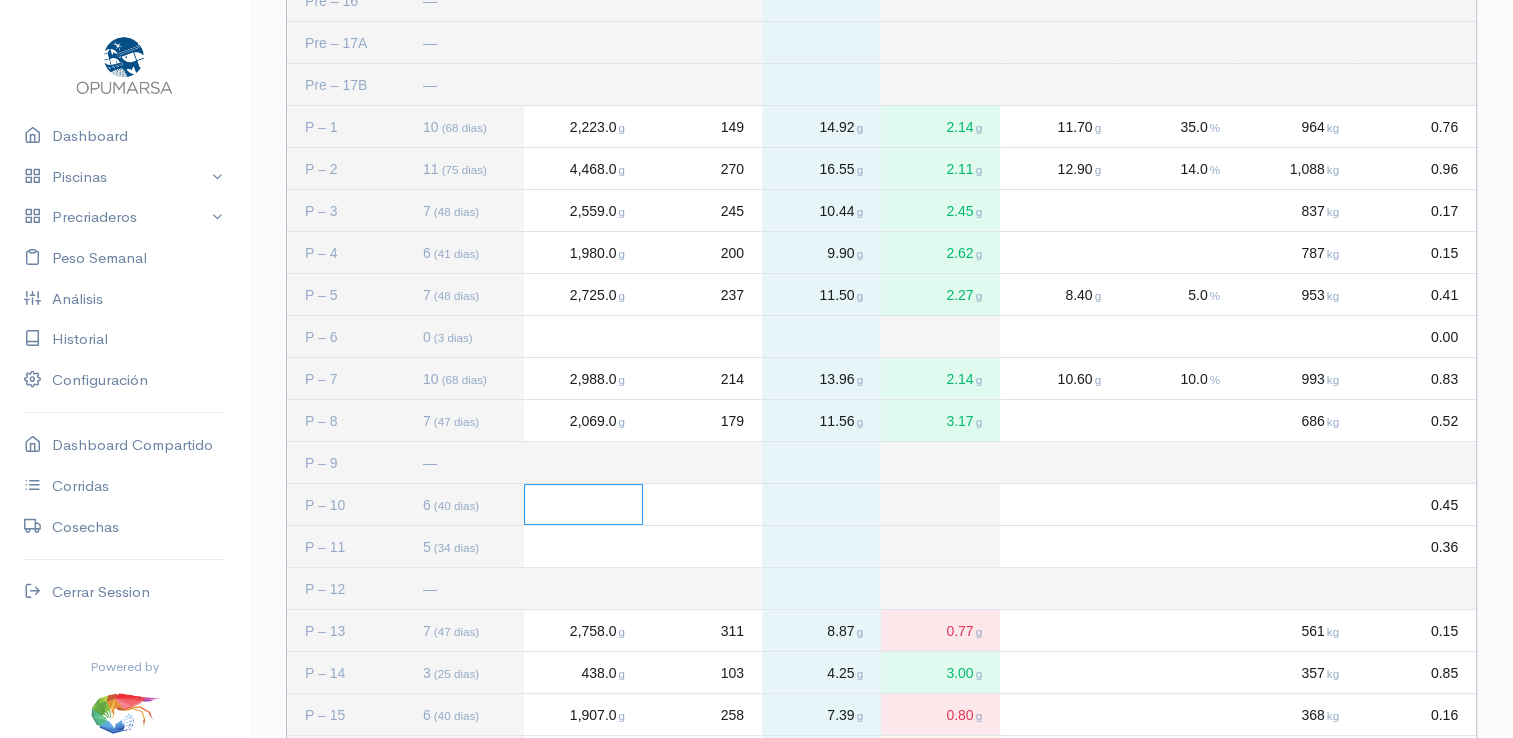 click 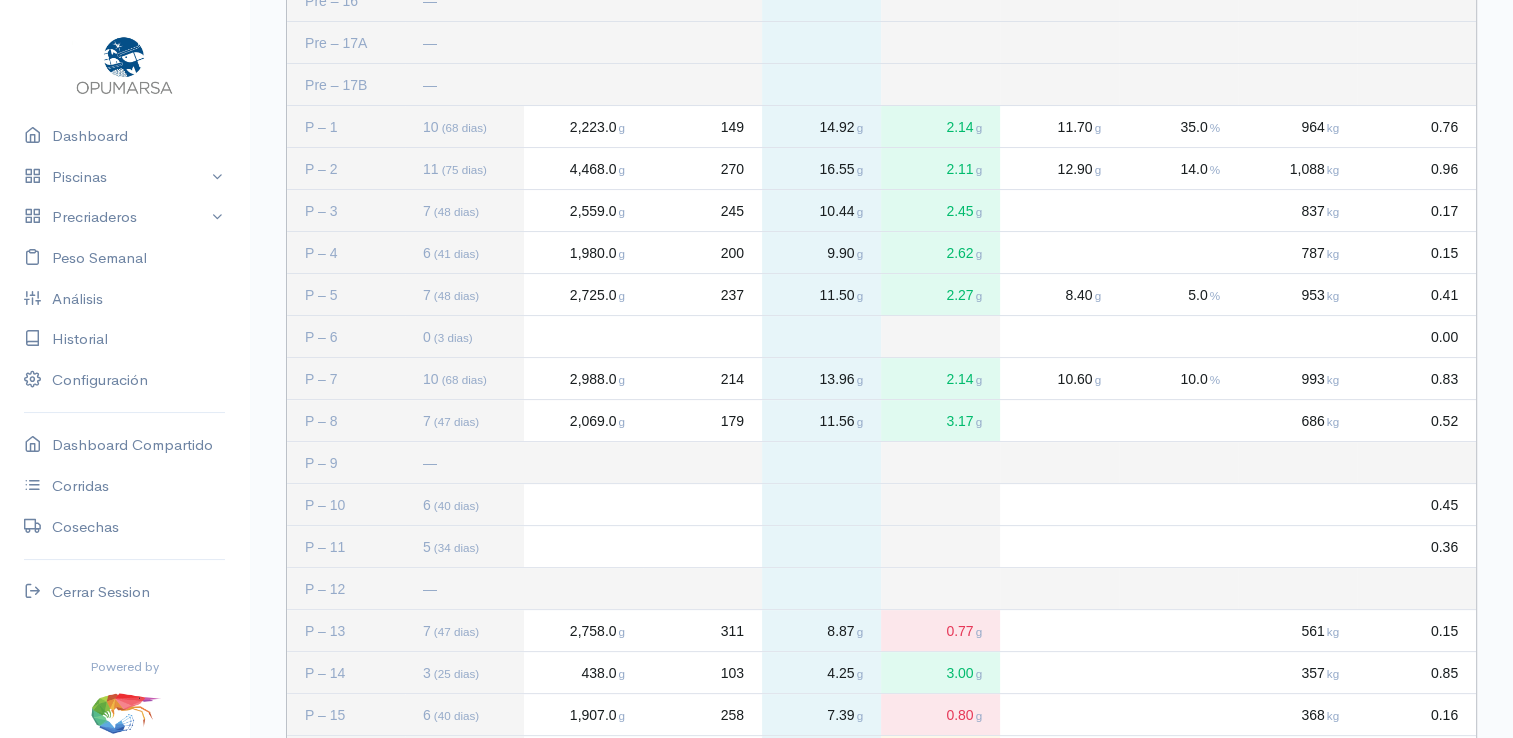 click 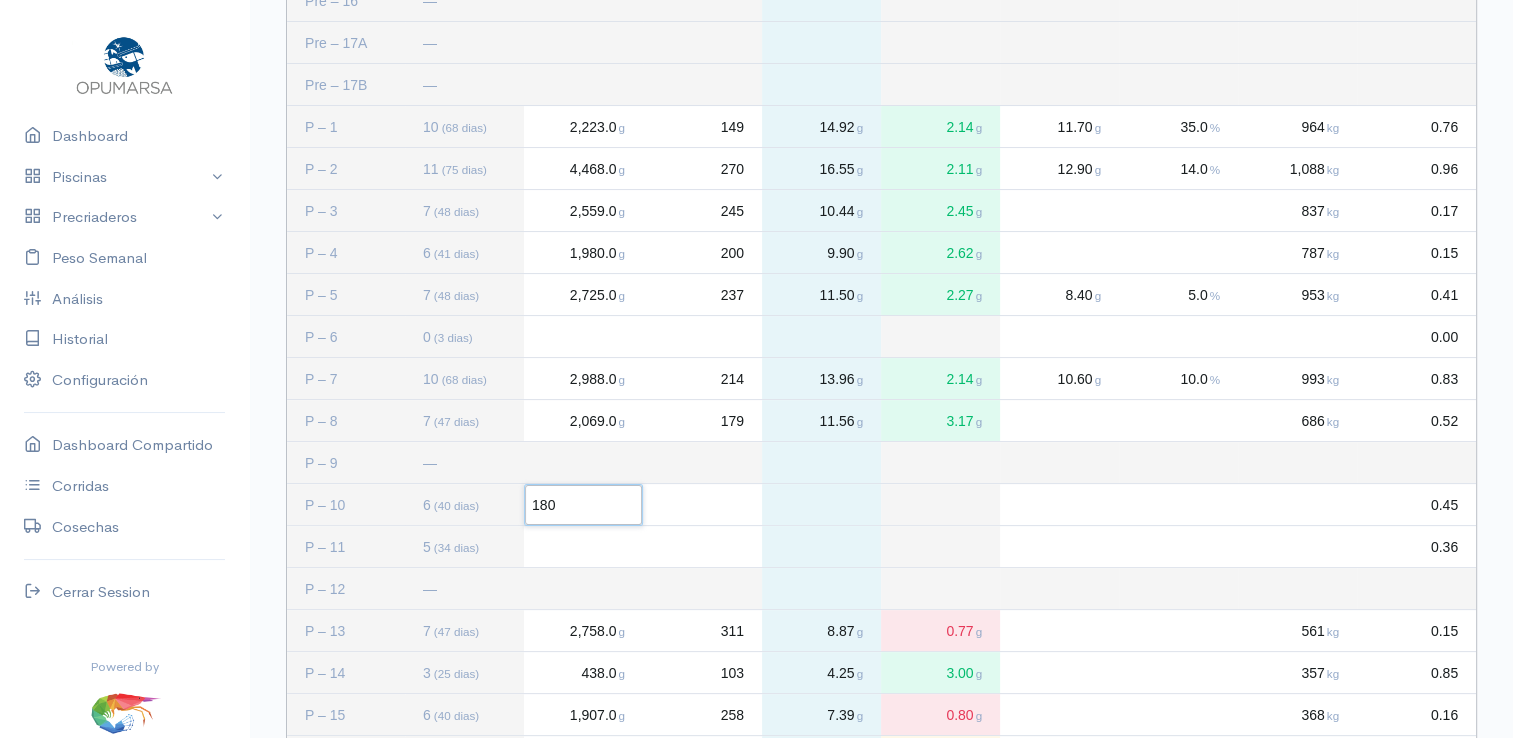 type on "1809" 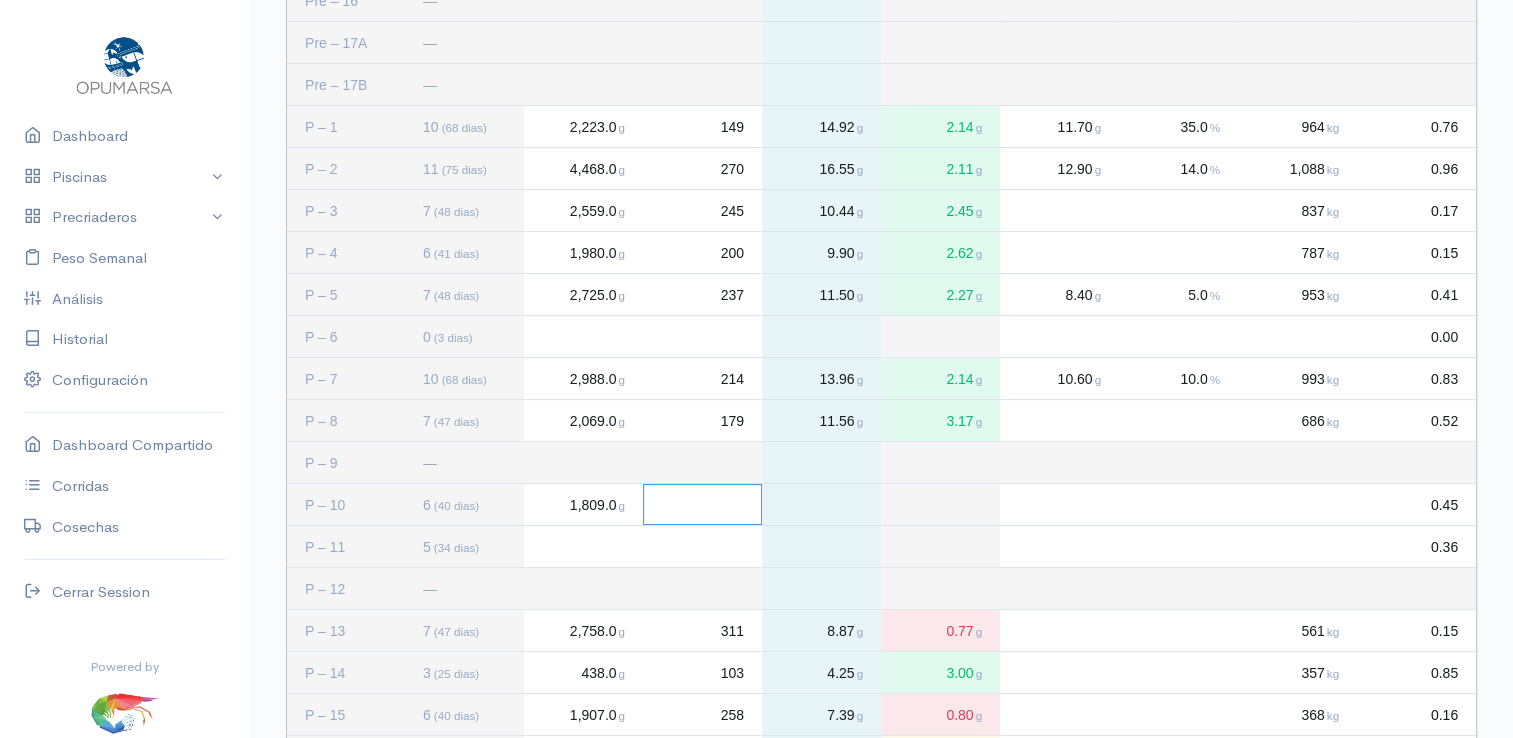 click 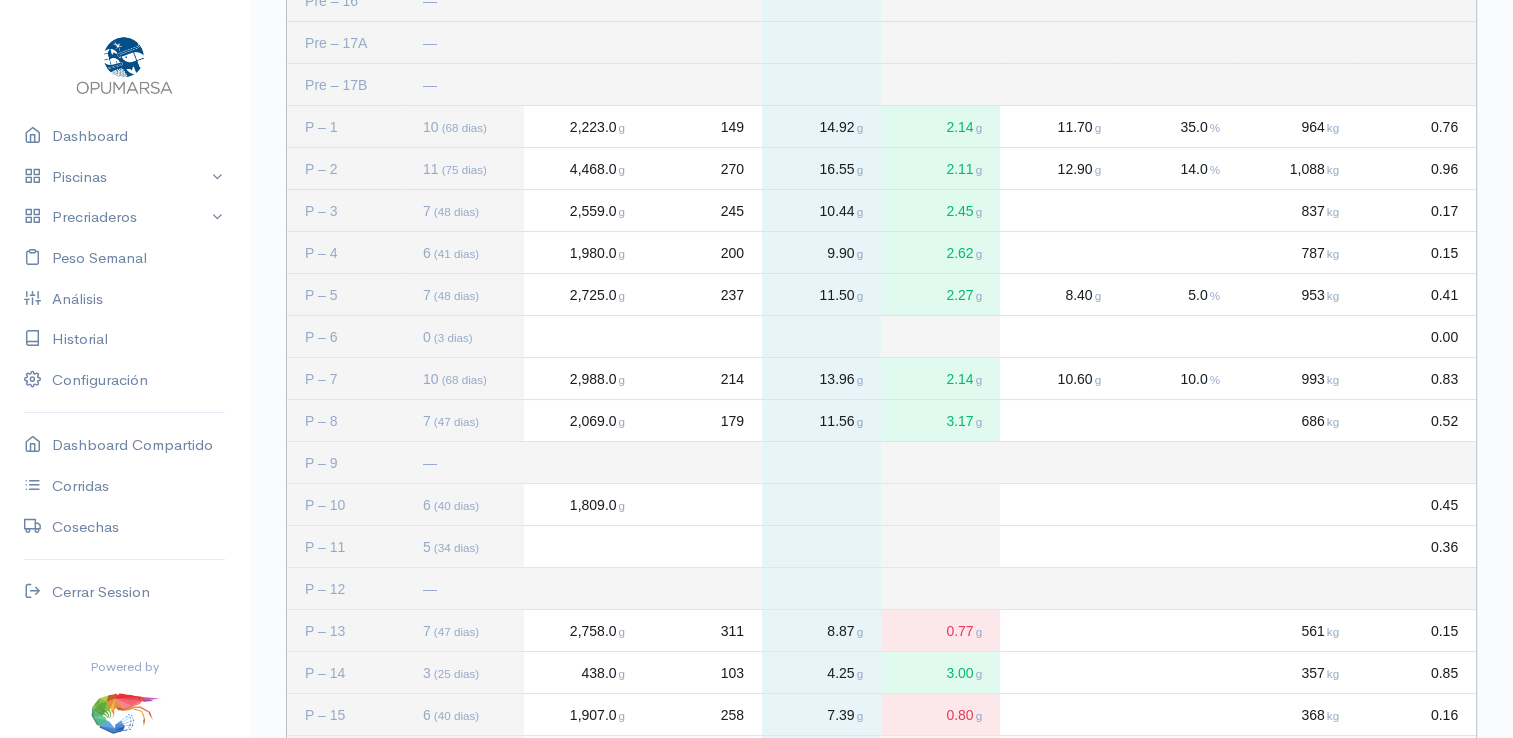 click 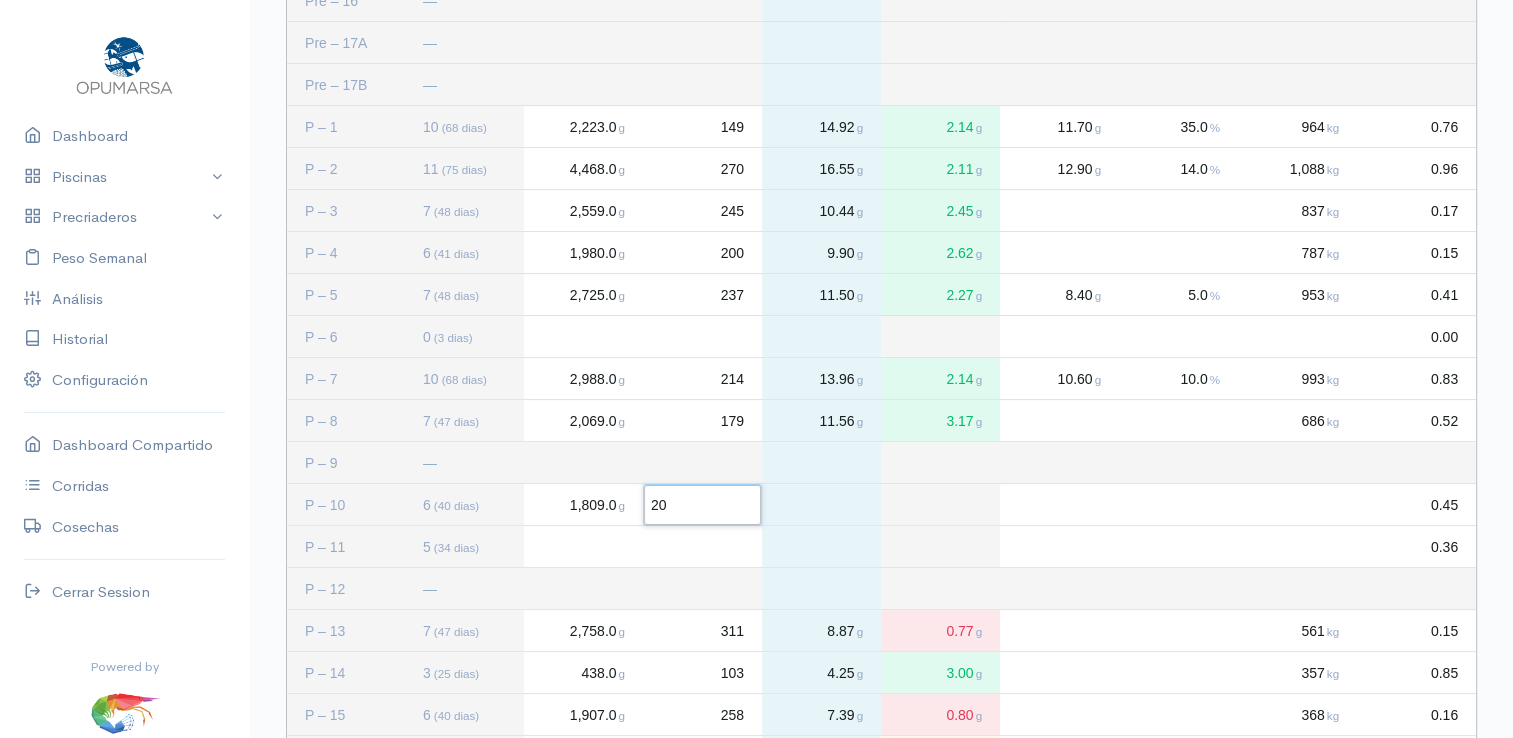 type on "205" 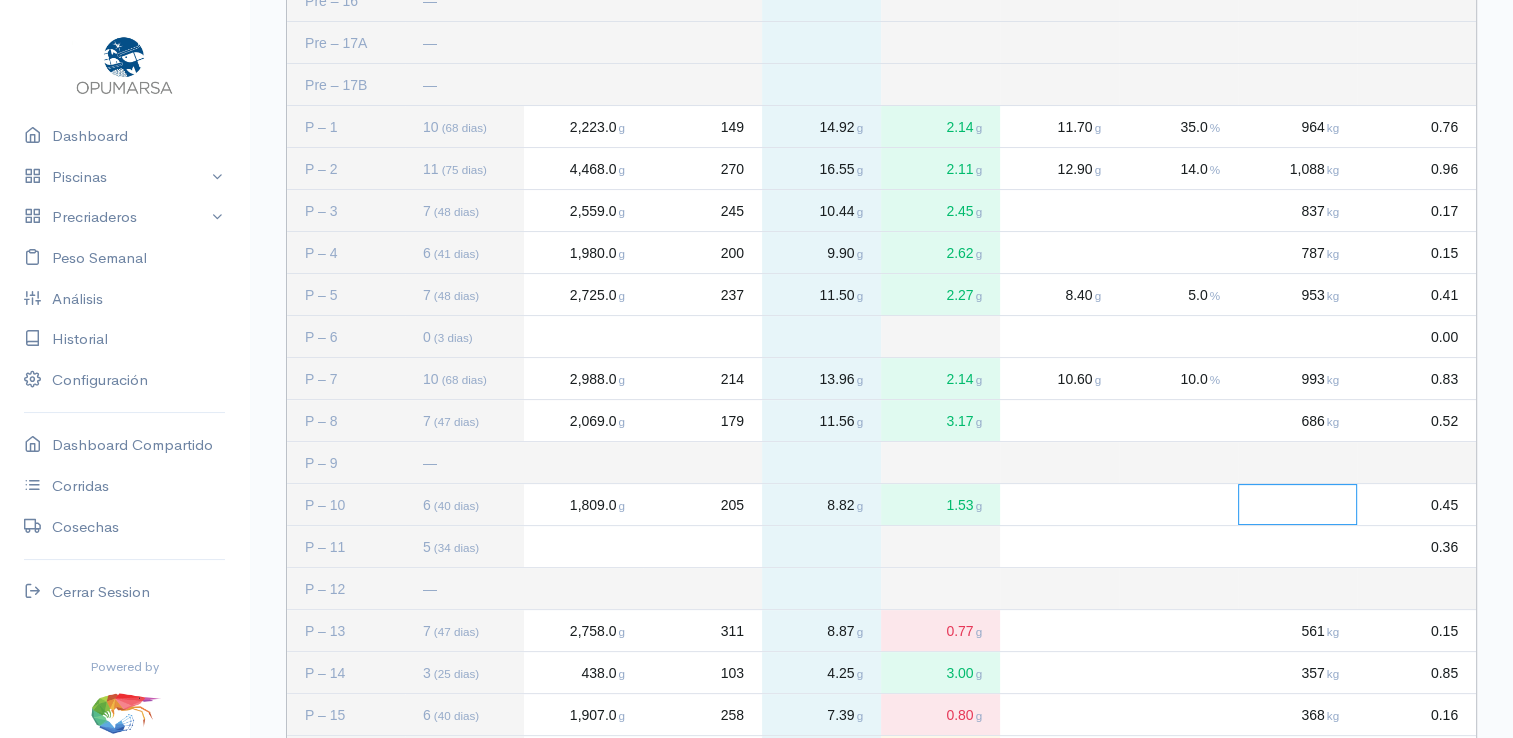 click 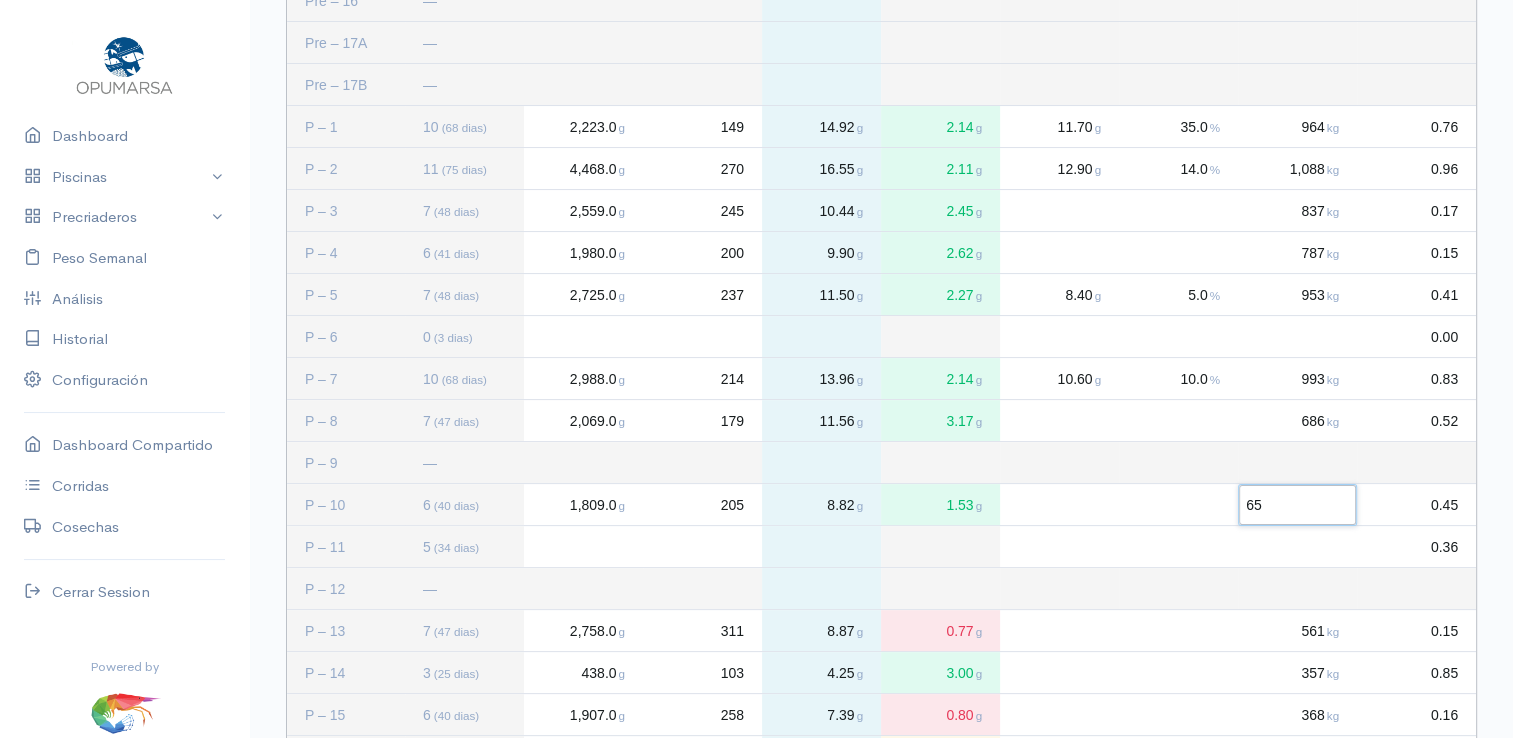 type on "659" 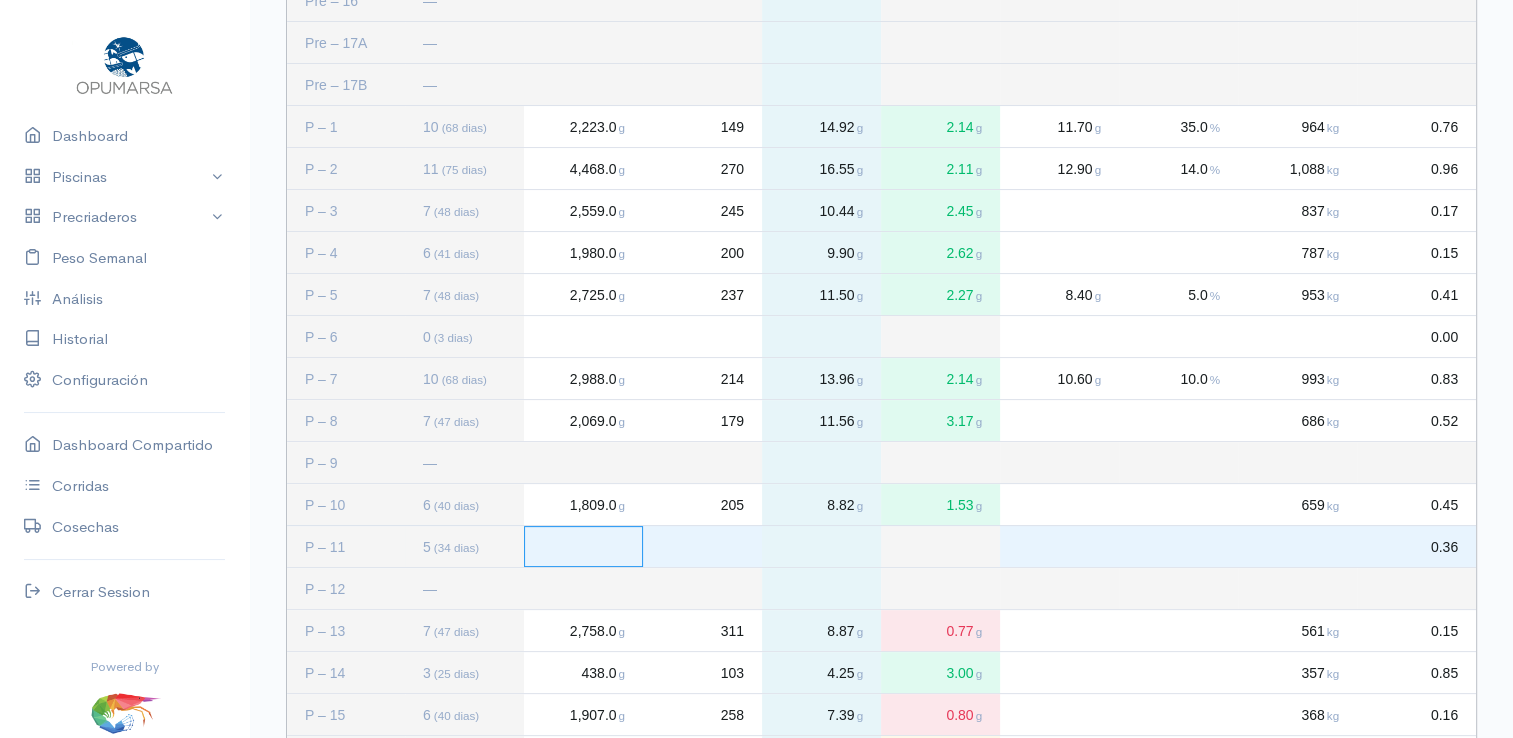 click 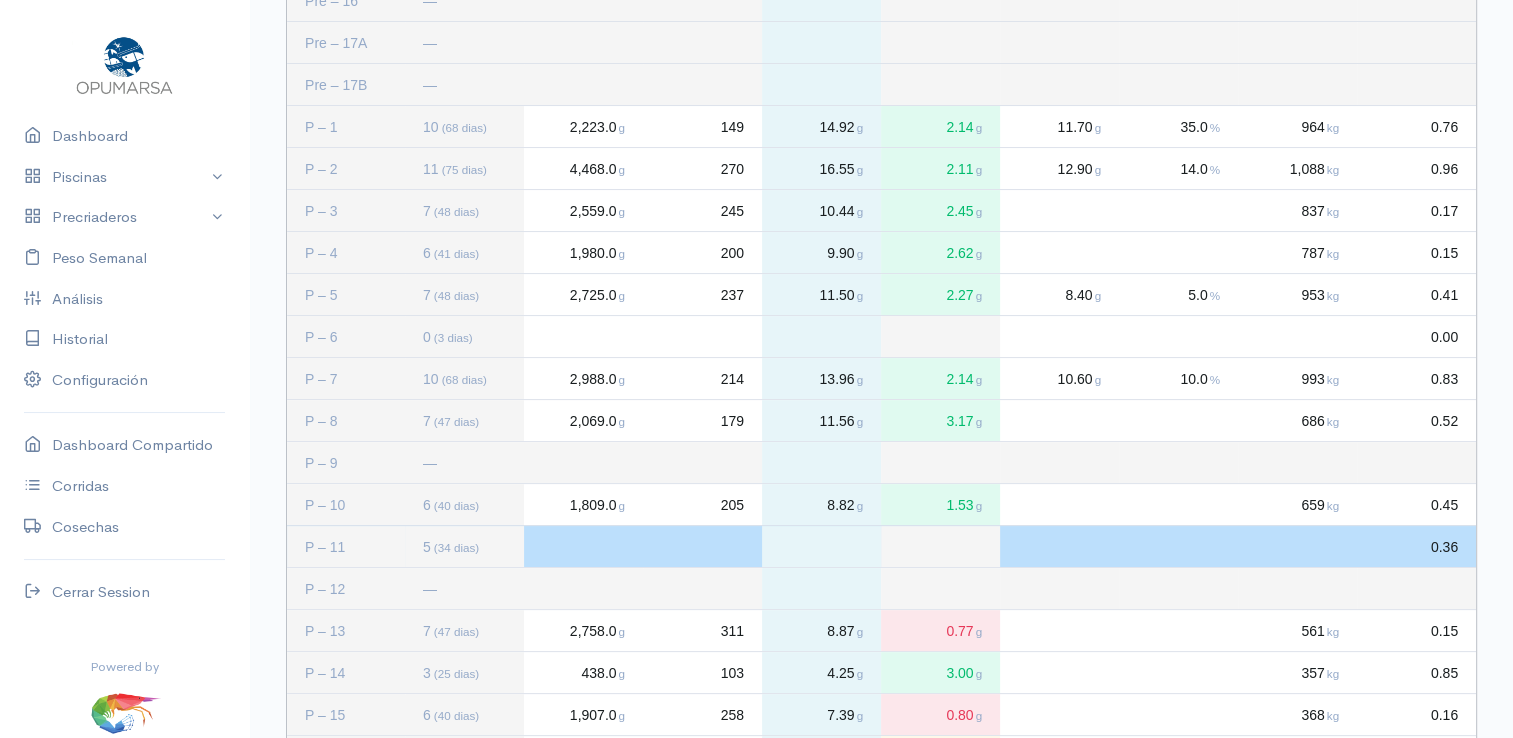 click 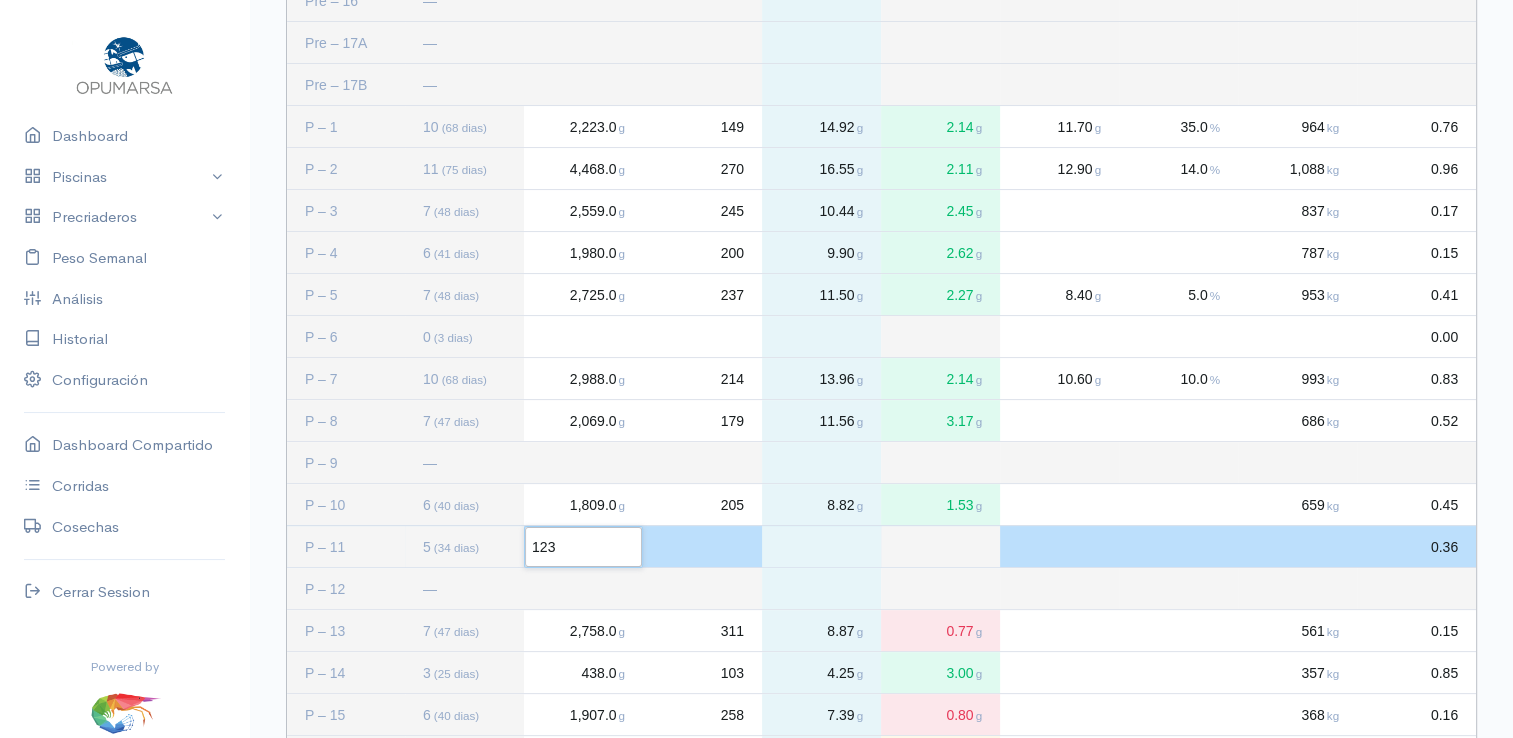 type on "1237" 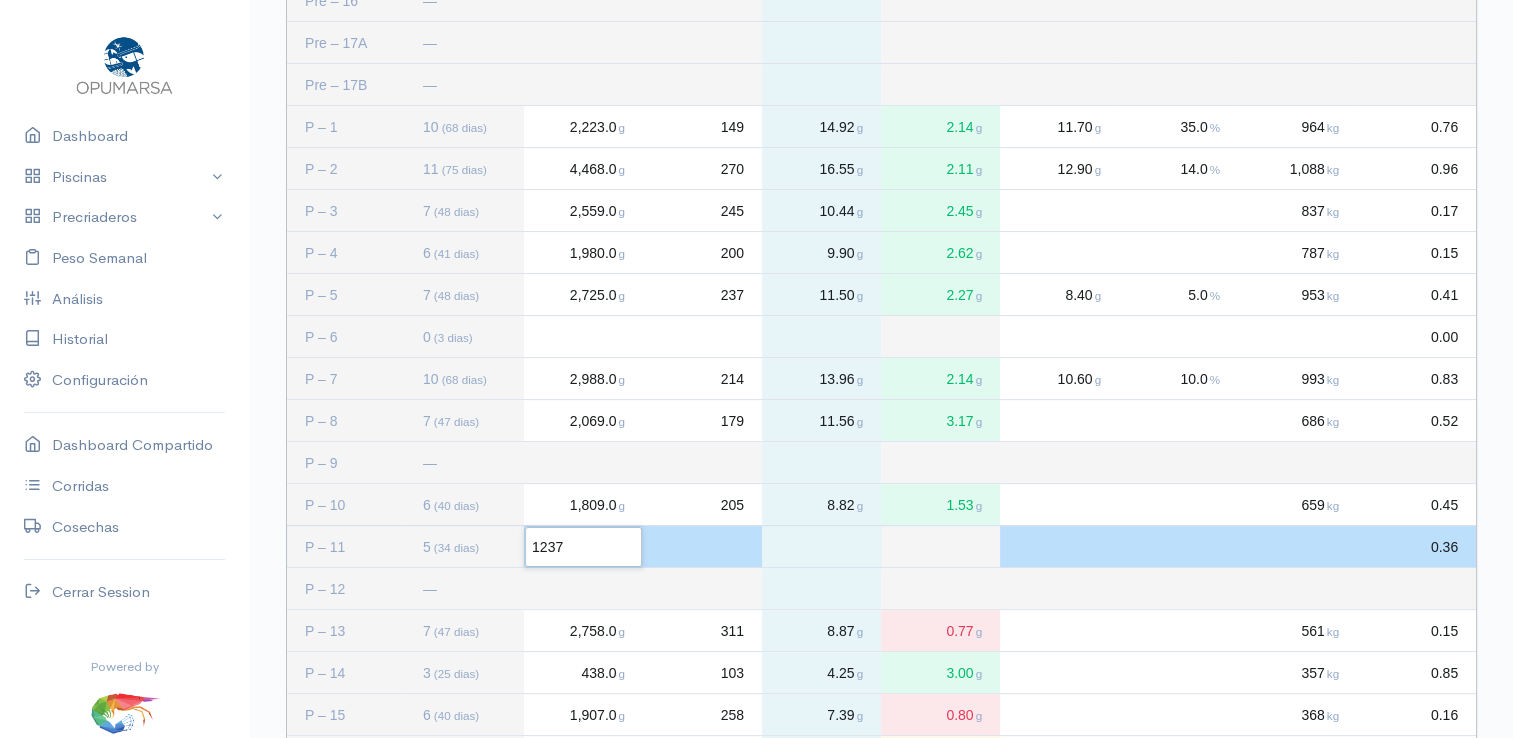click 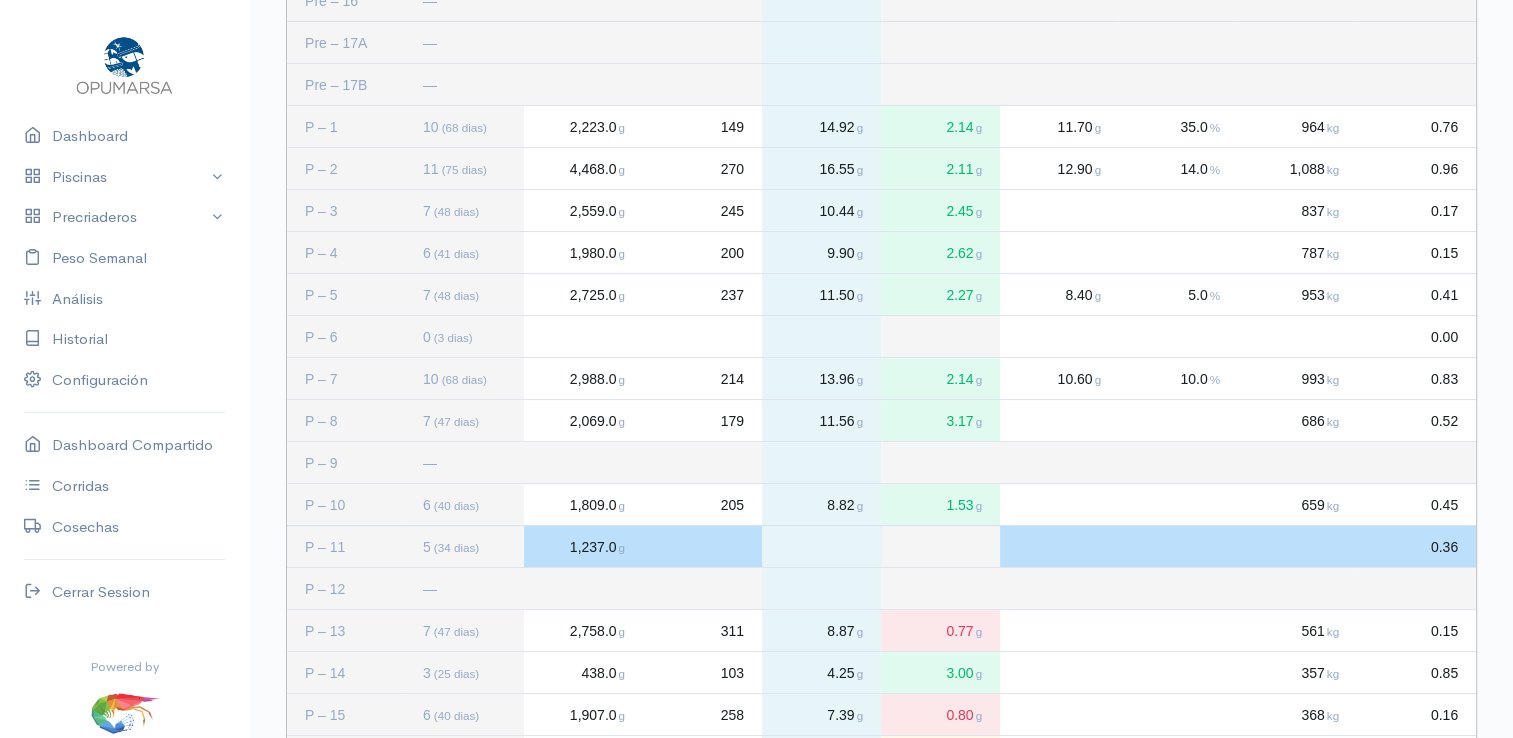 click 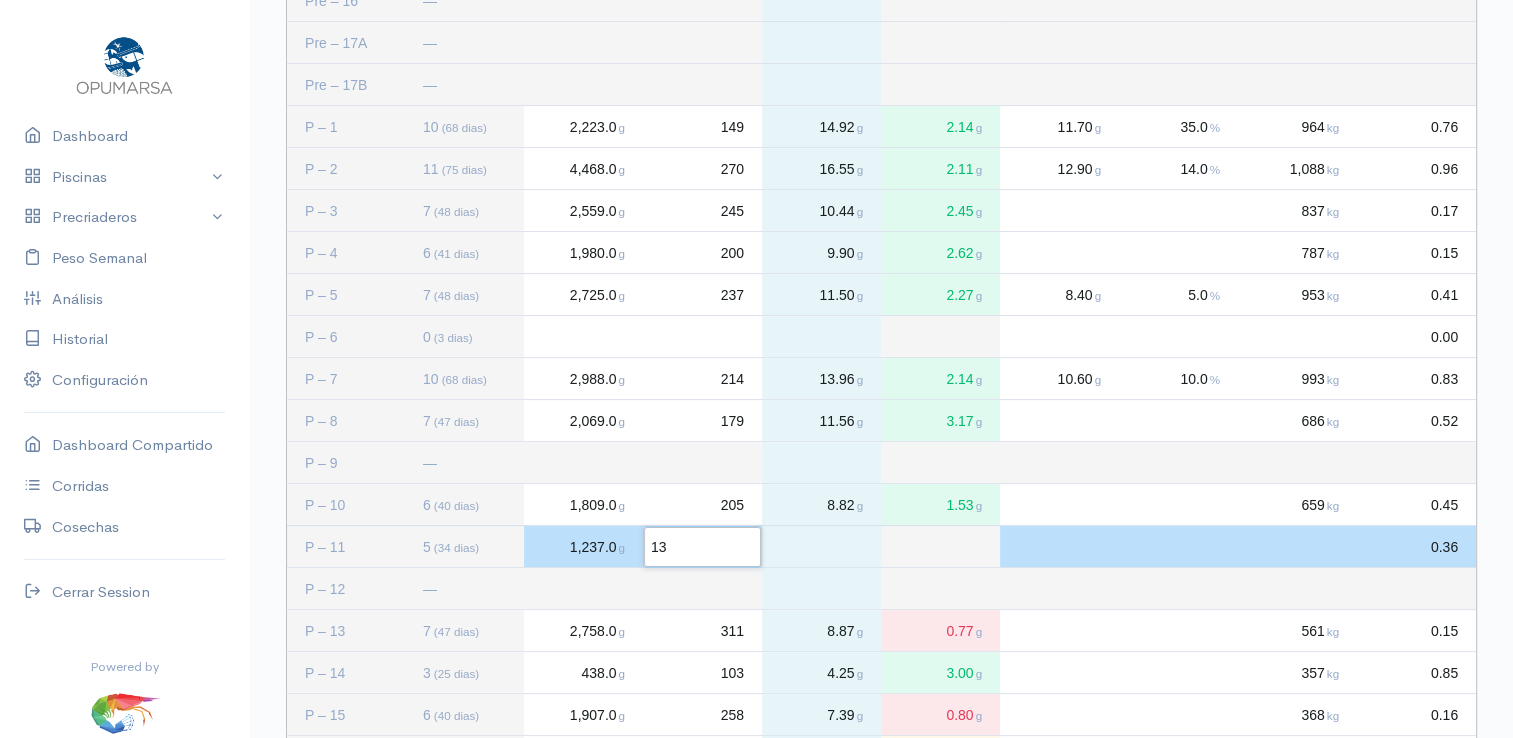 type on "134" 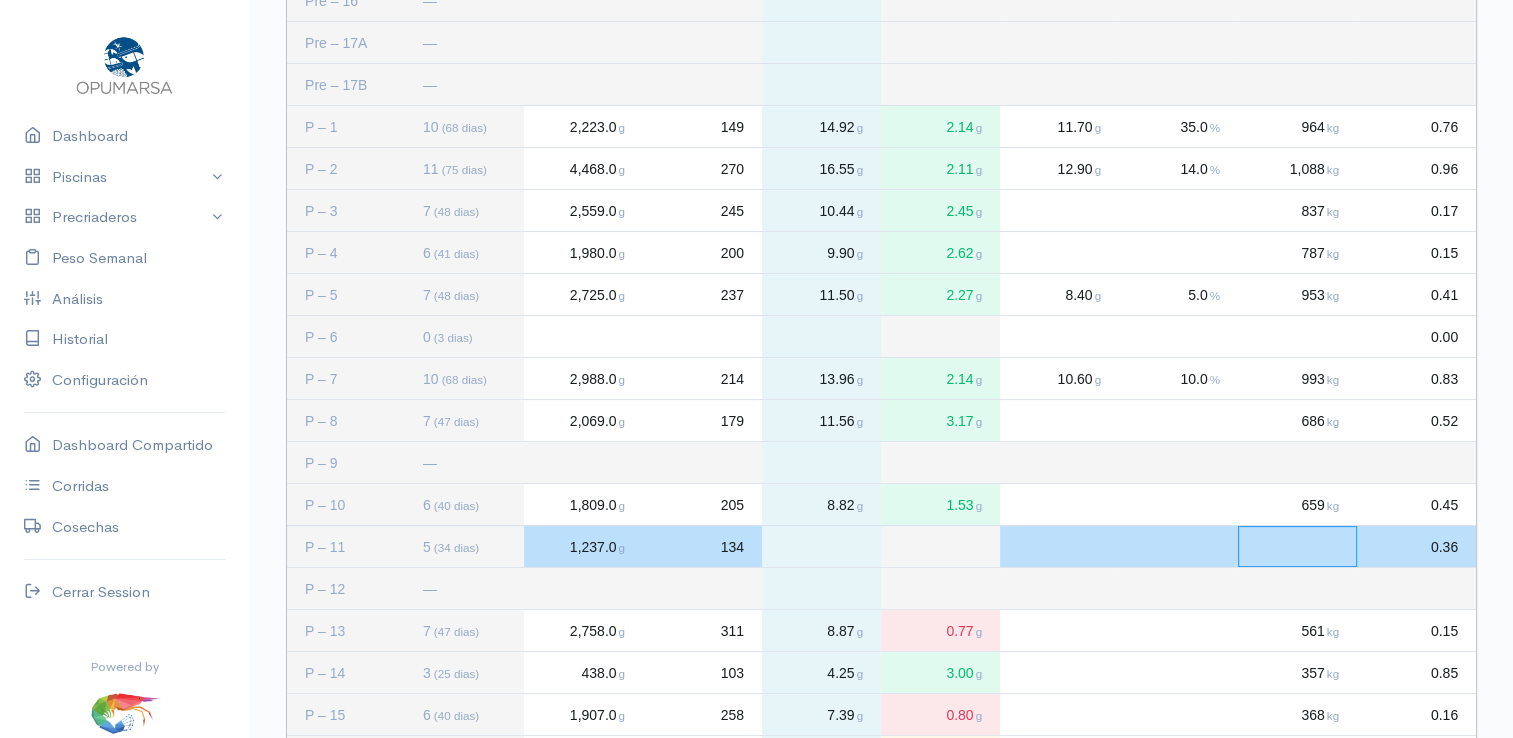 click 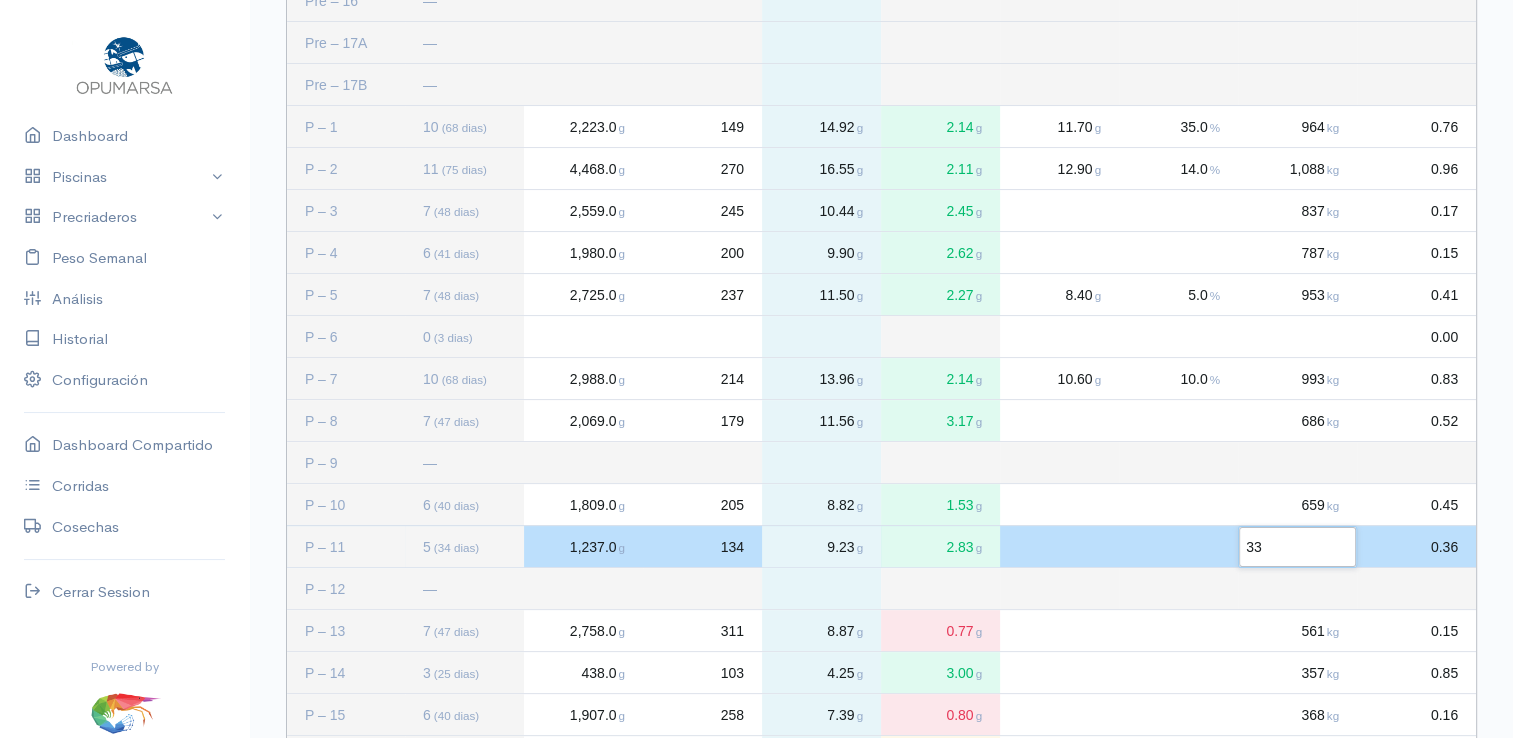 type on "335" 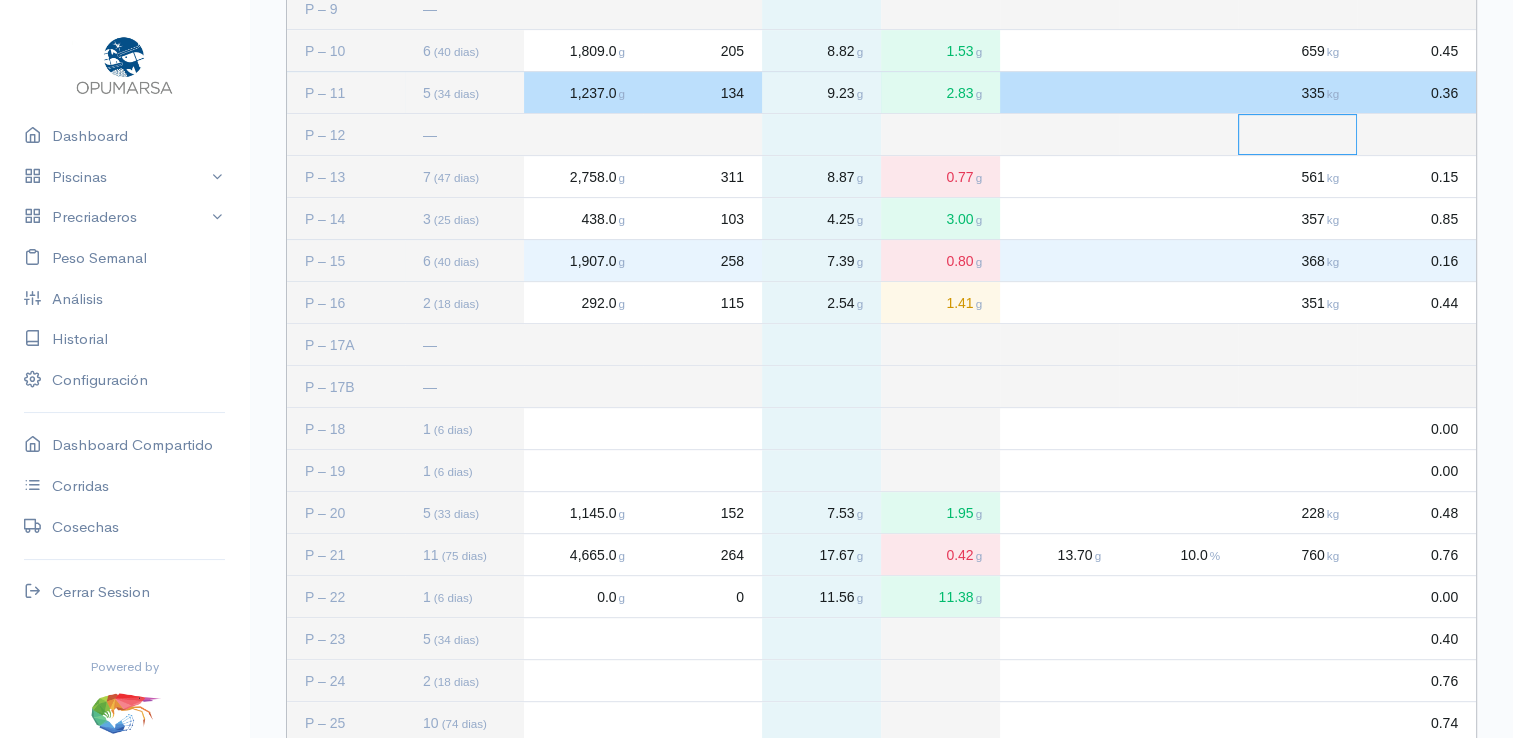 scroll, scrollTop: 834, scrollLeft: 0, axis: vertical 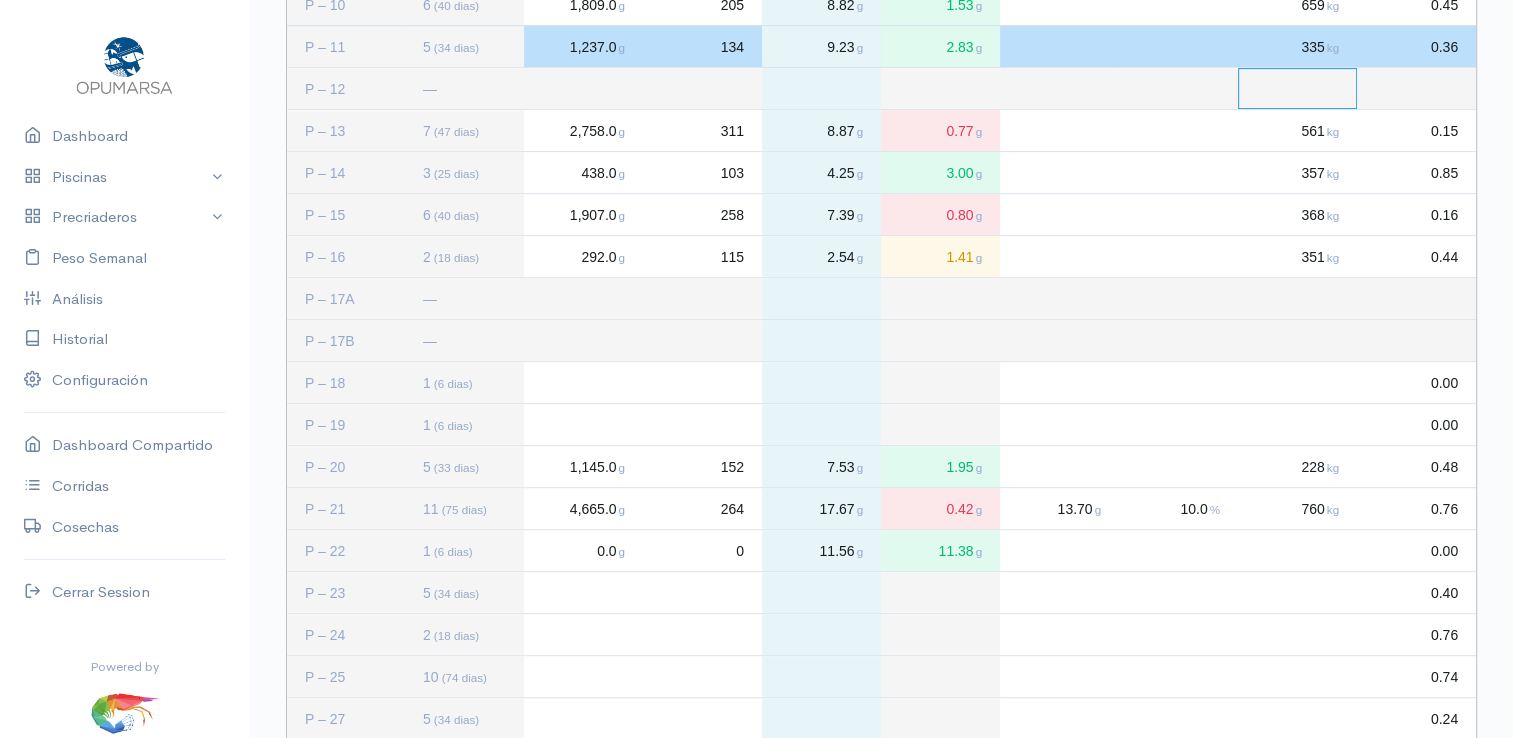 click 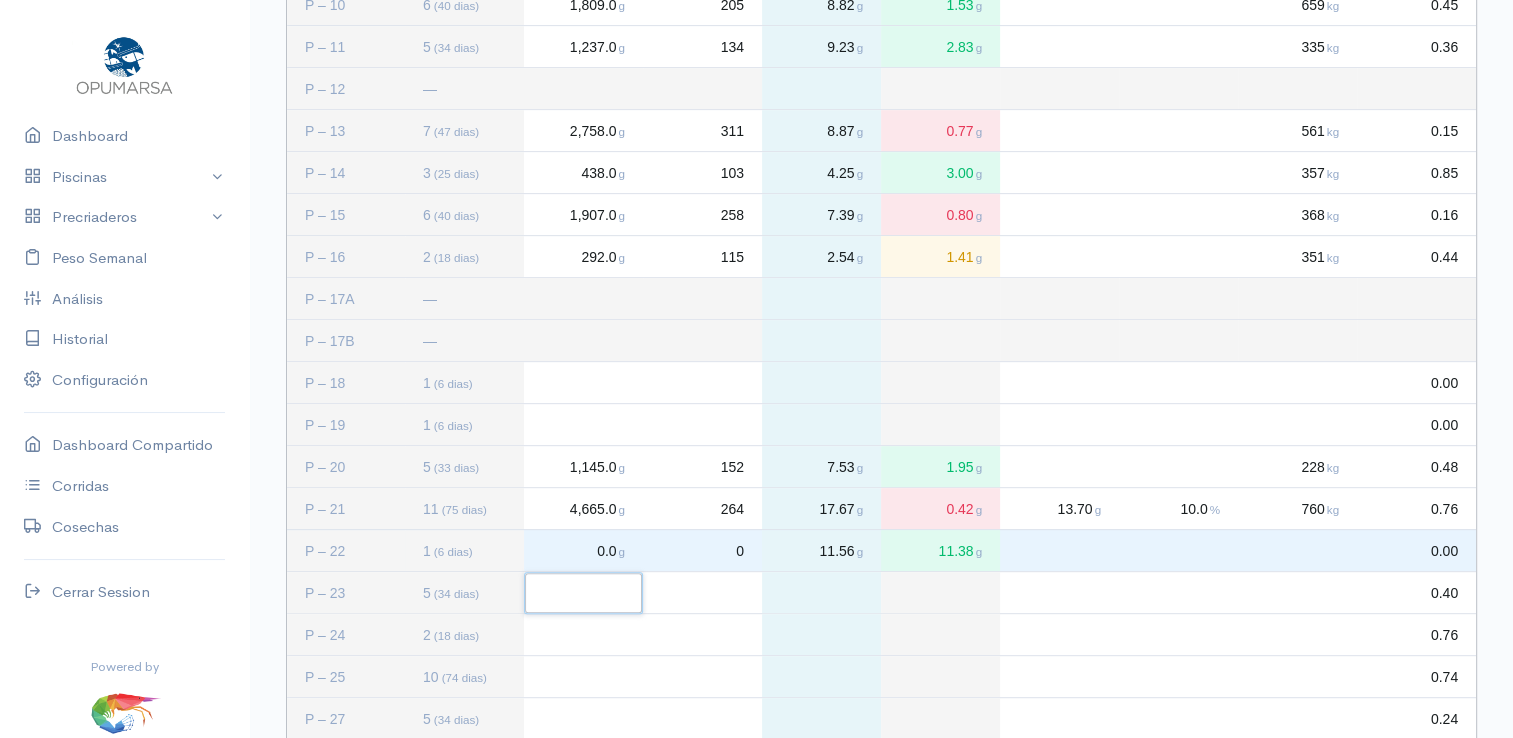 click on "11.56 g" 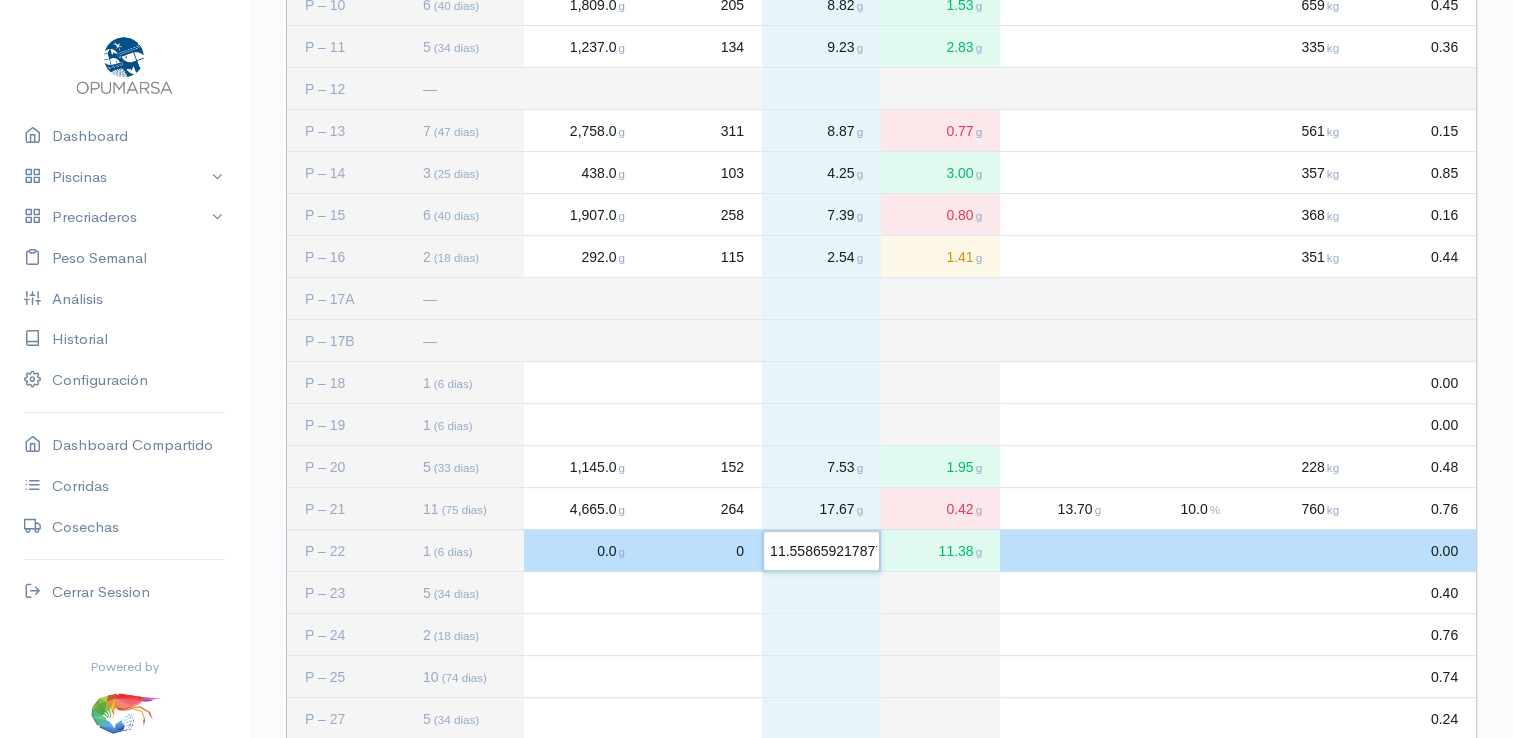 scroll, scrollTop: 0, scrollLeft: 23, axis: horizontal 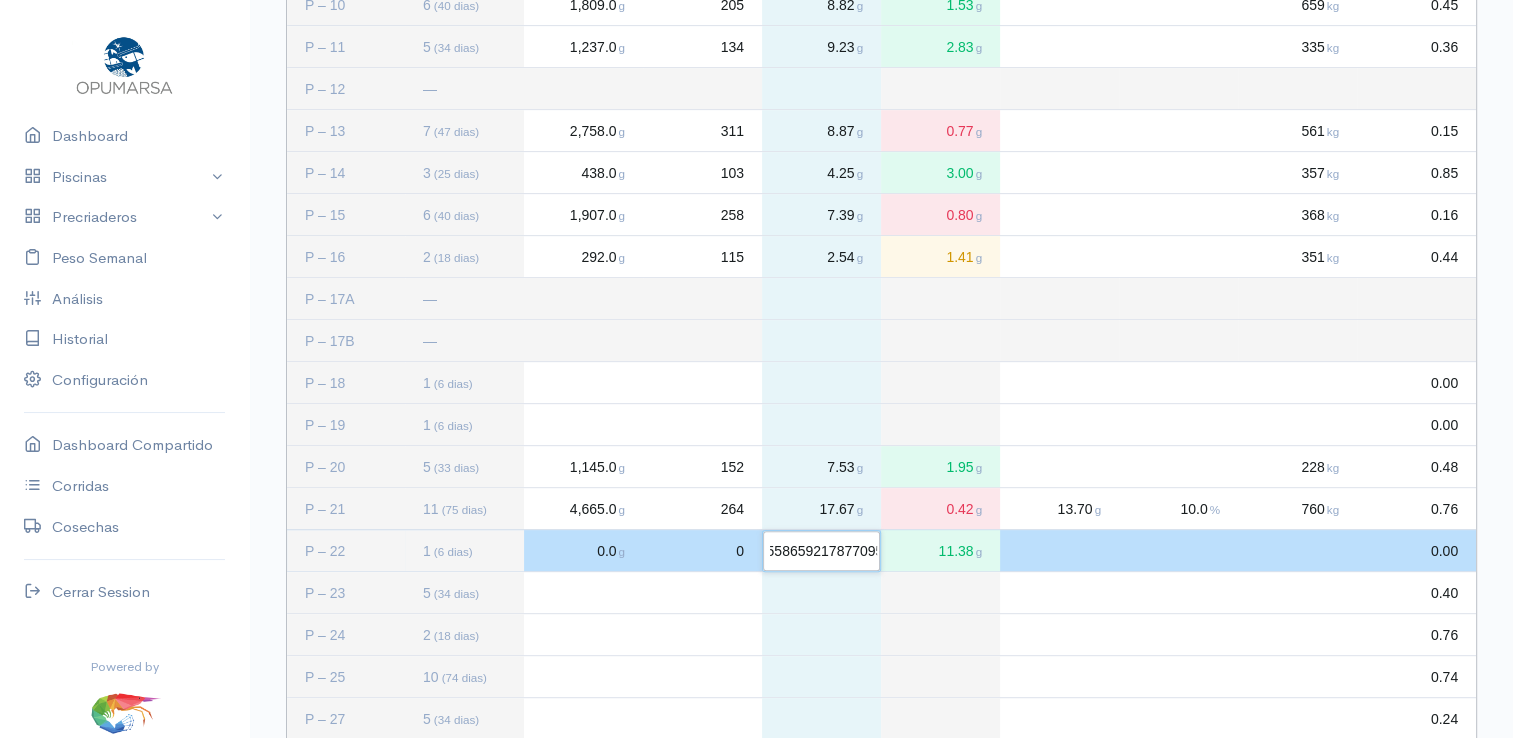 type 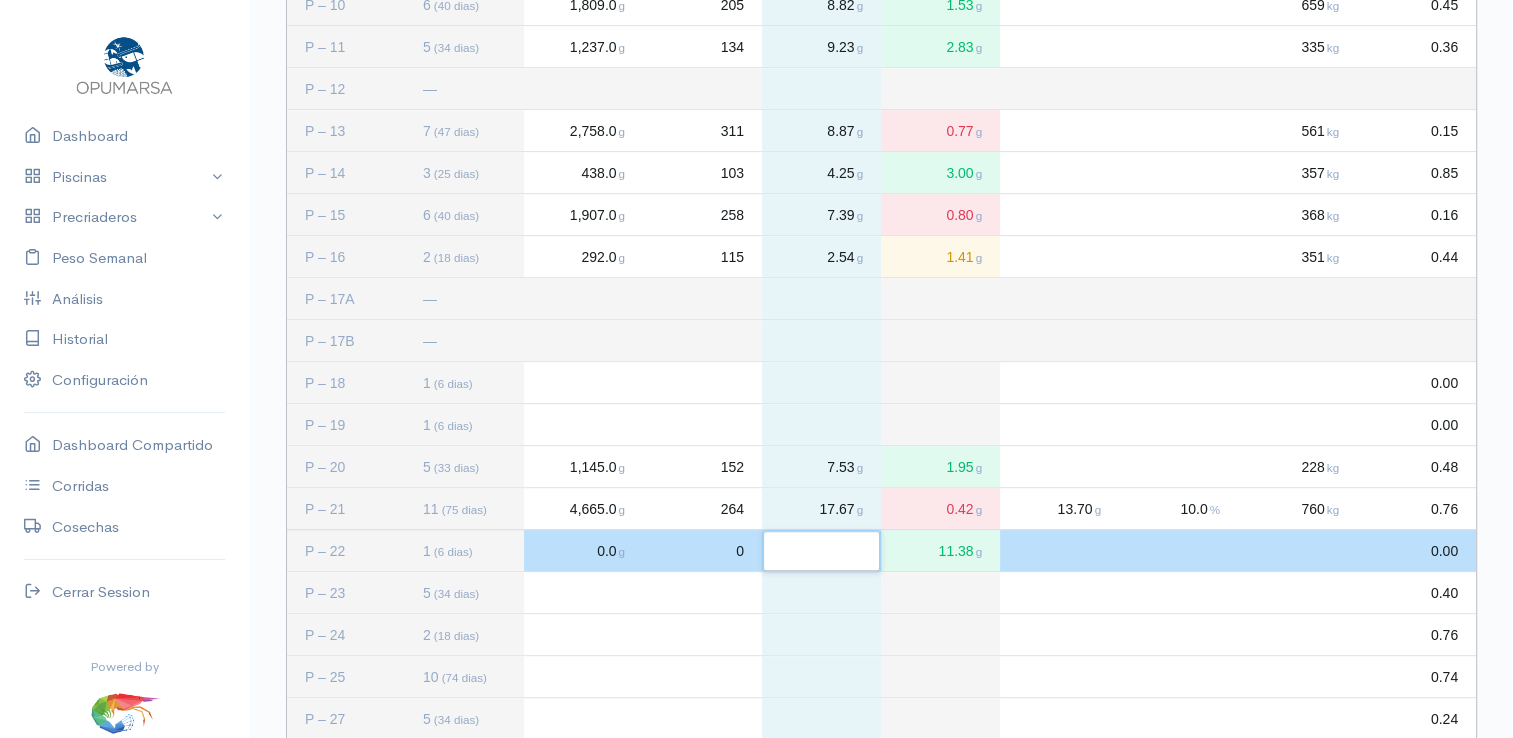 scroll, scrollTop: 0, scrollLeft: 0, axis: both 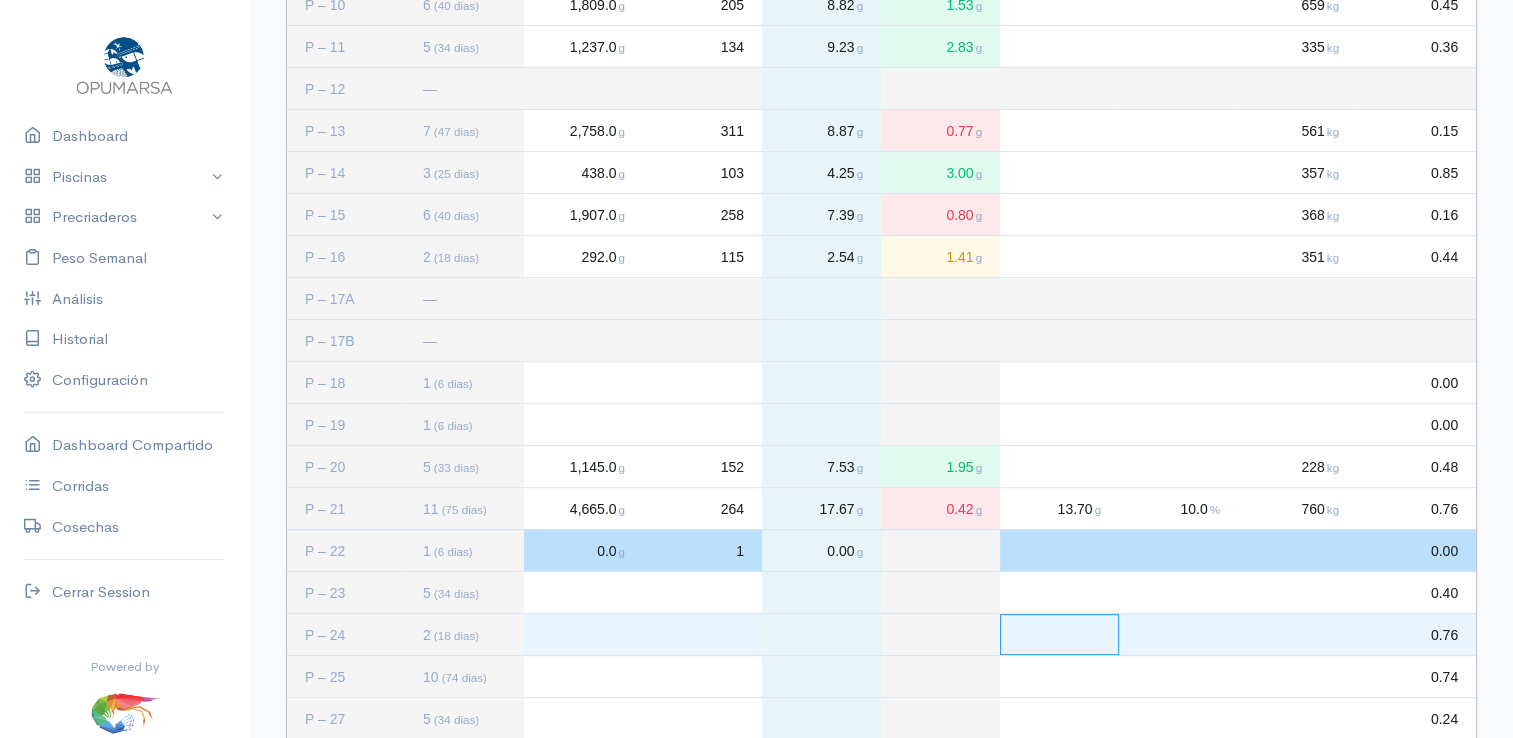 click 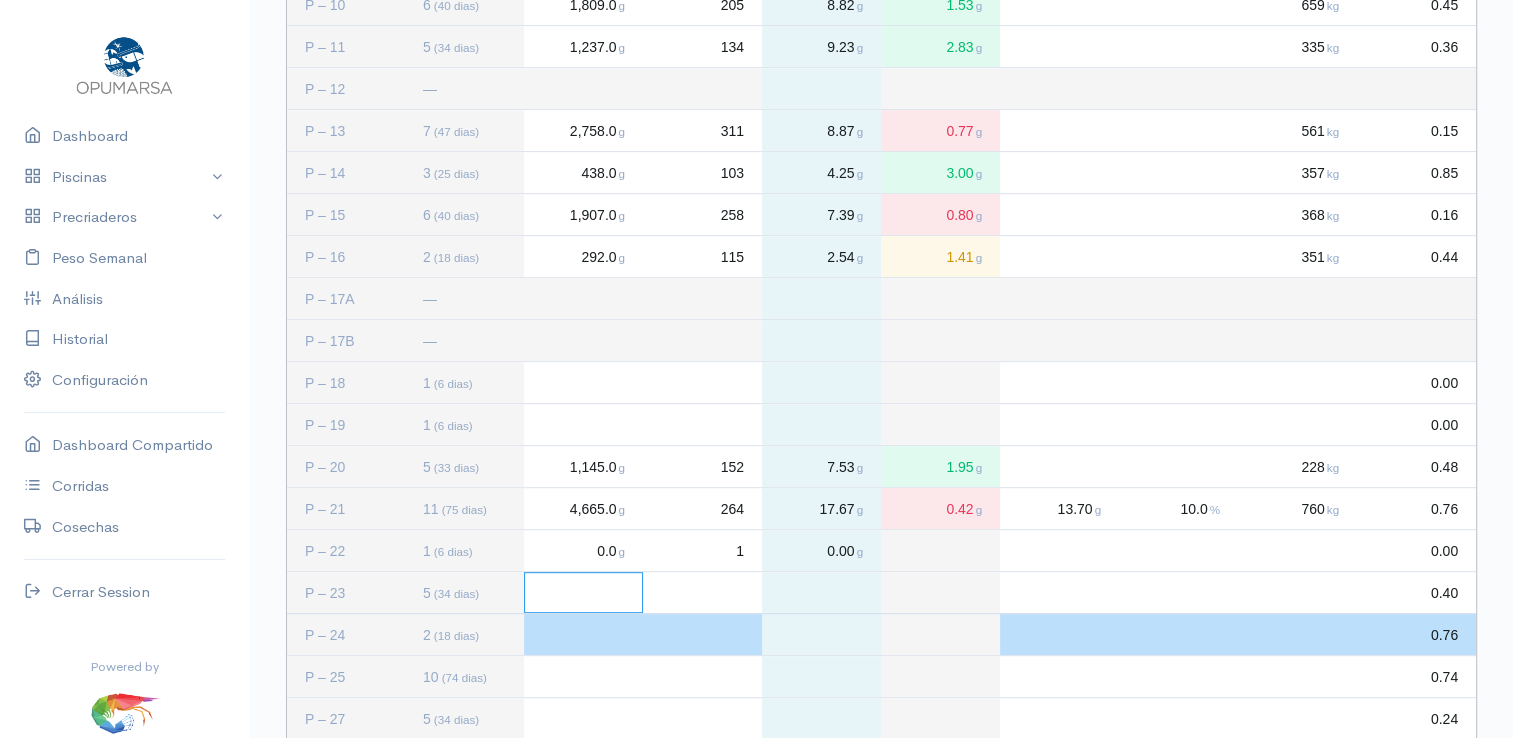 click 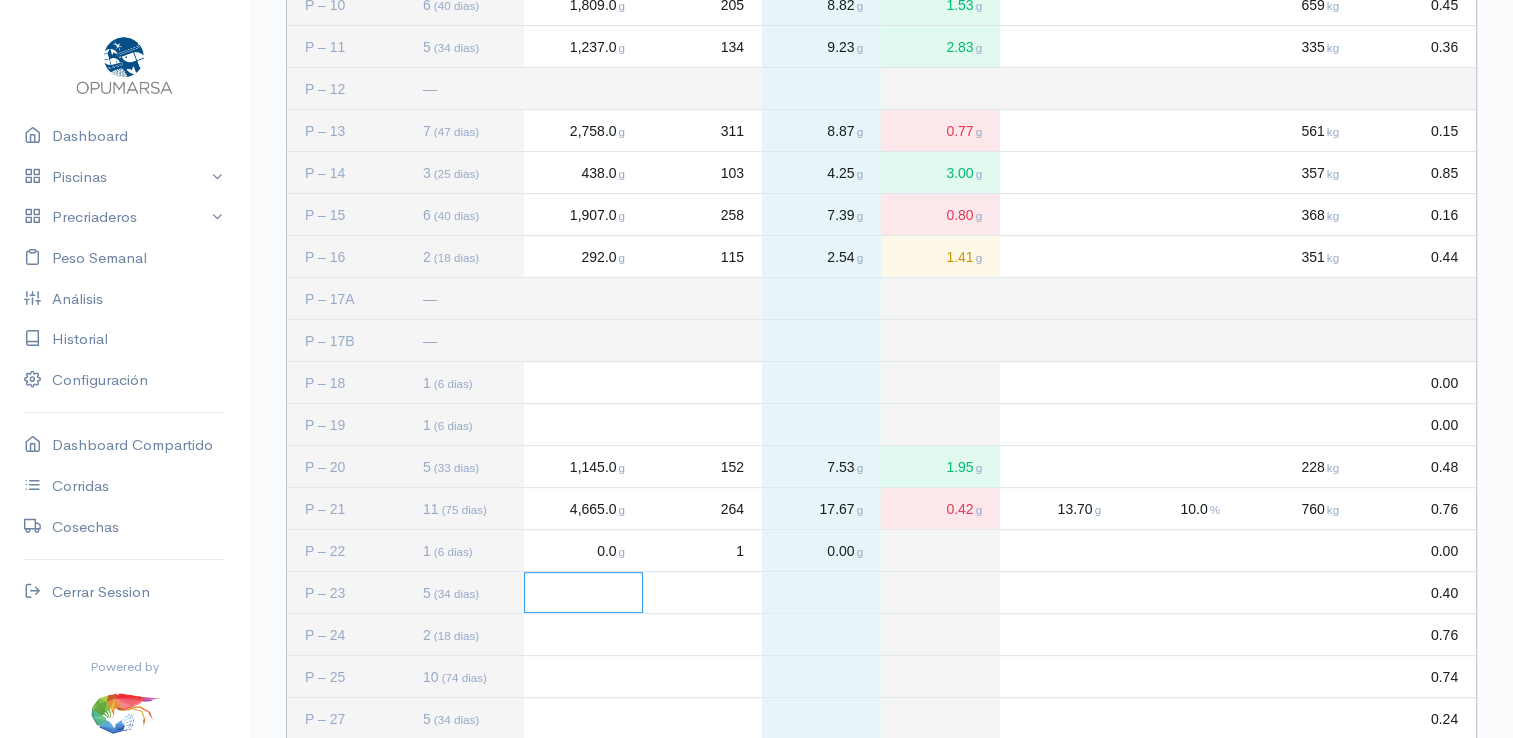 click 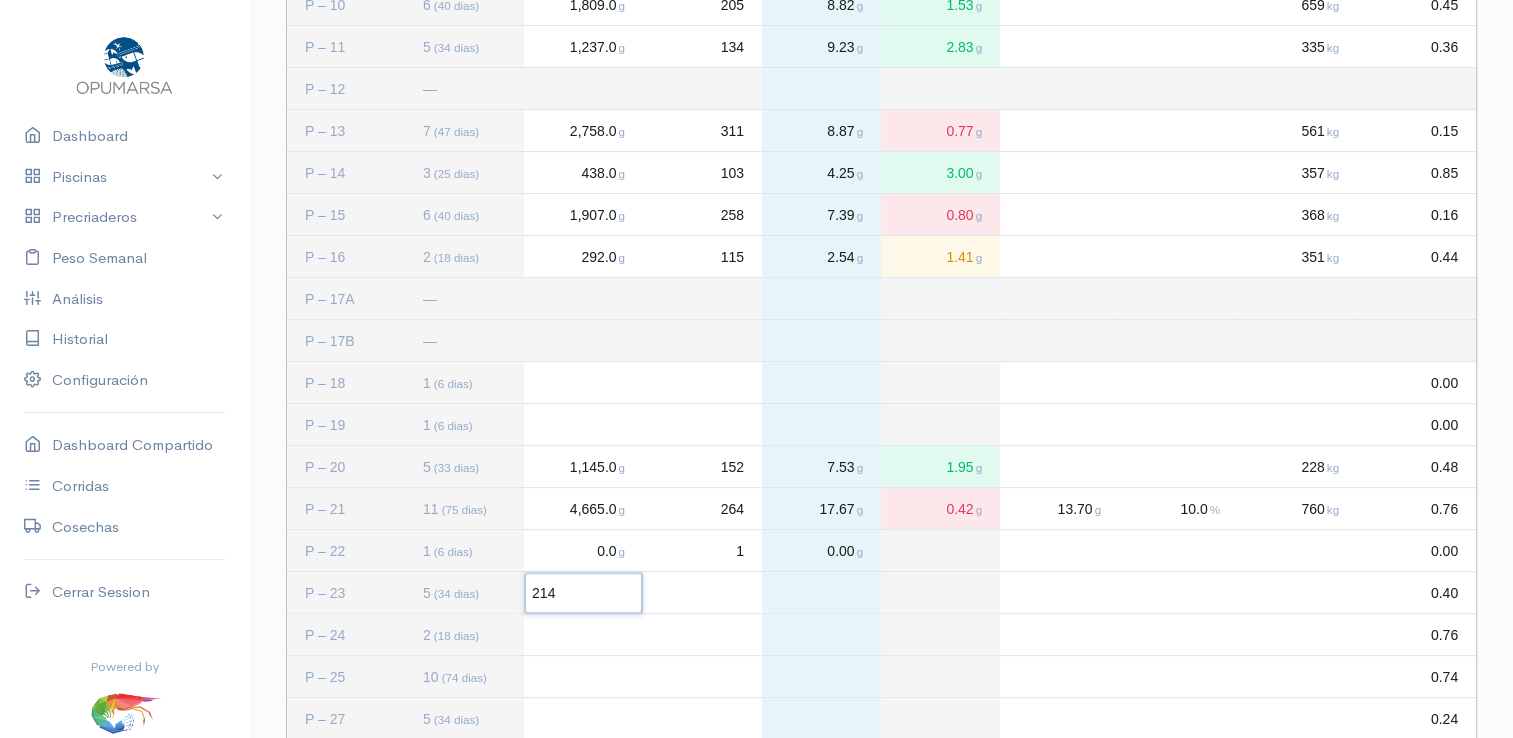 type on "2146" 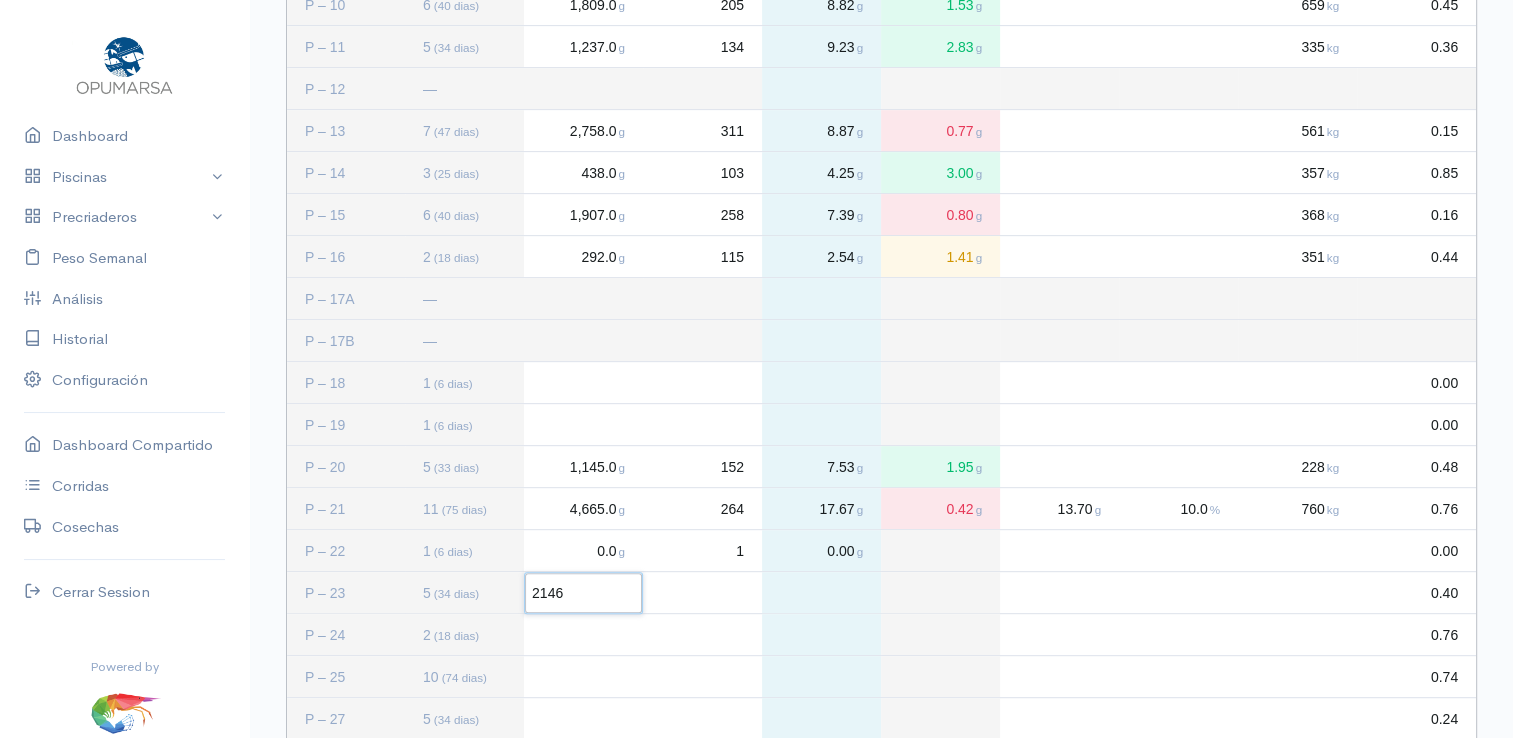 click 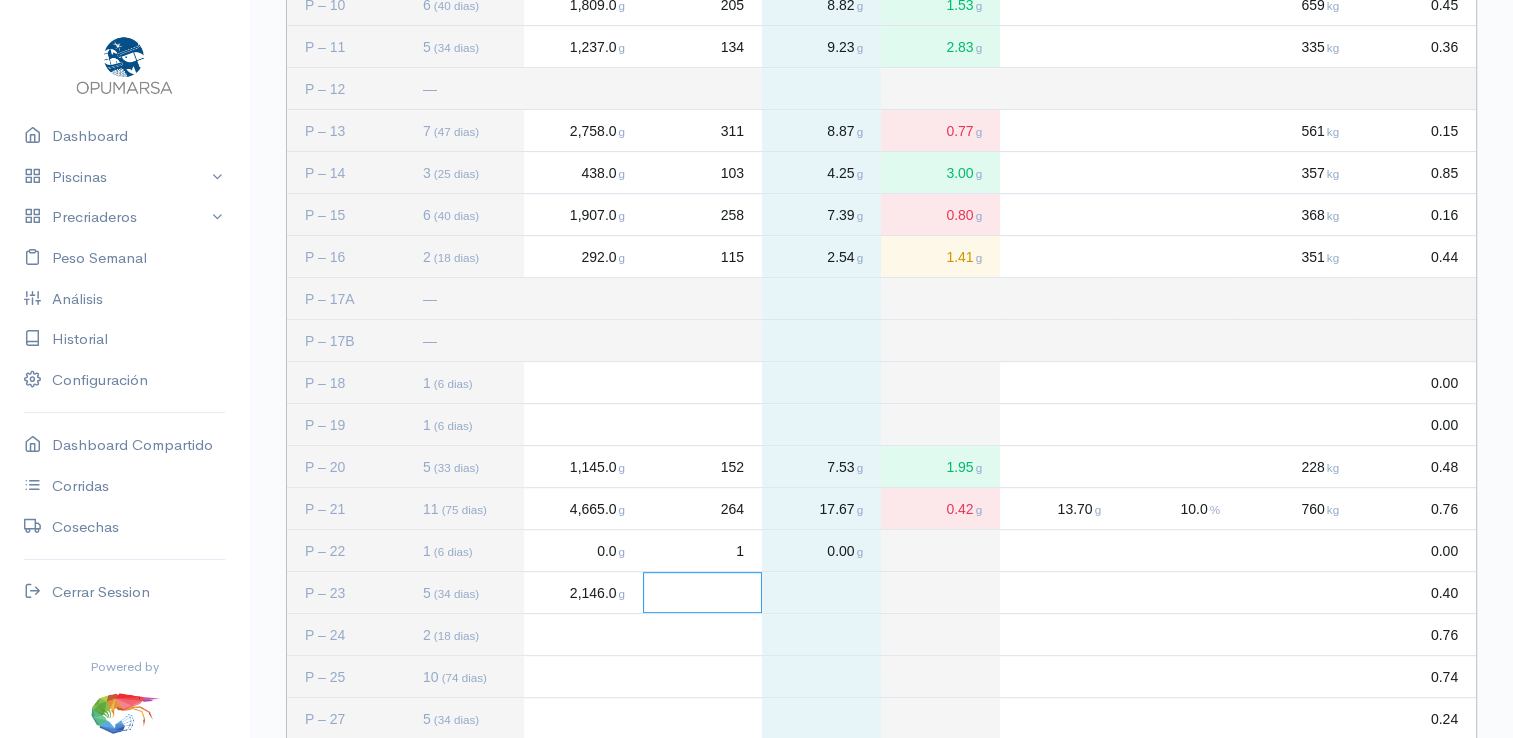 click 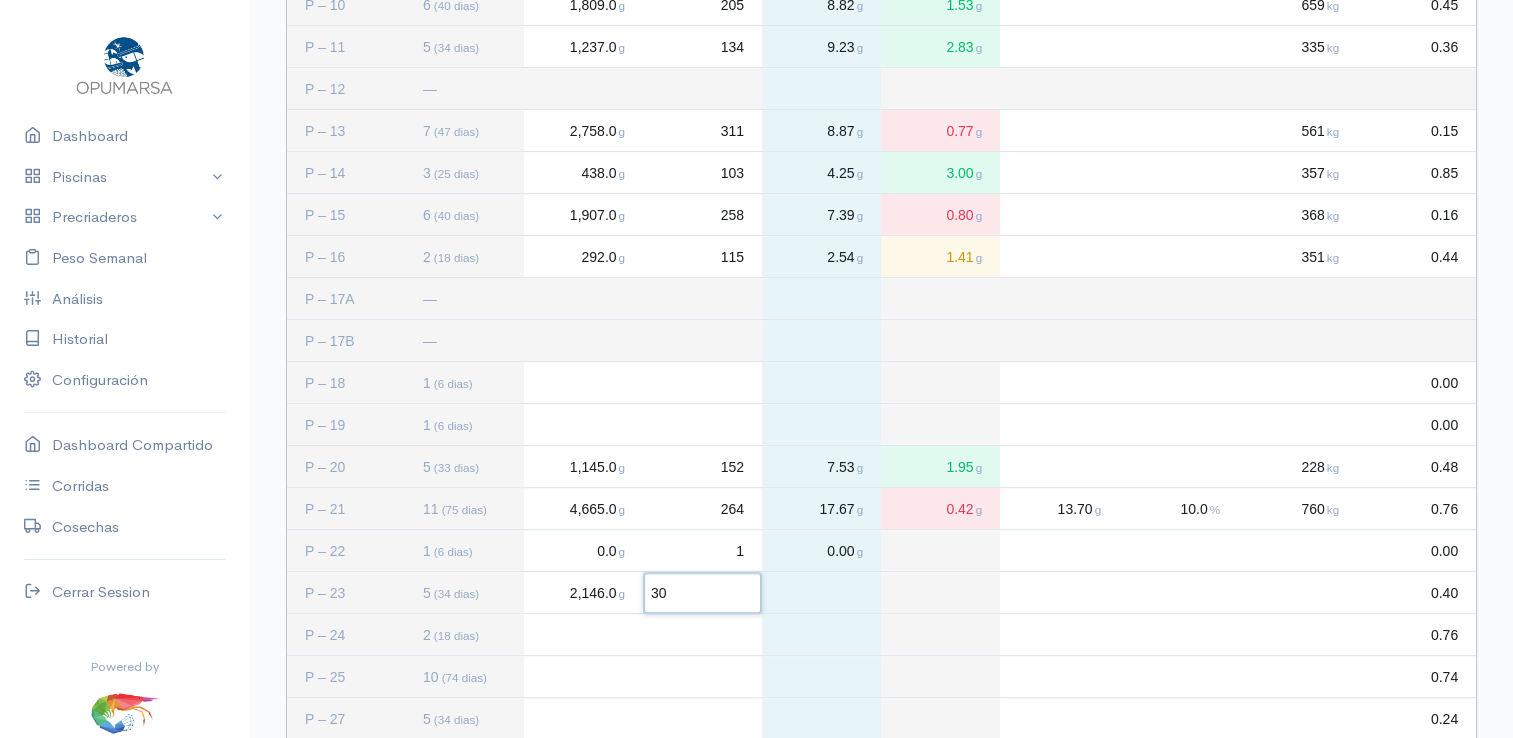 type on "308" 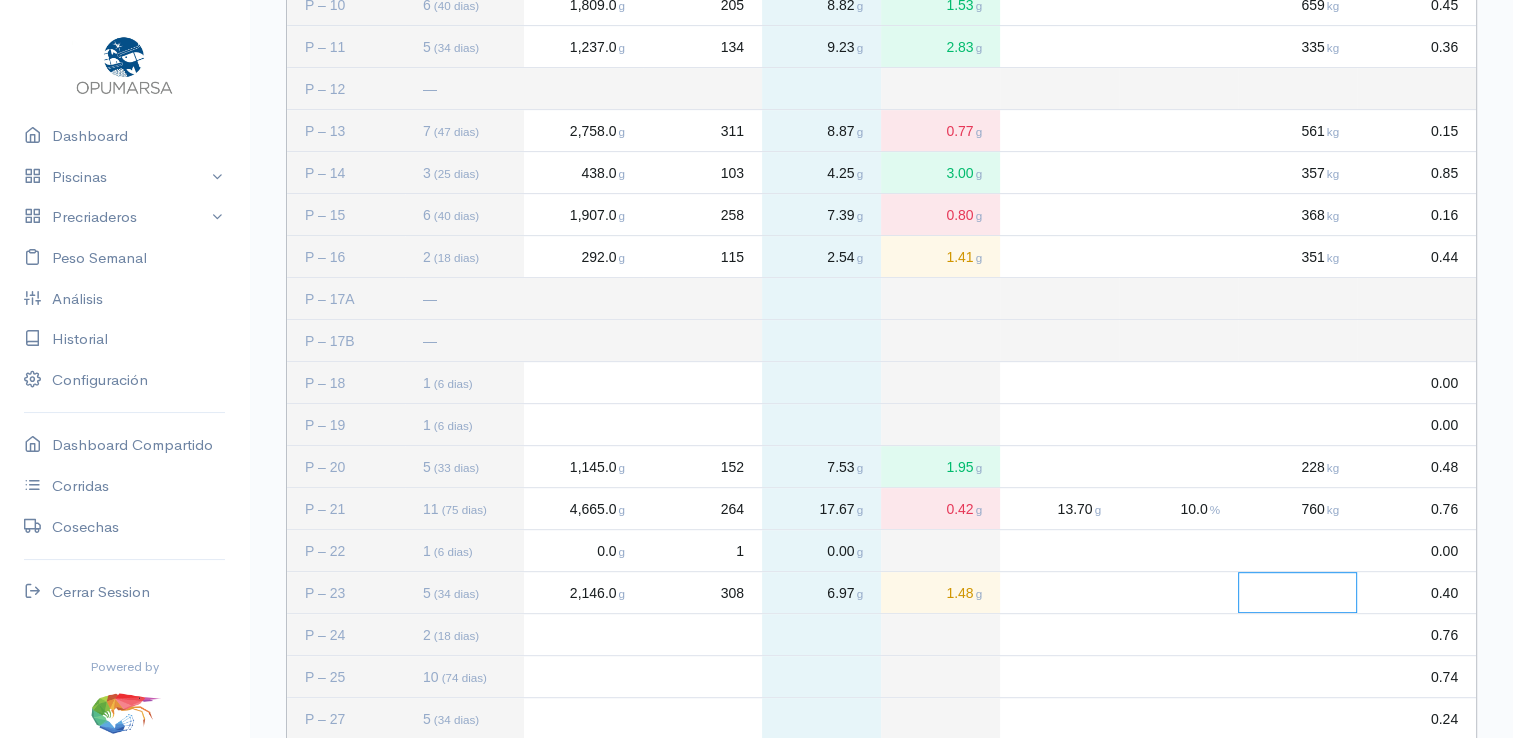 click 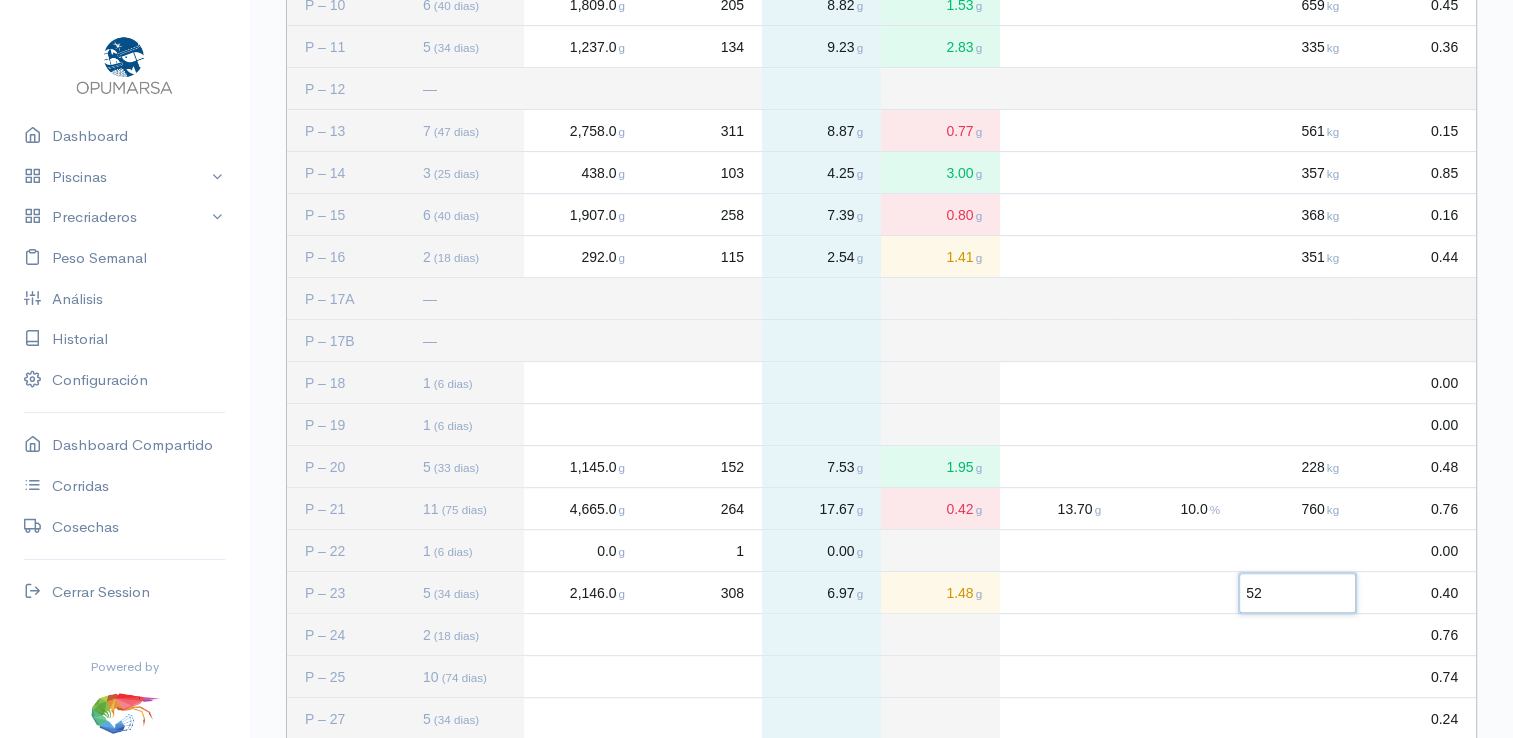 type on "523" 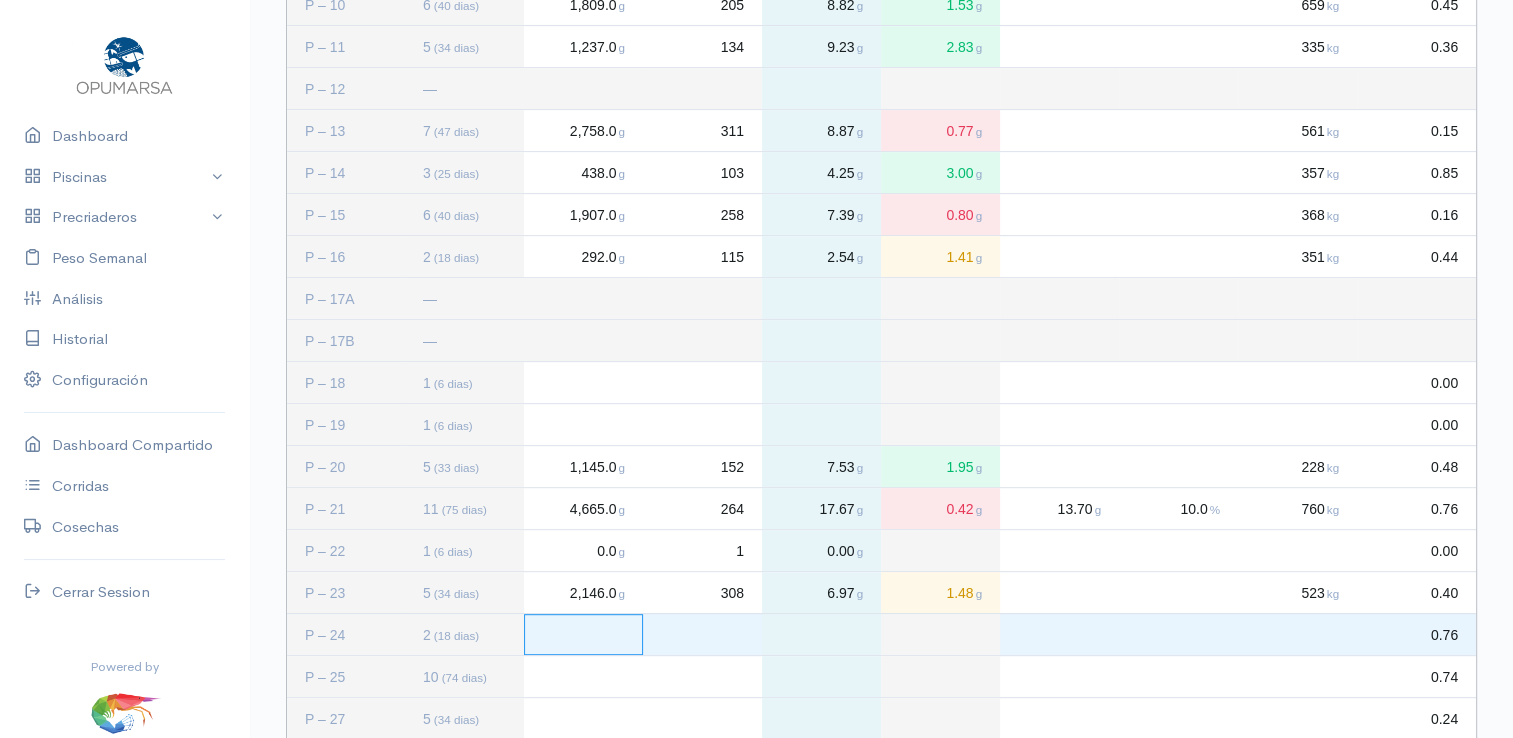 click 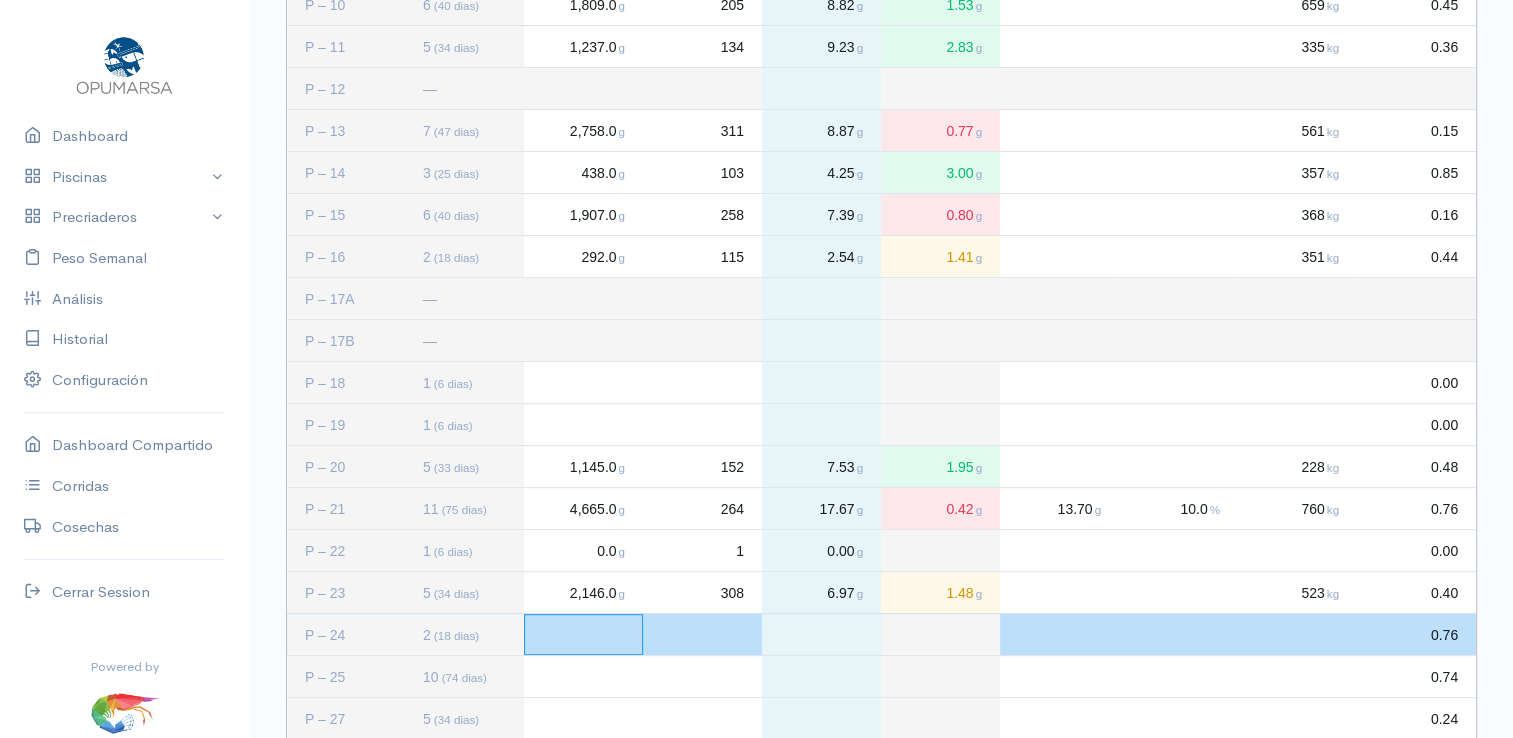 click 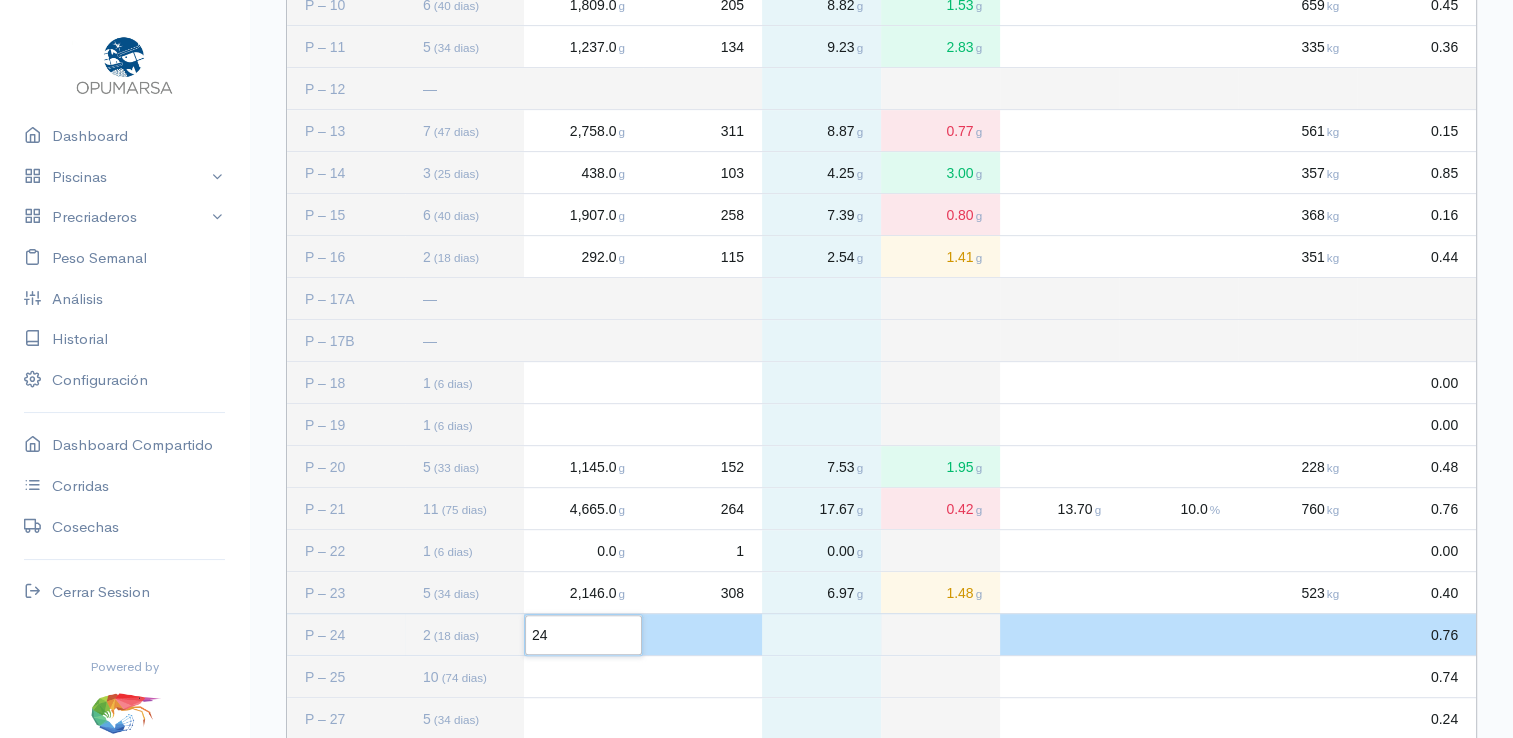 type on "249" 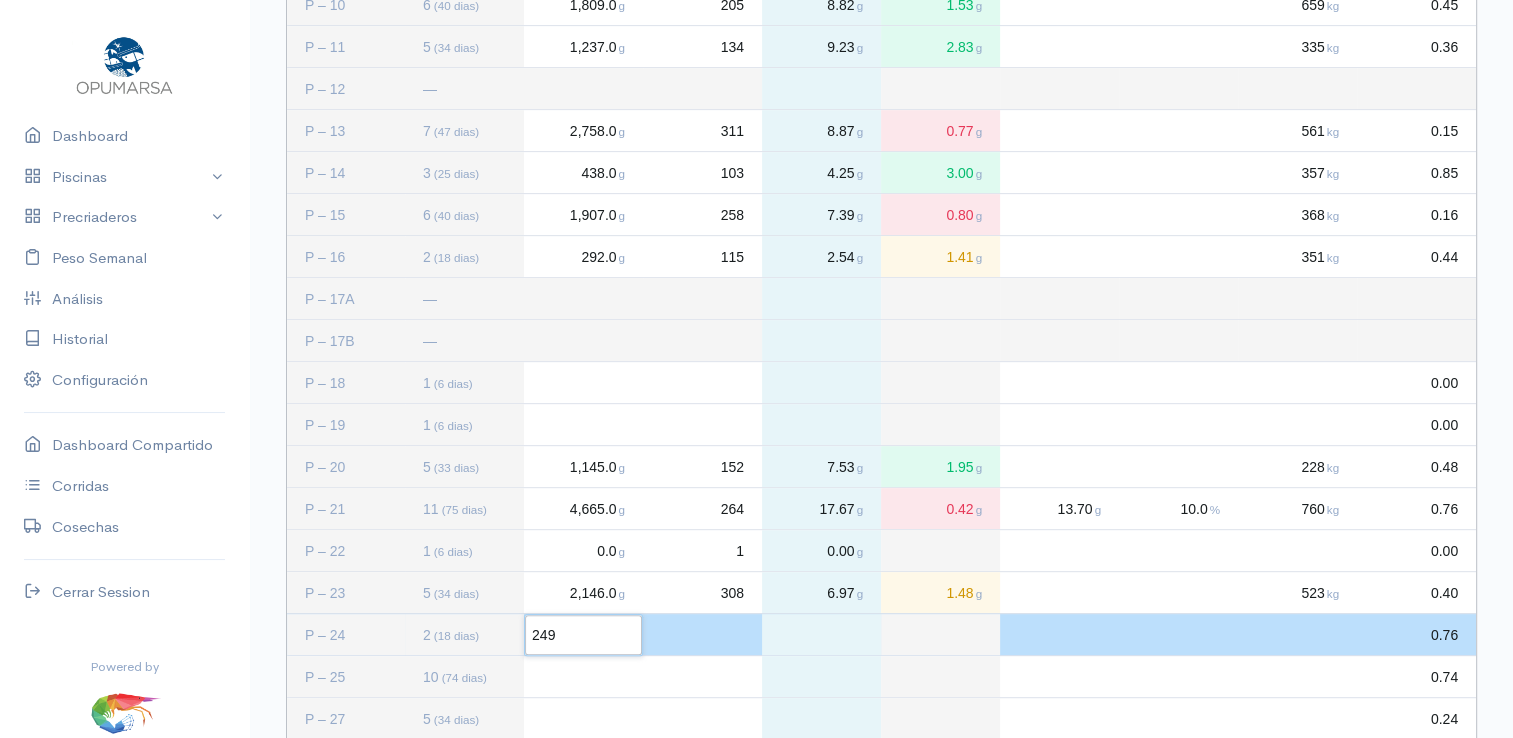click 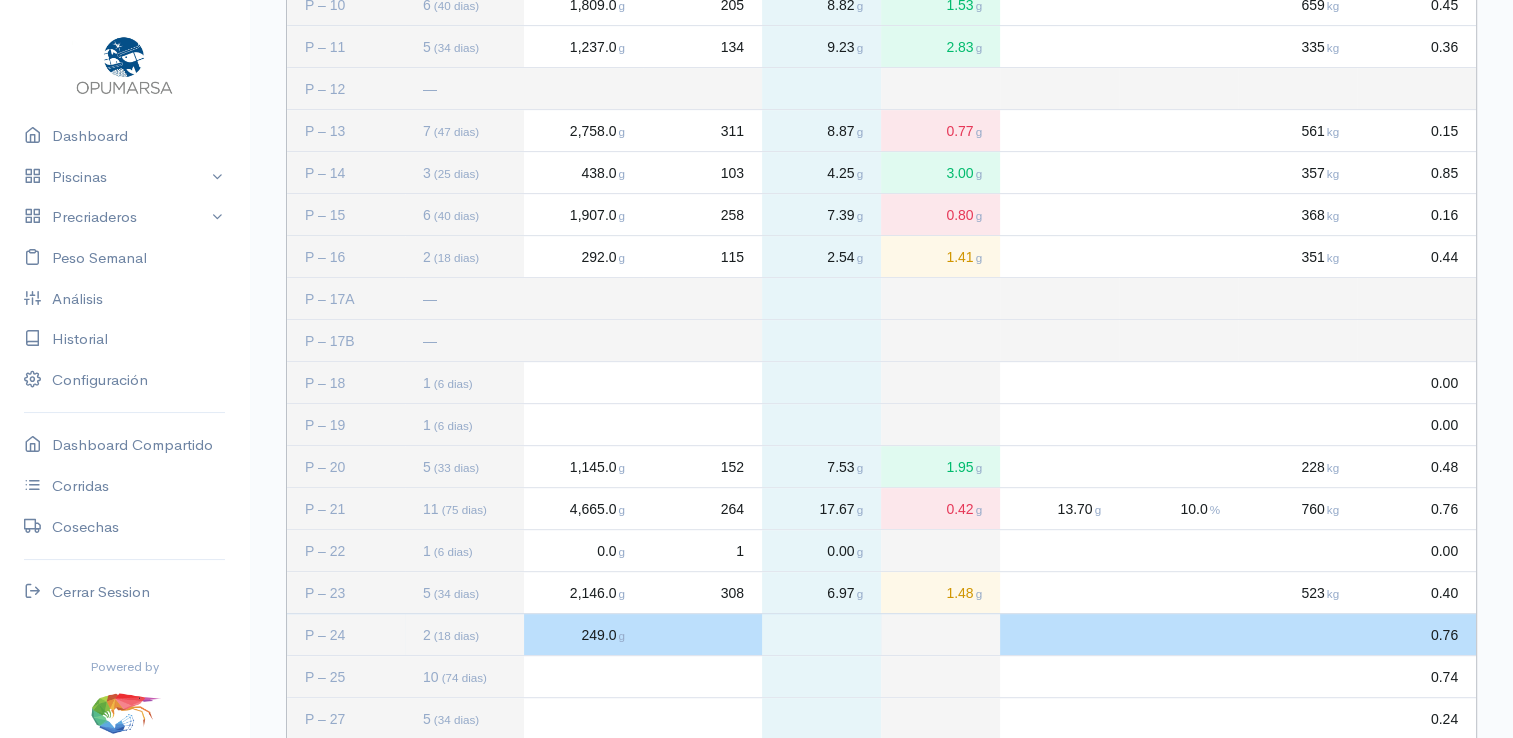 click 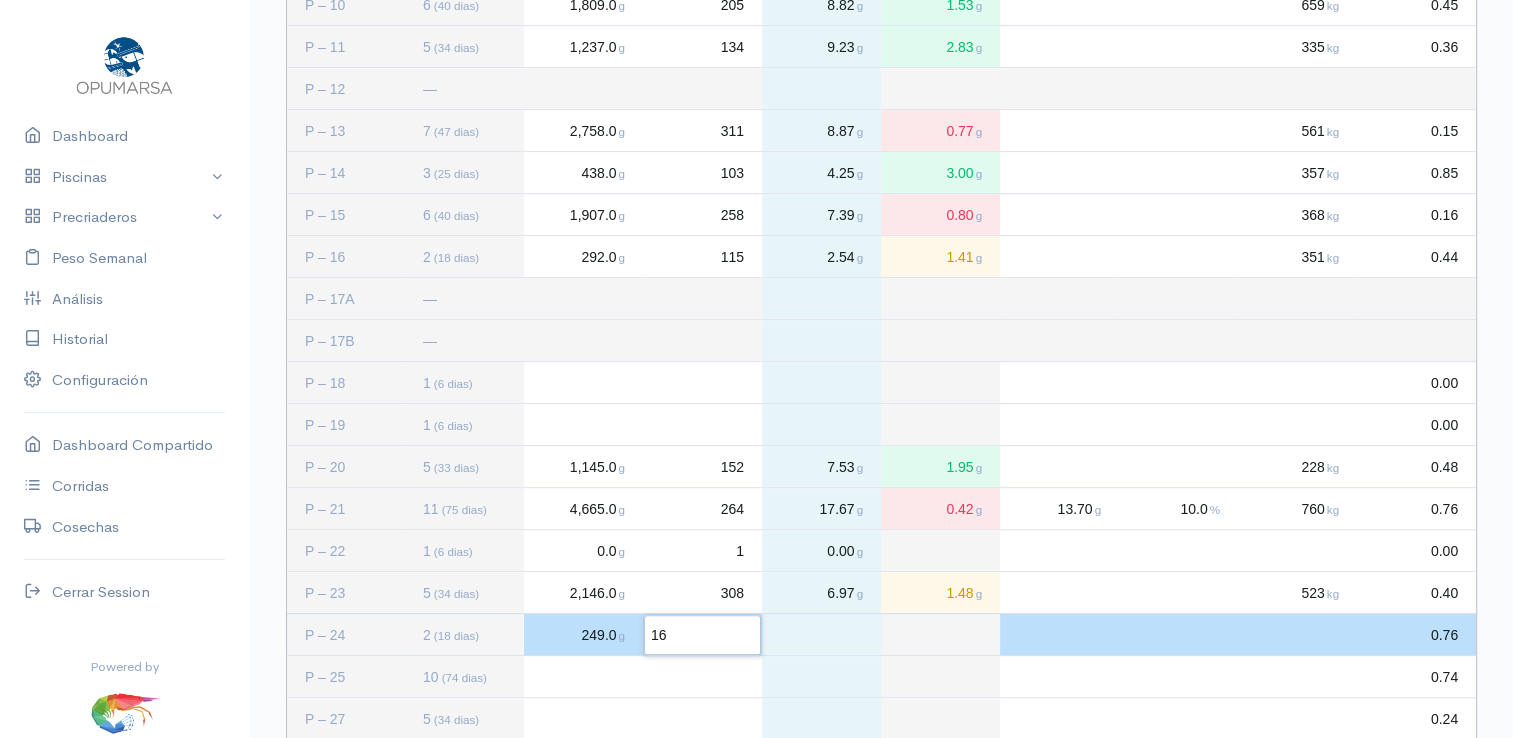 type on "164" 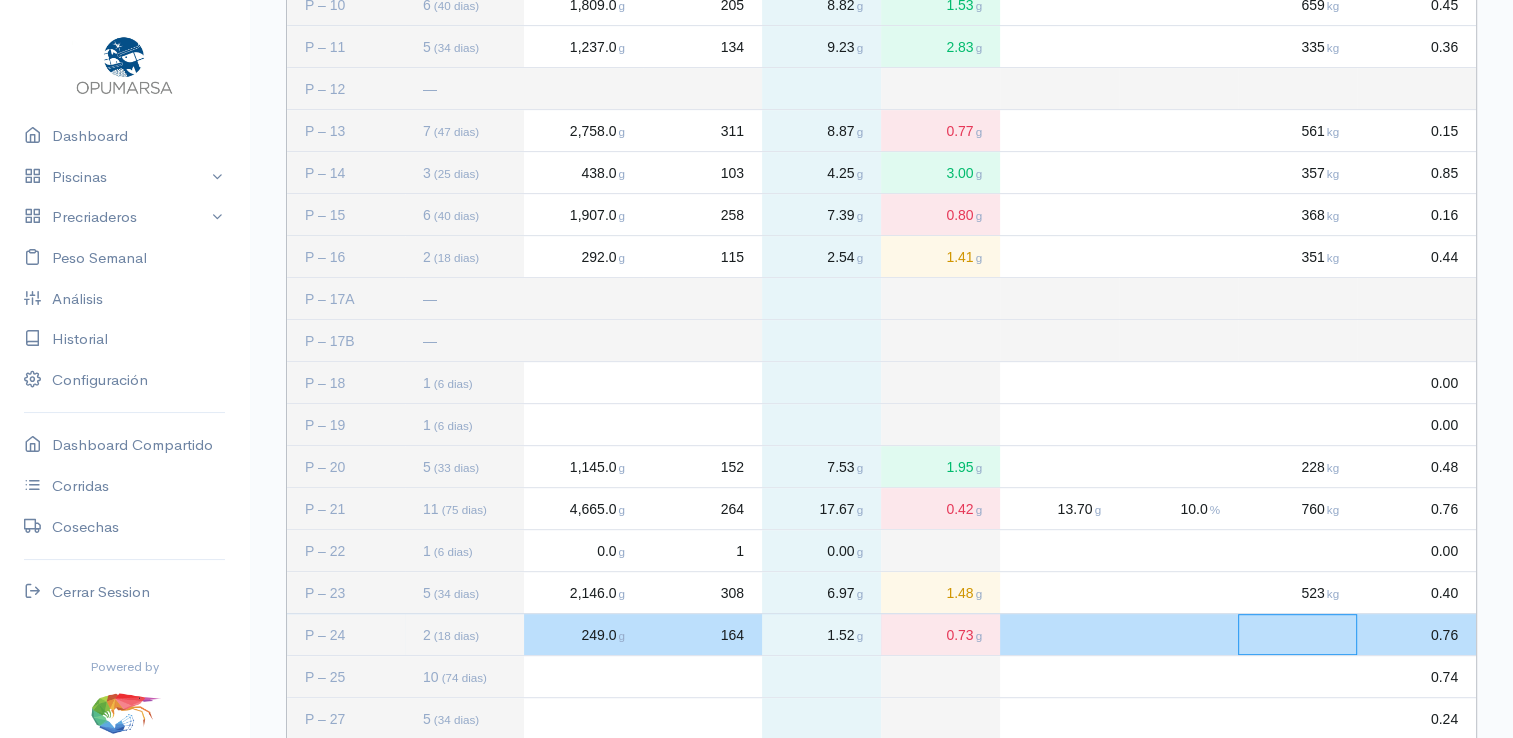 click 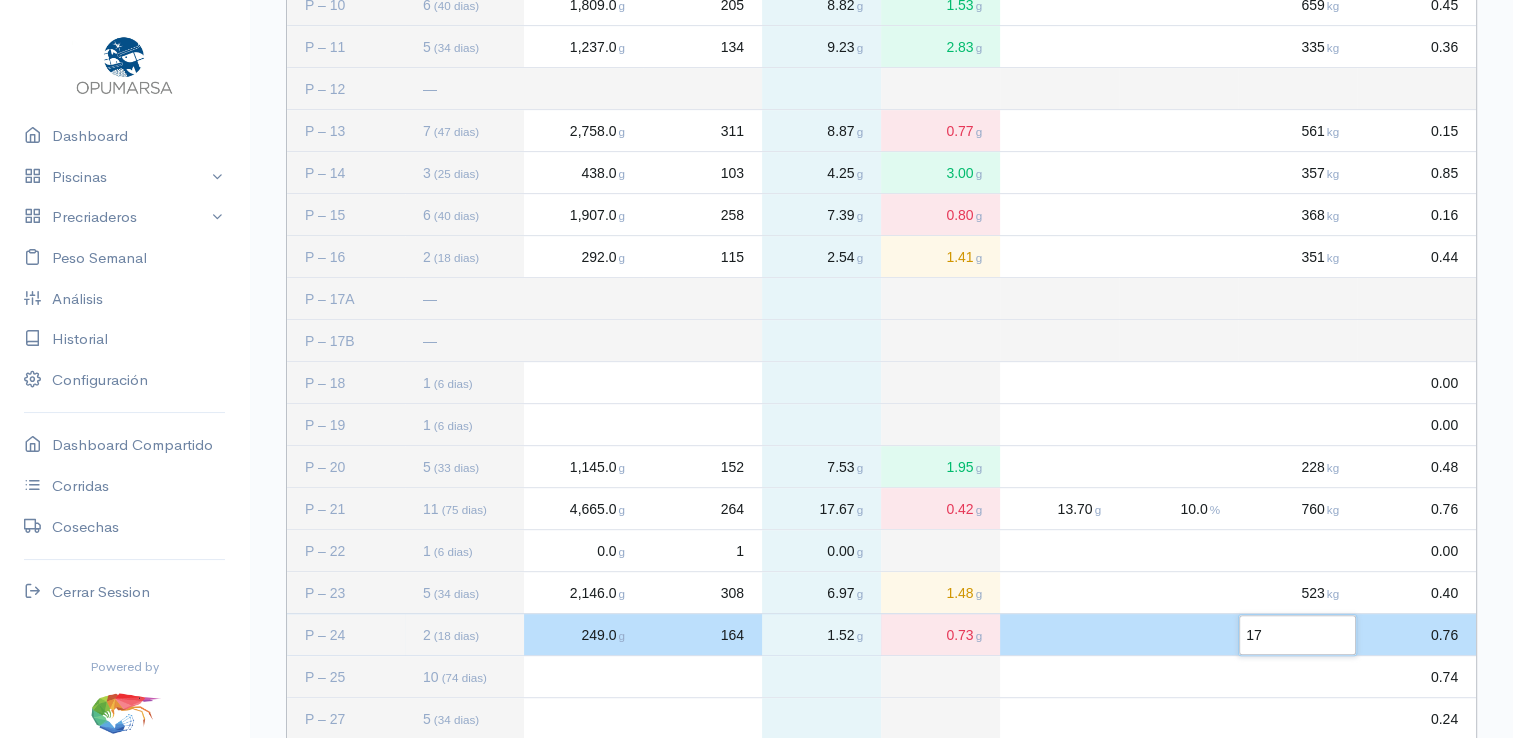 type on "174" 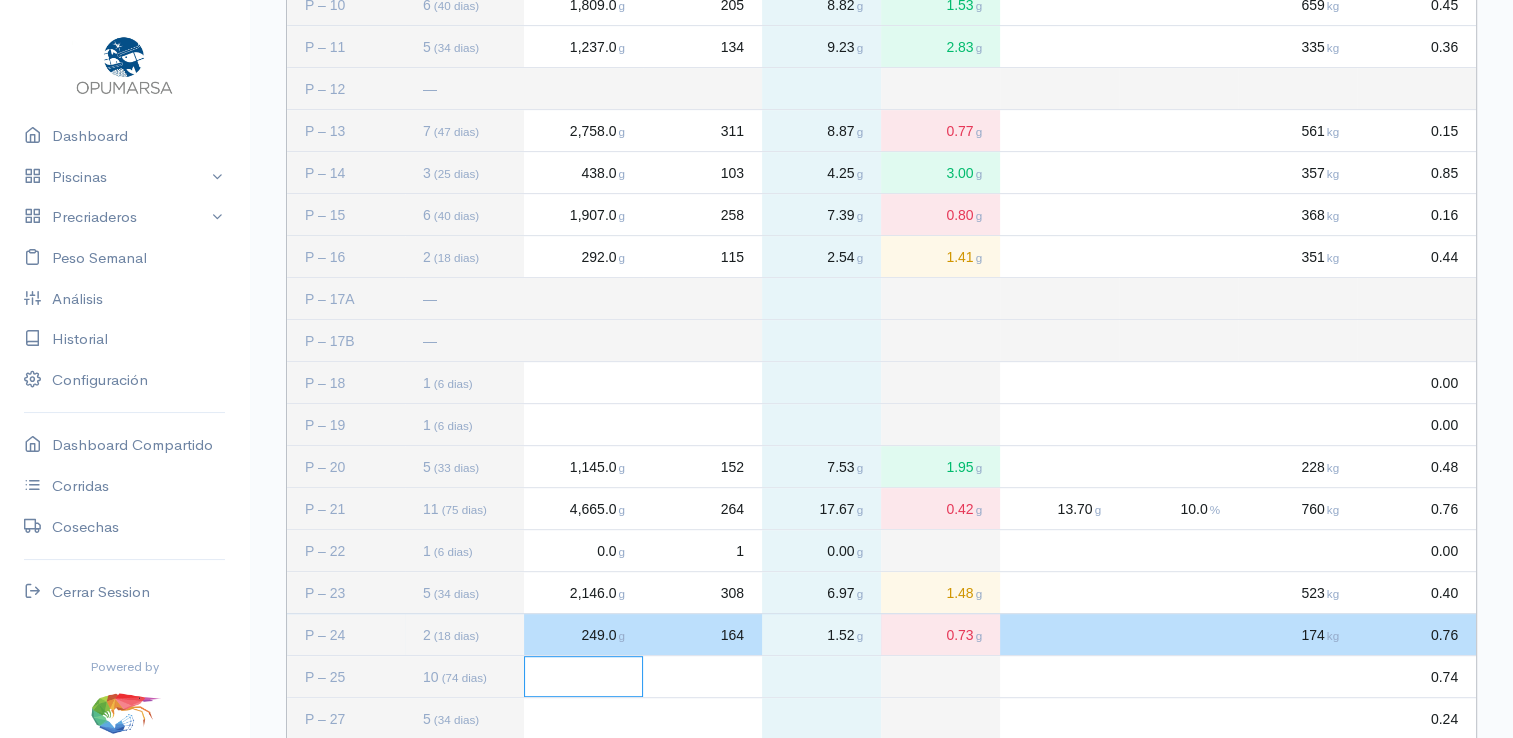 click 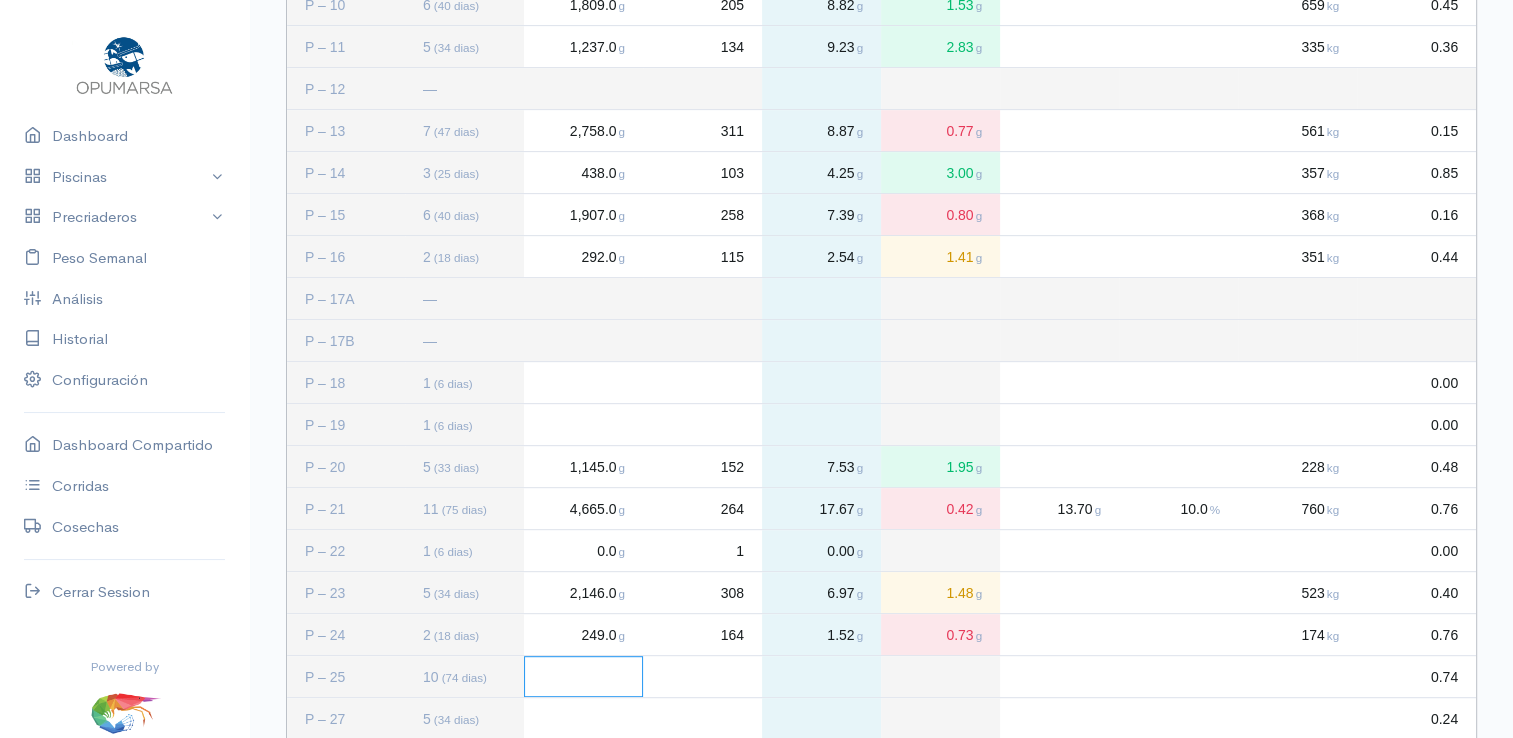 click 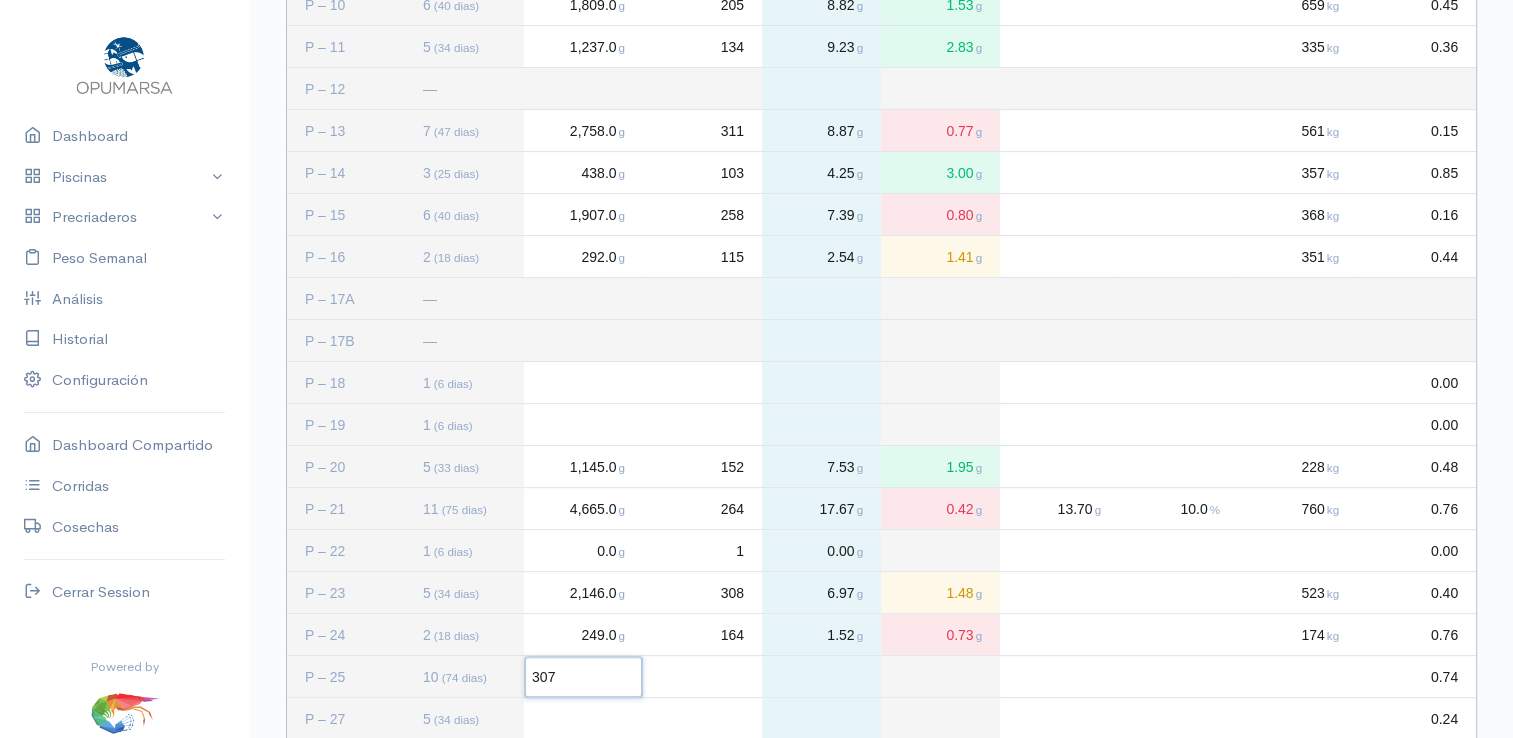 type on "3075" 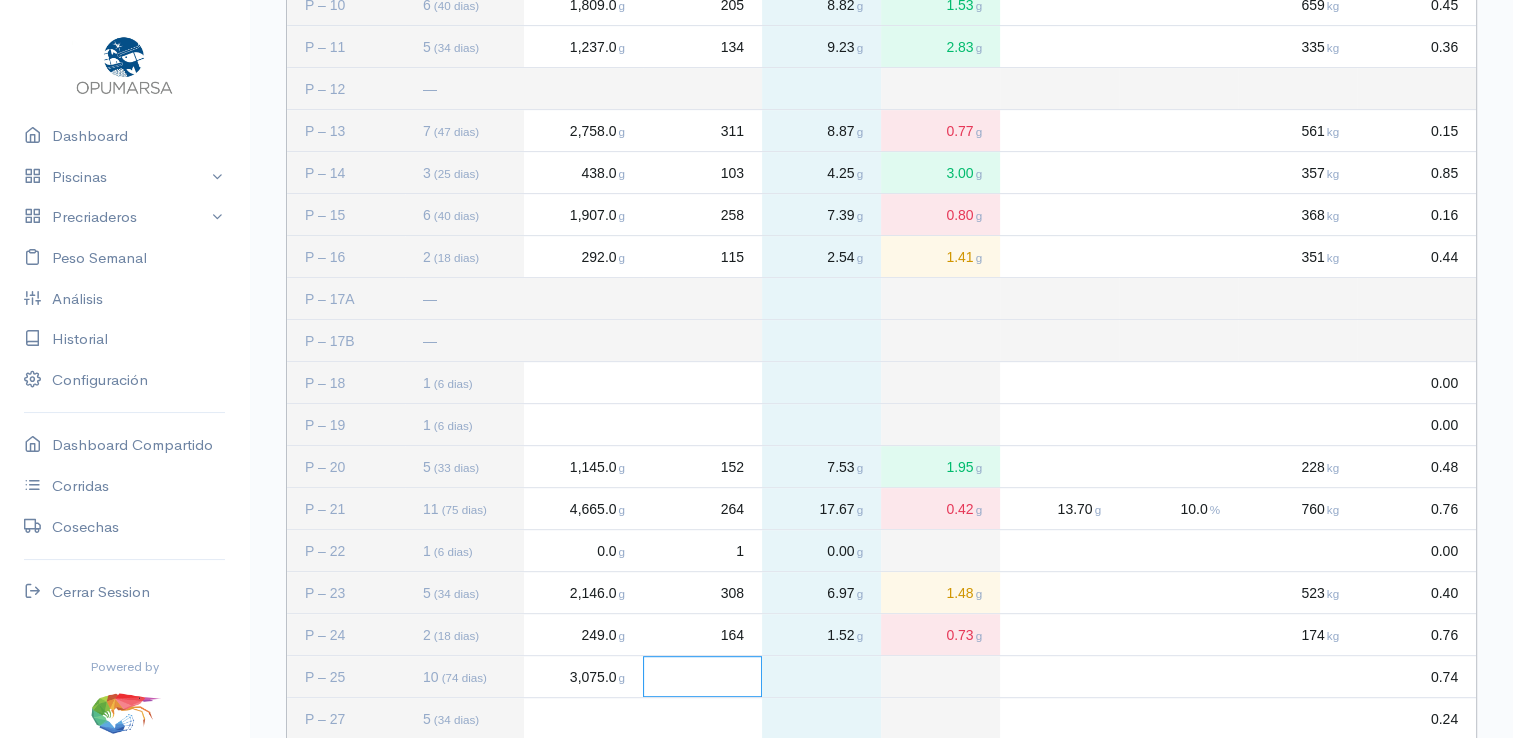click 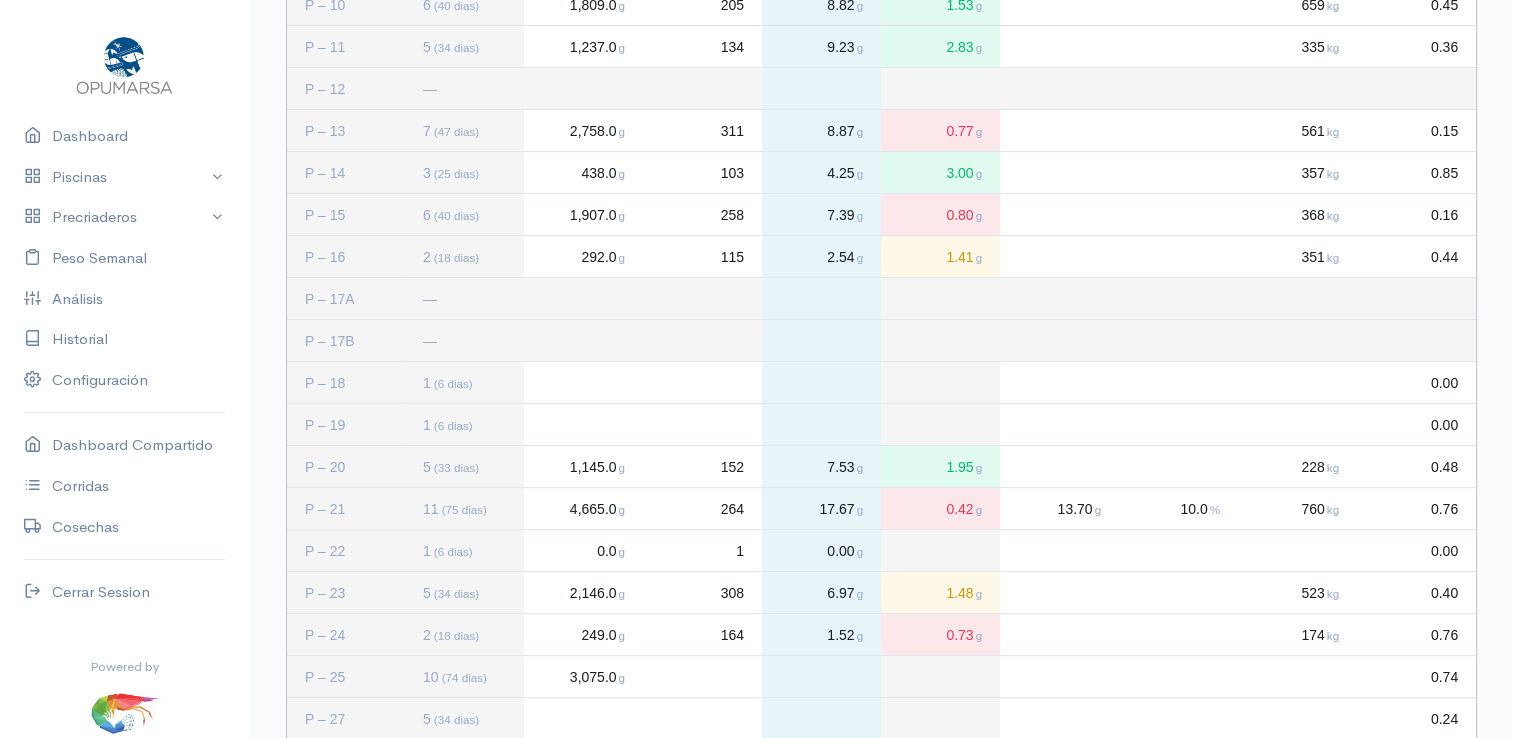 click 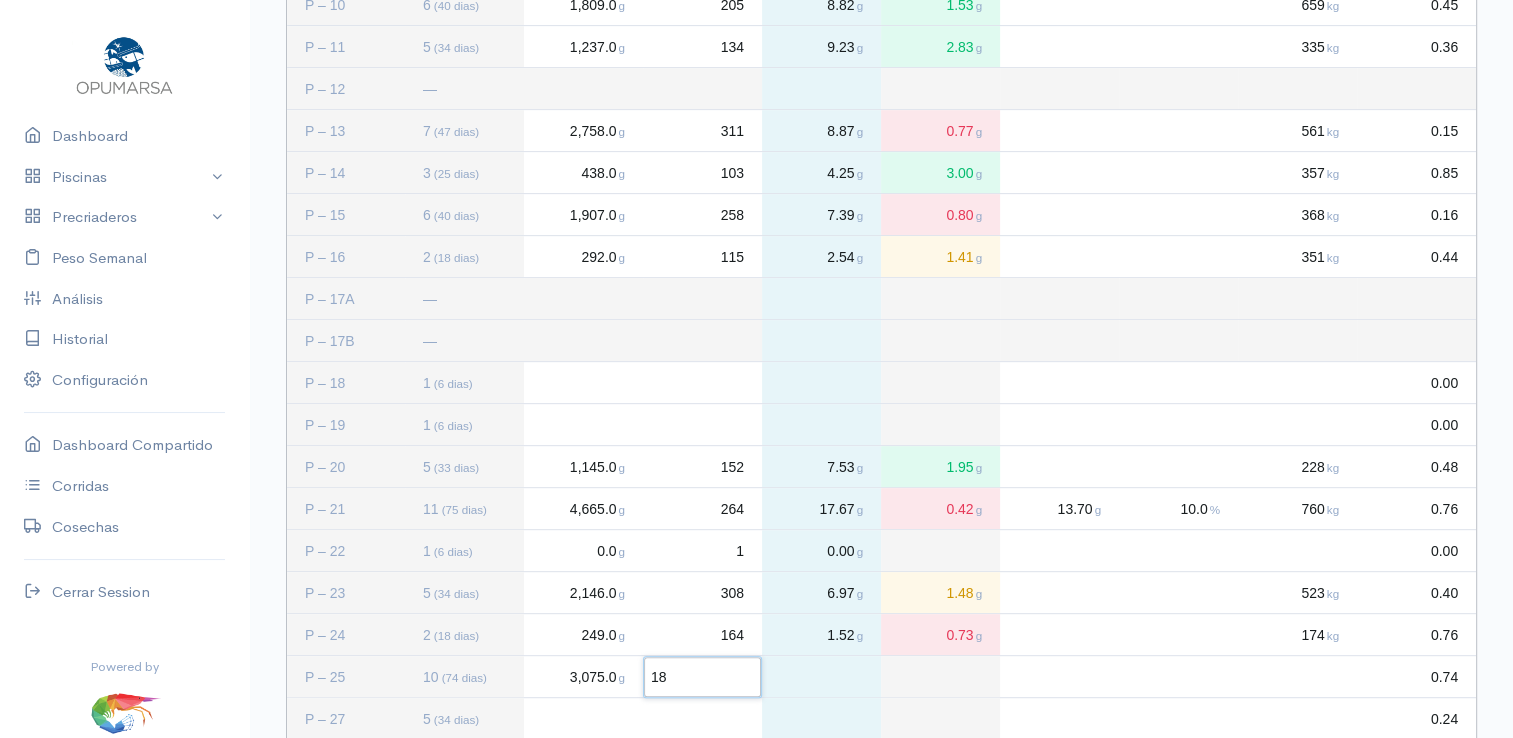type on "187" 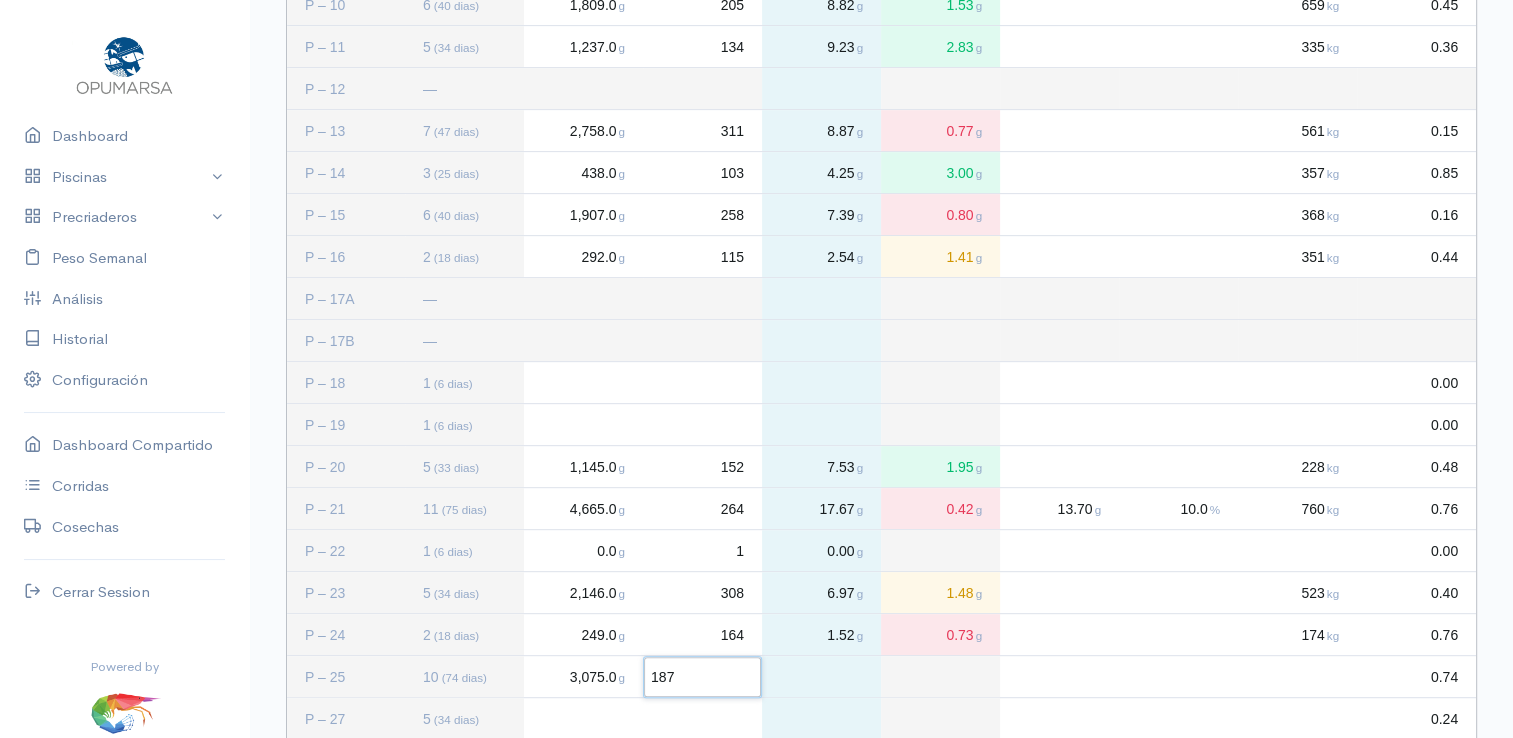 click 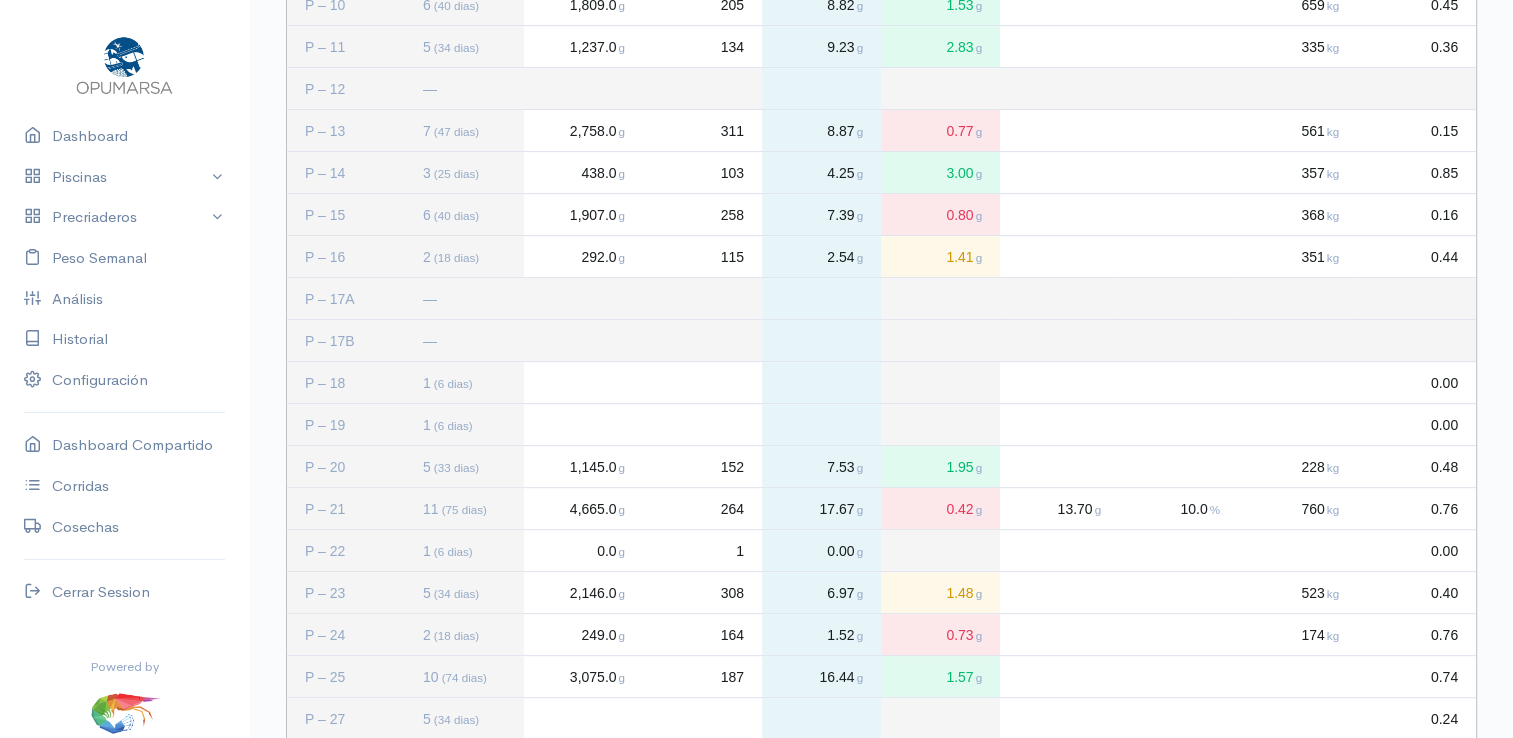 click 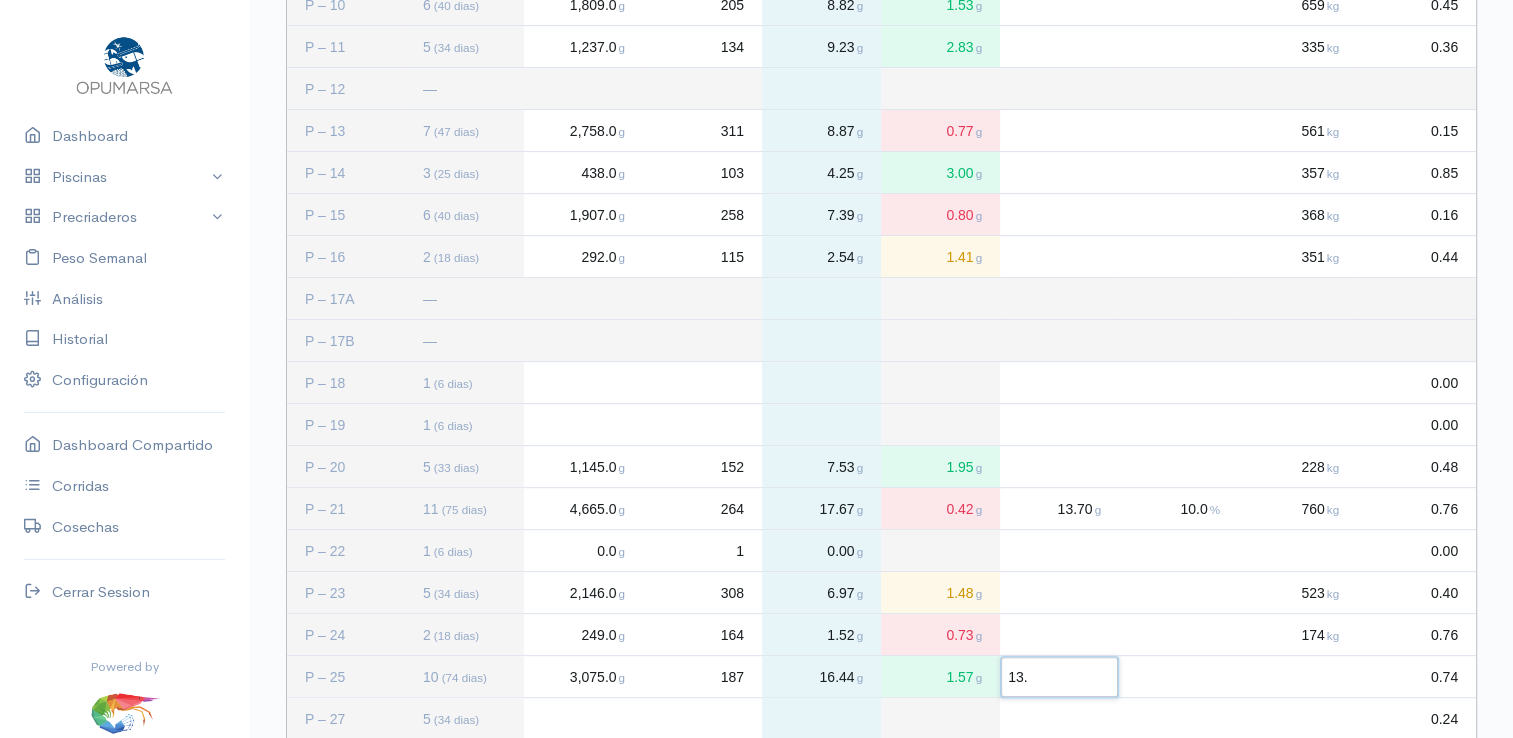 type on "13.1" 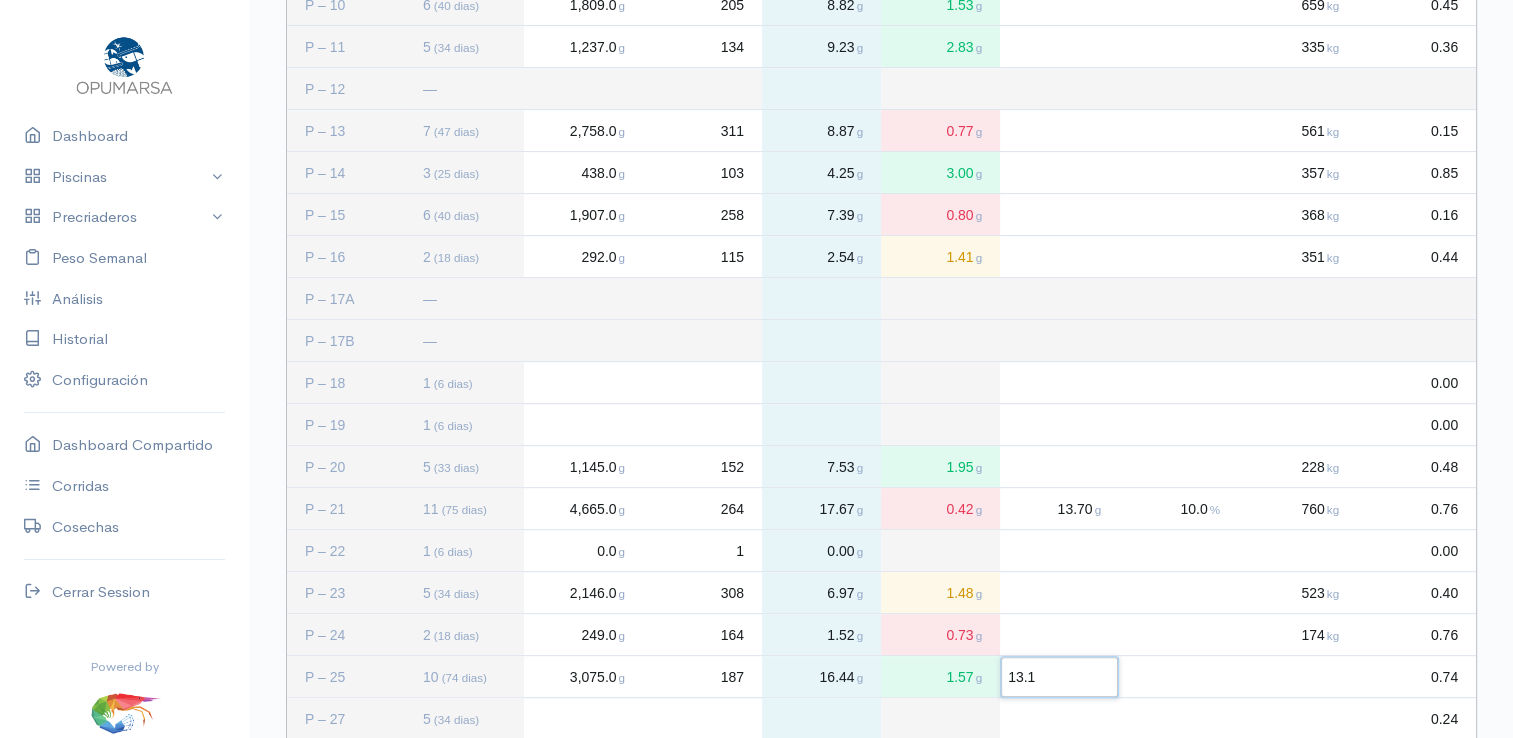 click 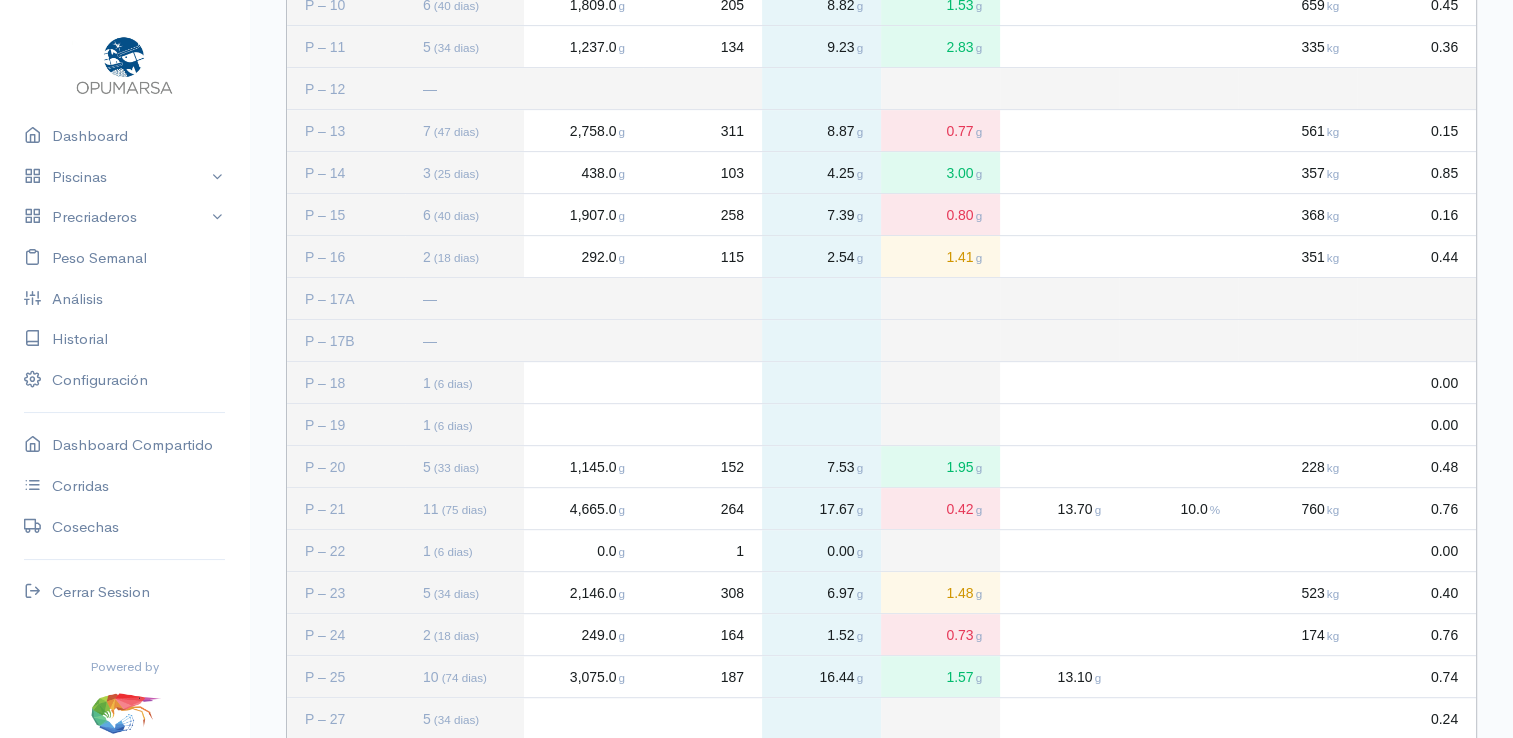 click 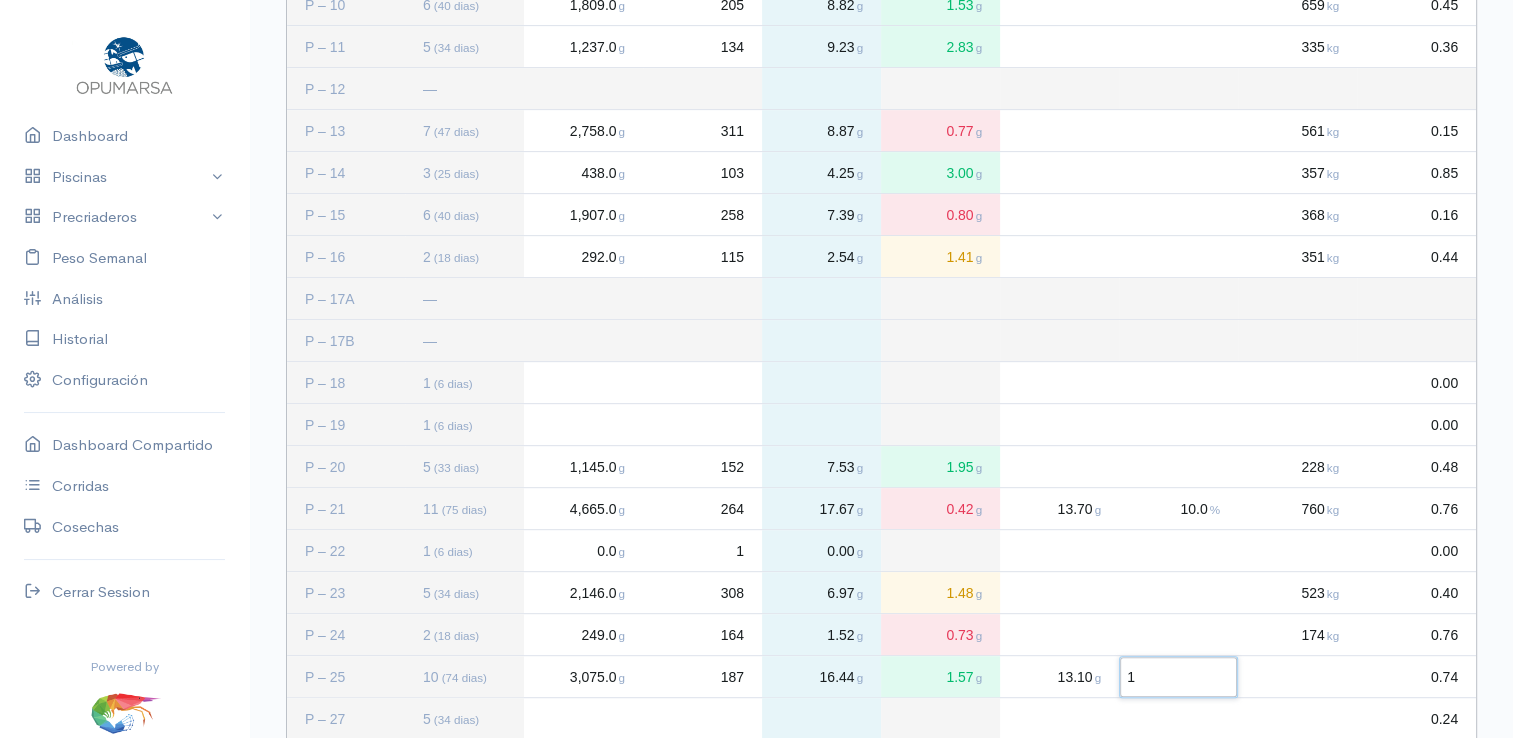 type on "18" 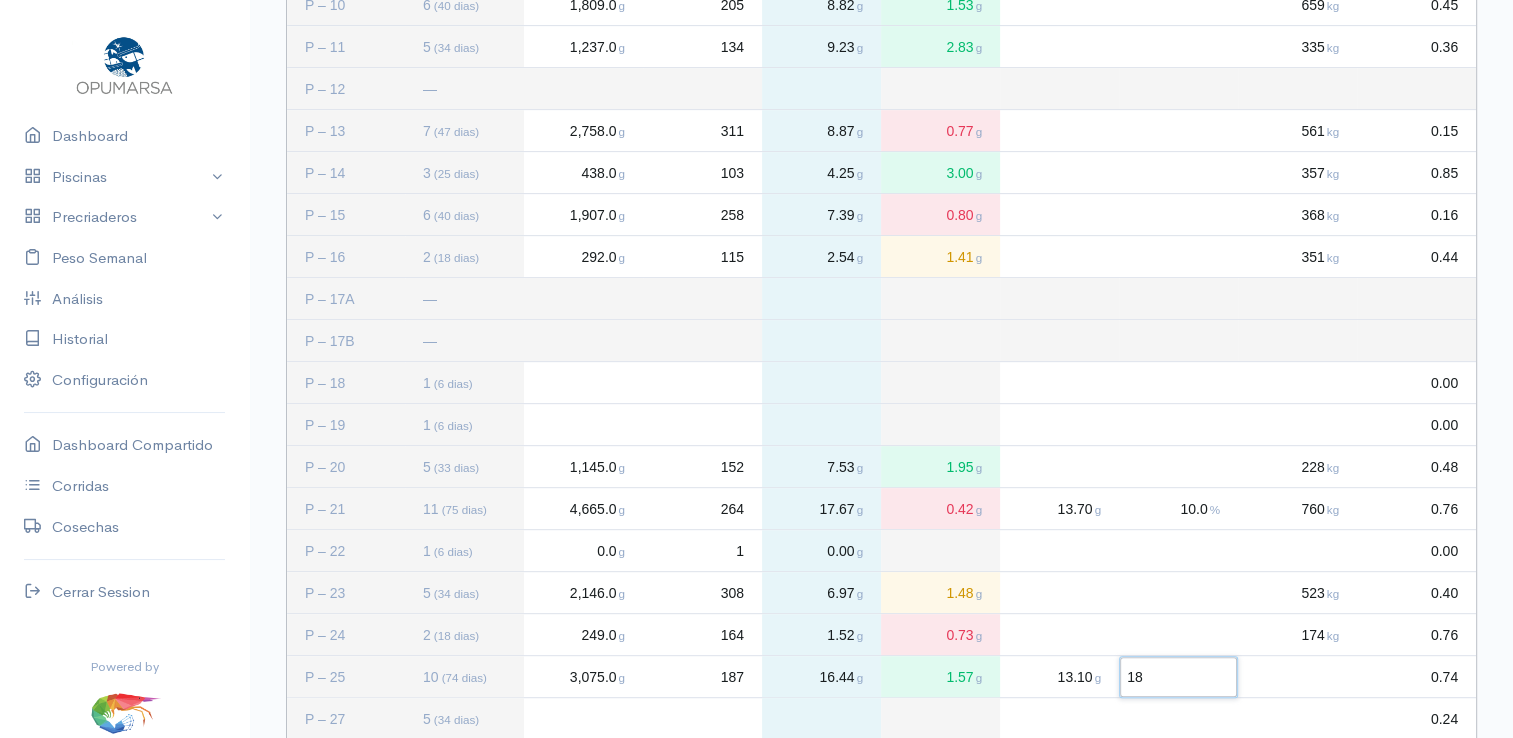 click 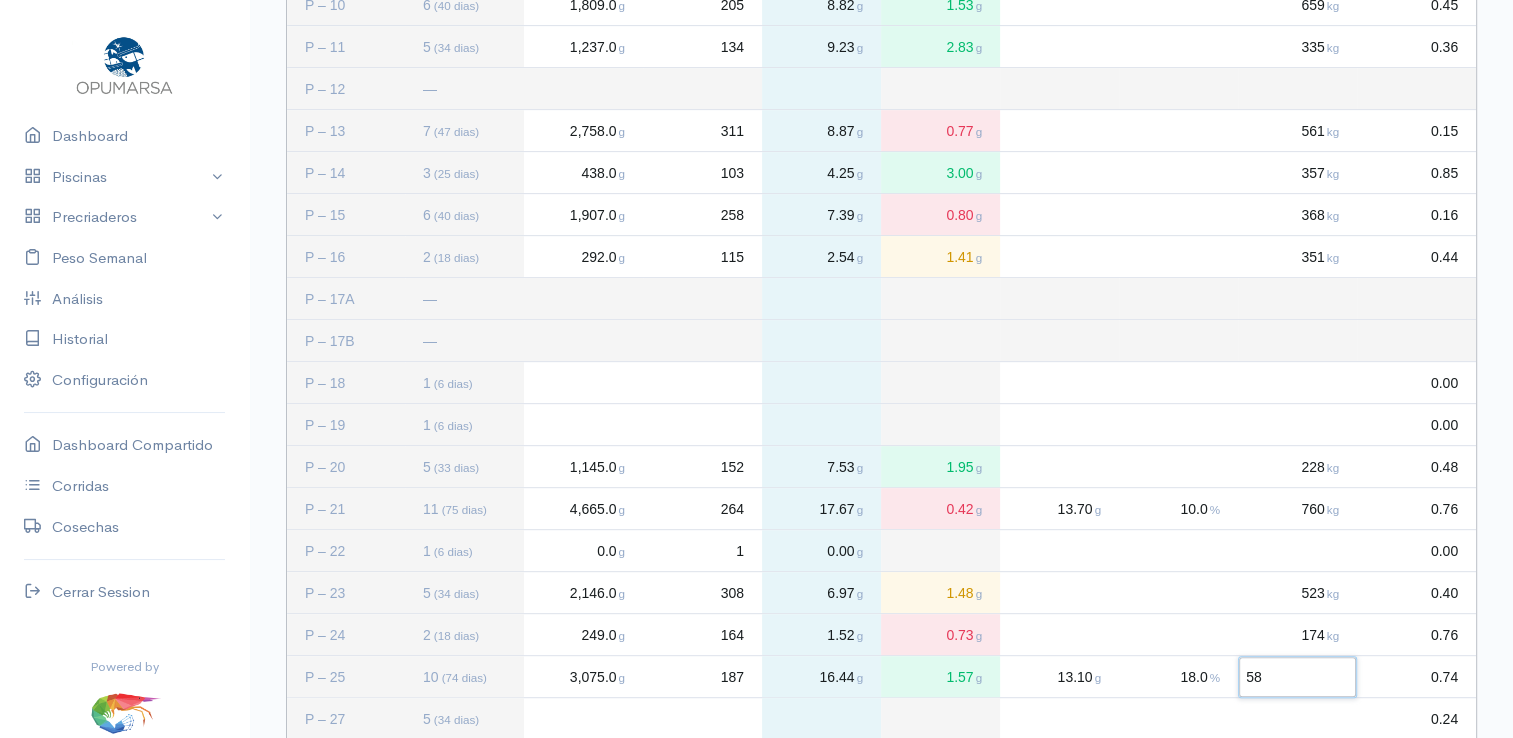type on "586" 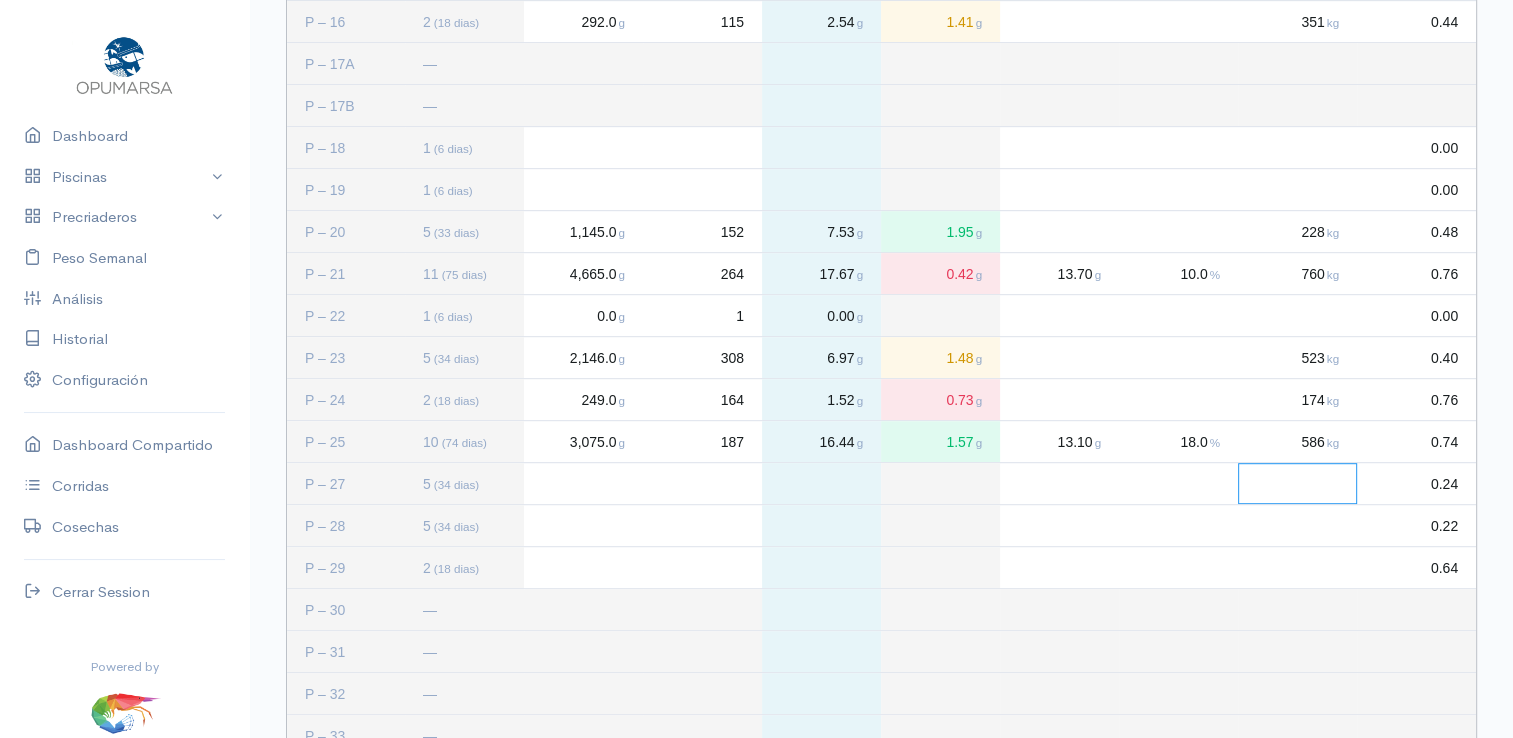 scroll, scrollTop: 1086, scrollLeft: 0, axis: vertical 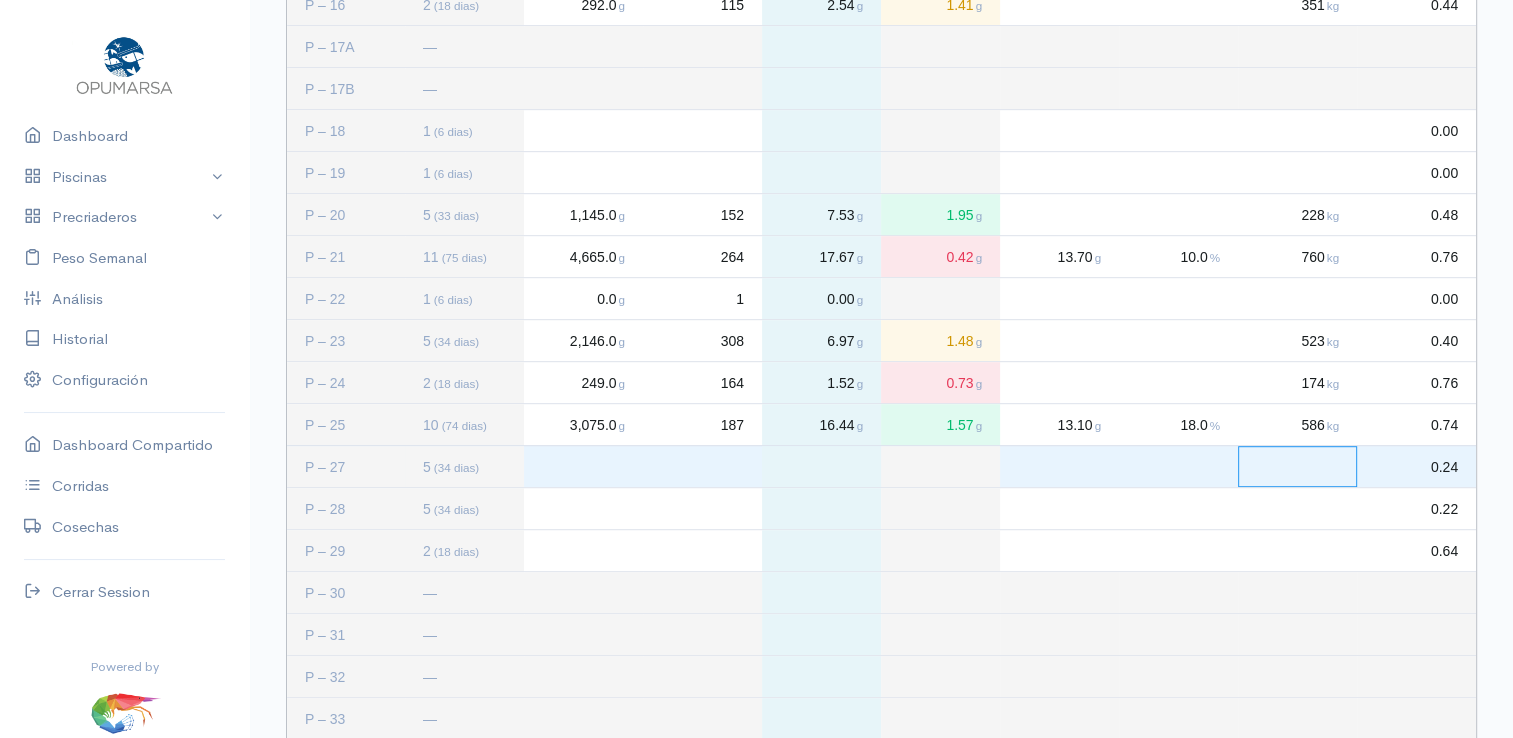 click 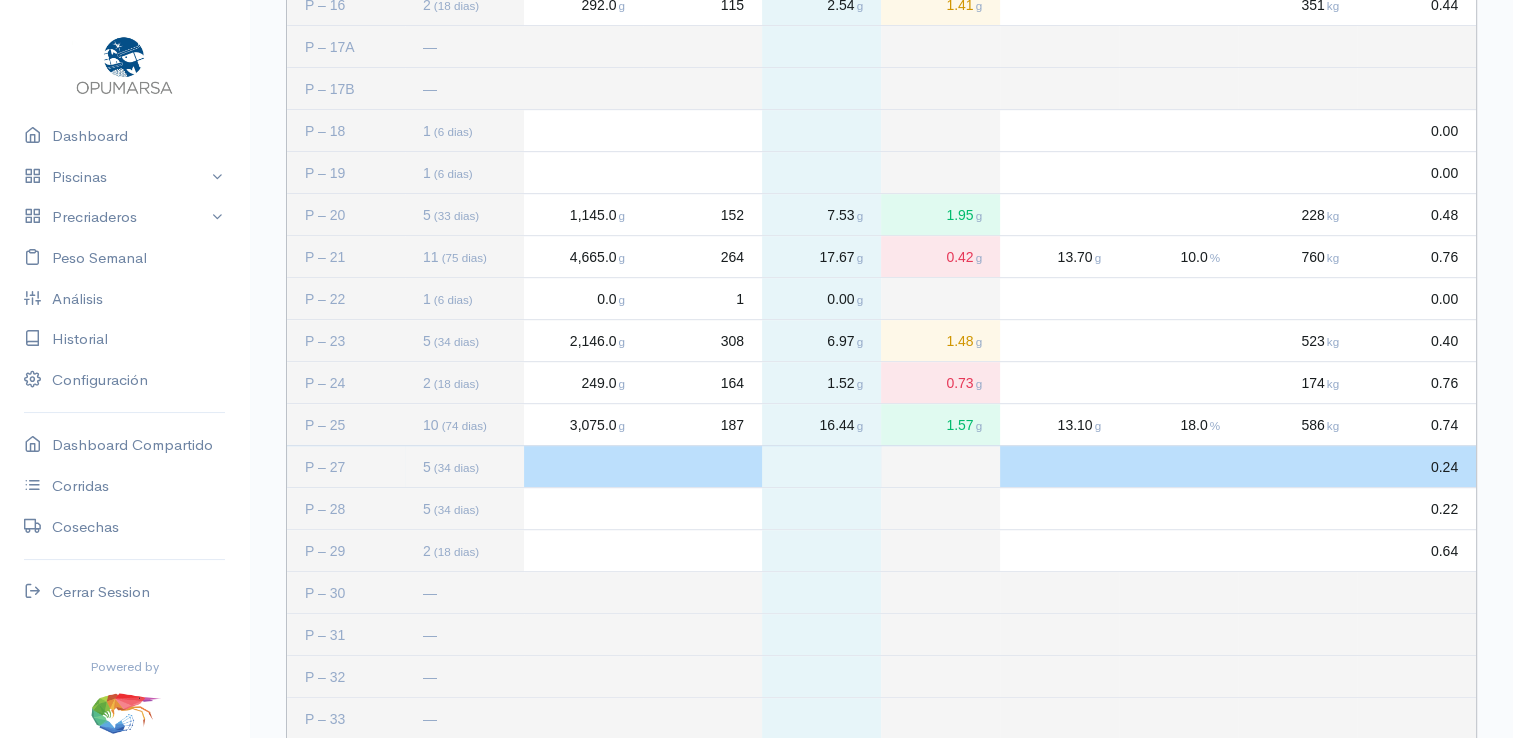 click 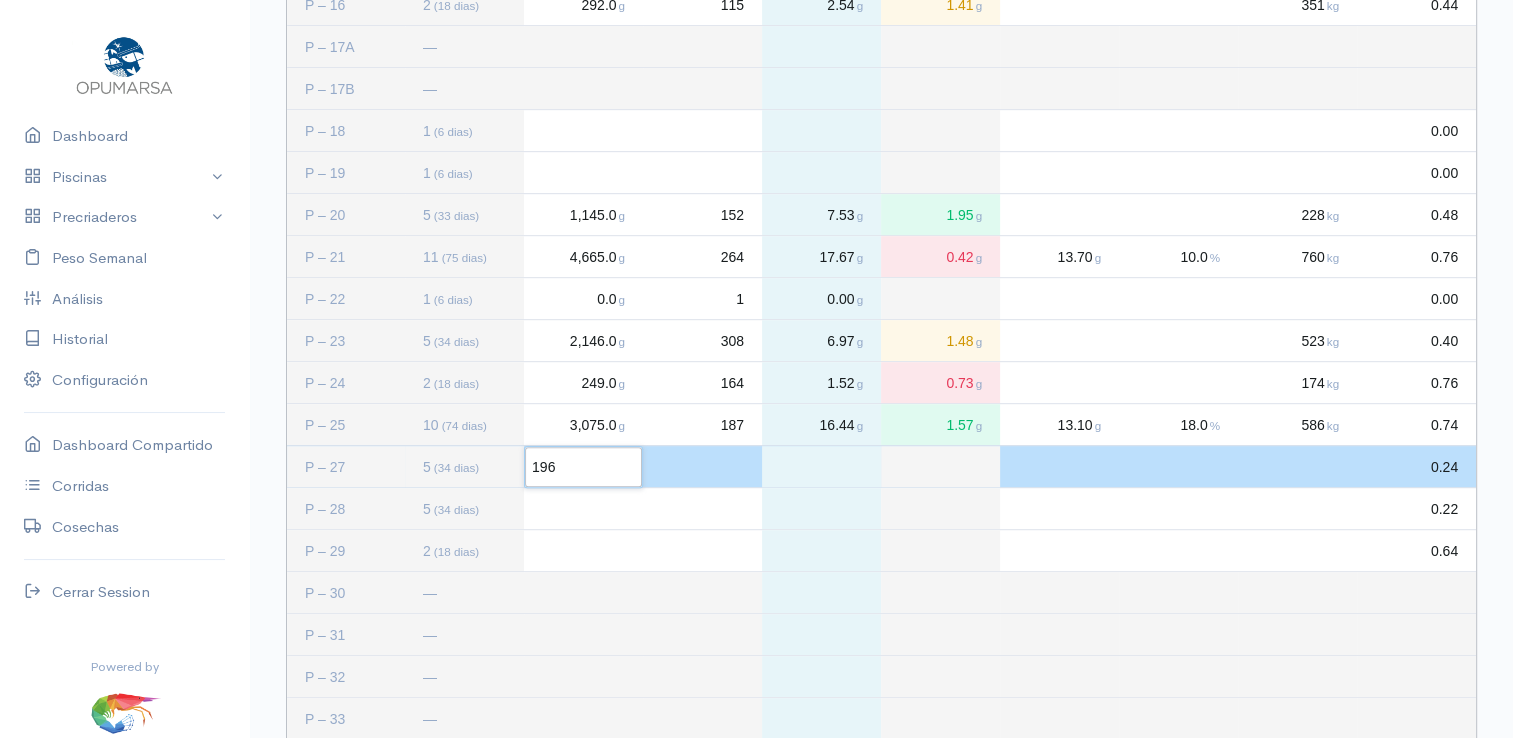 type on "1967" 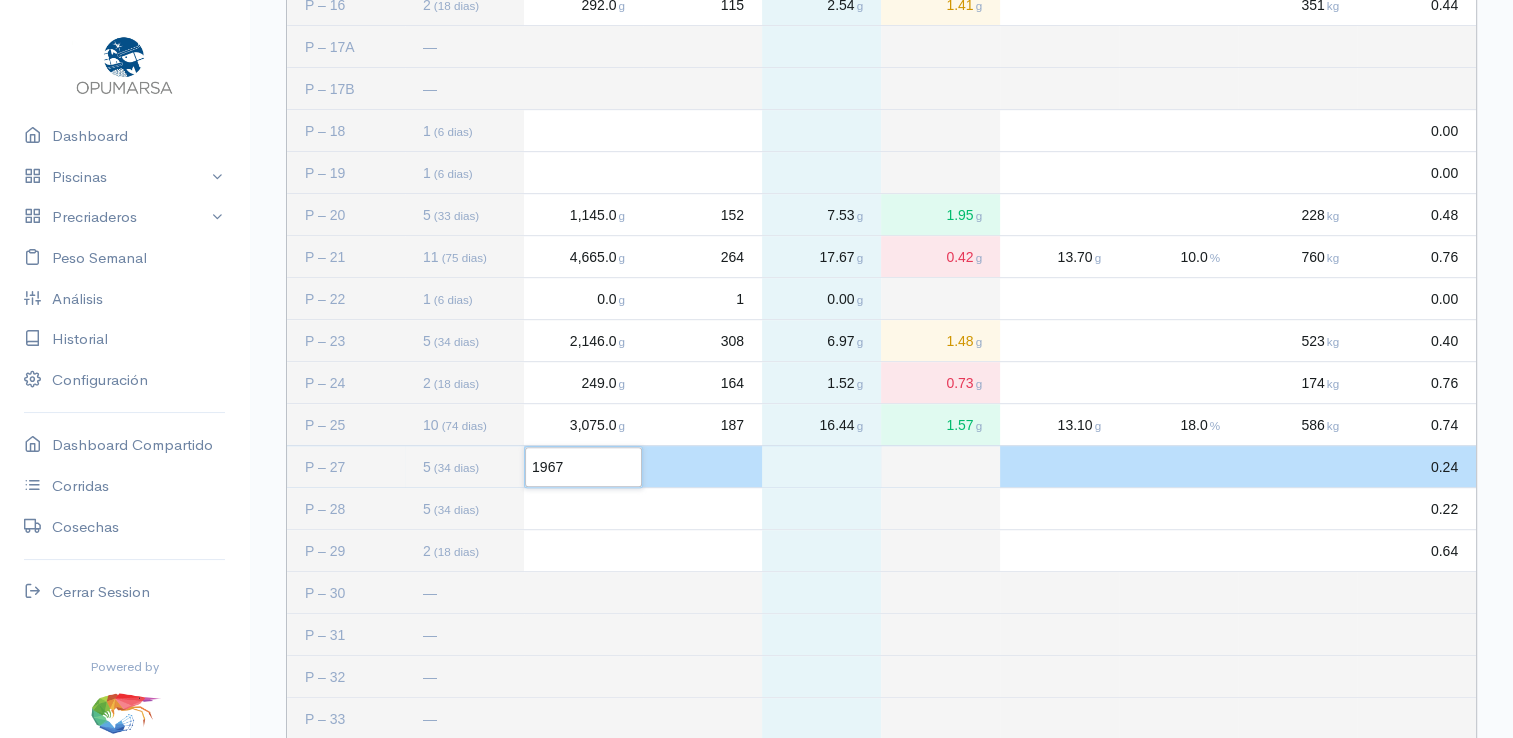 click 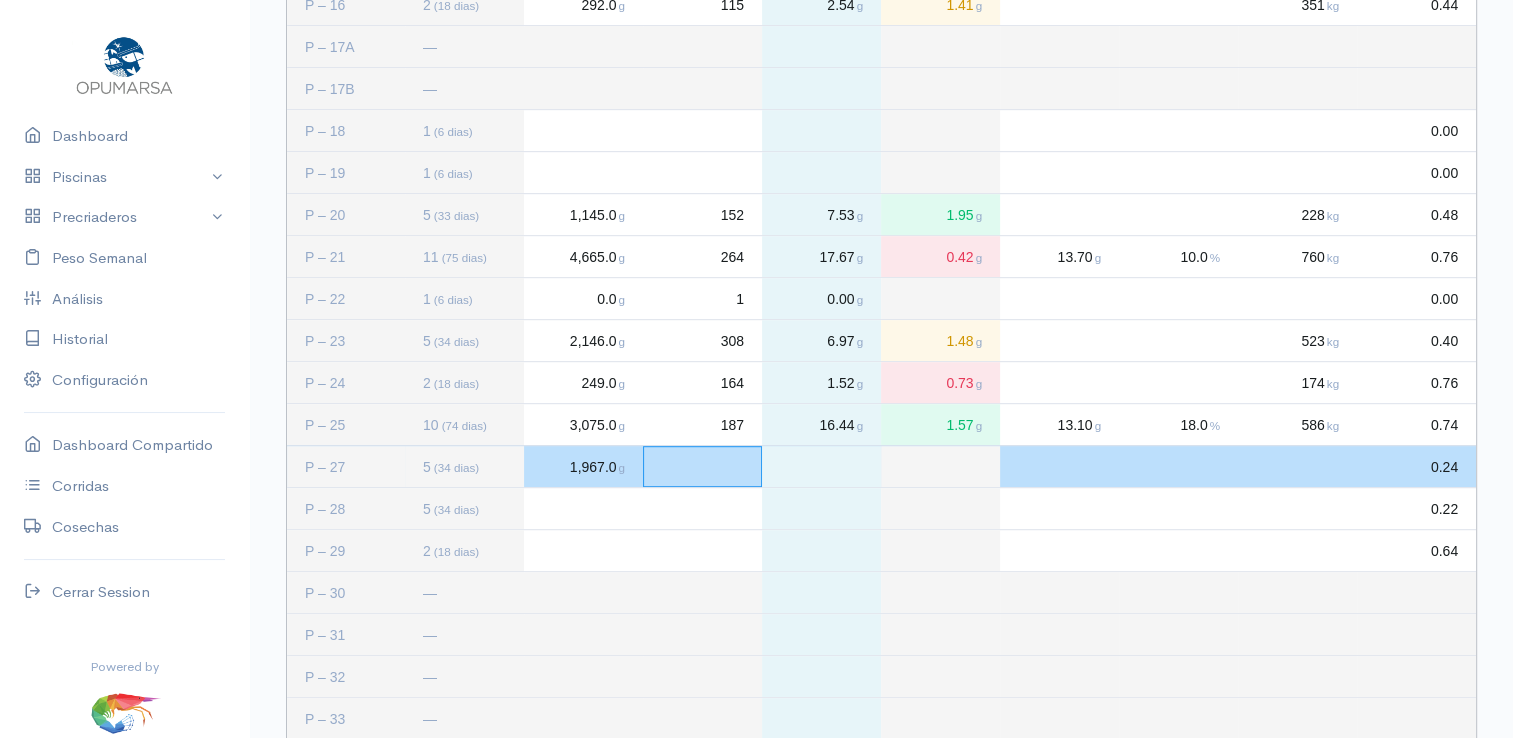 click 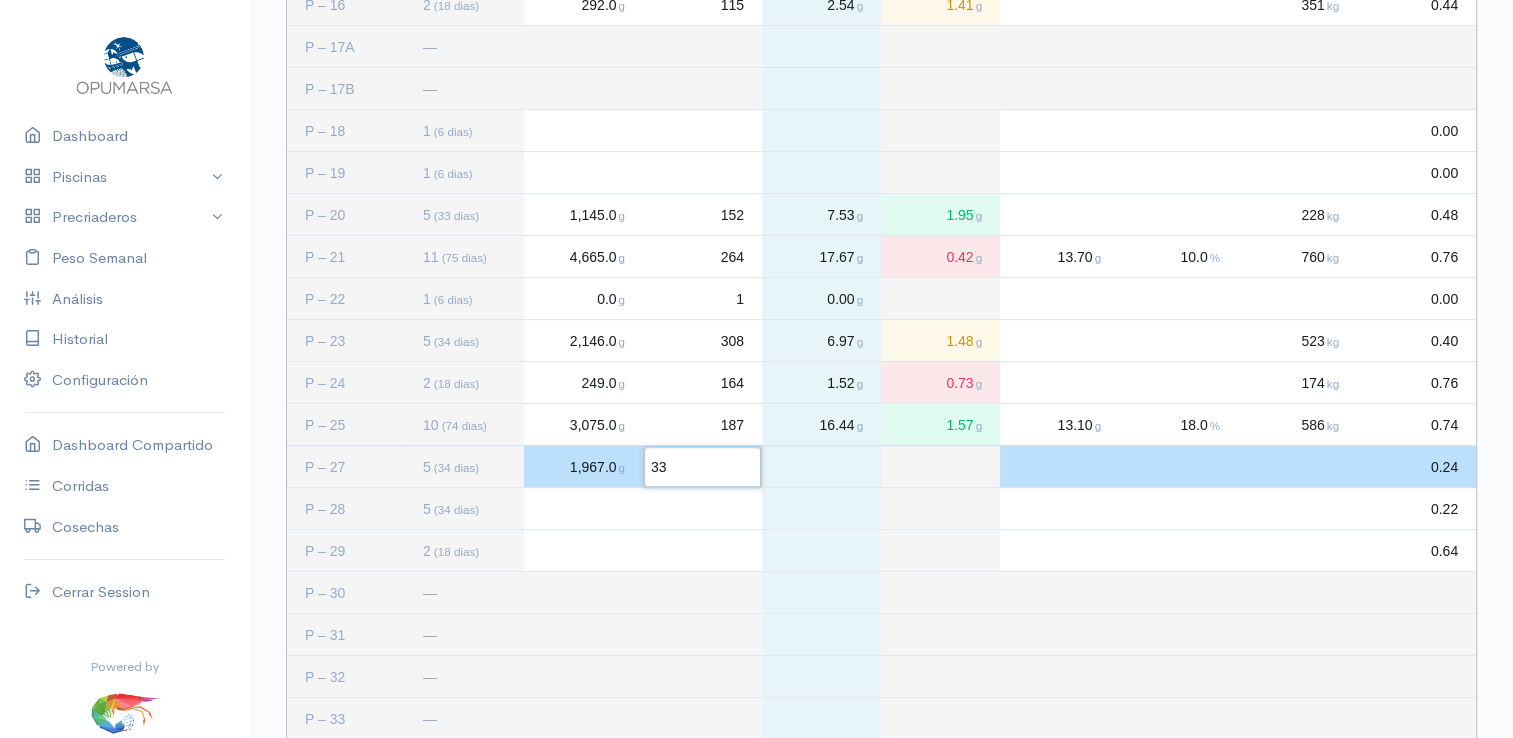 type on "332" 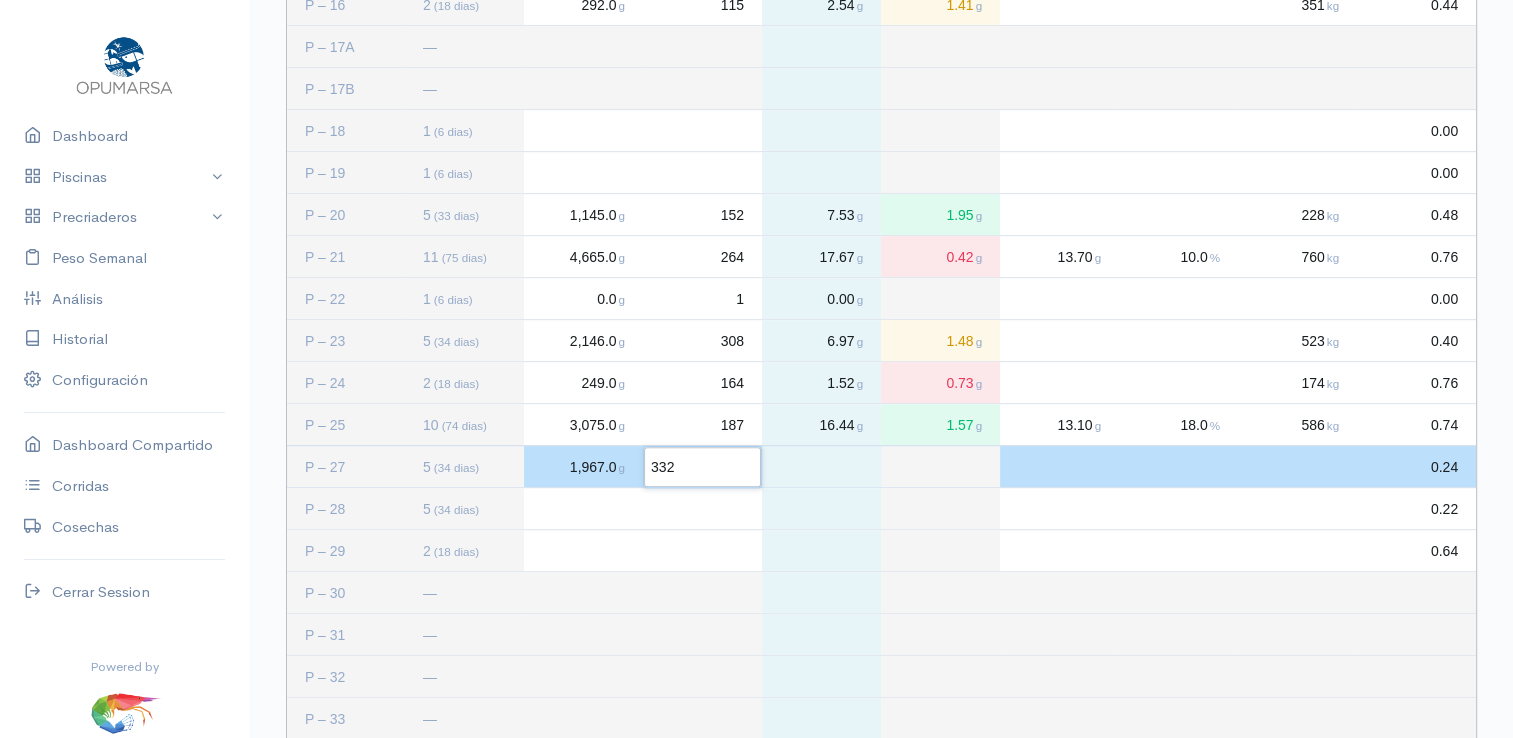 click 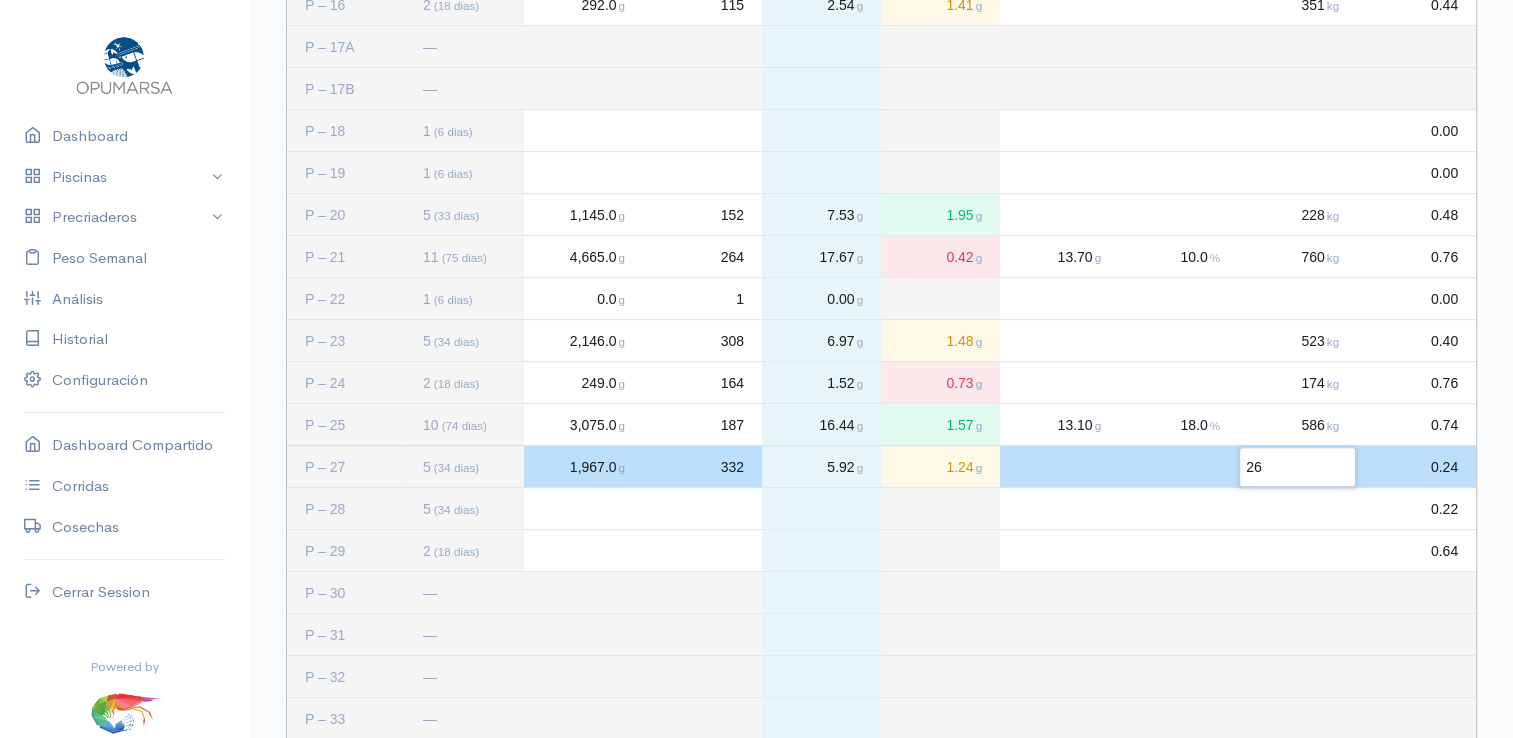 type on "268" 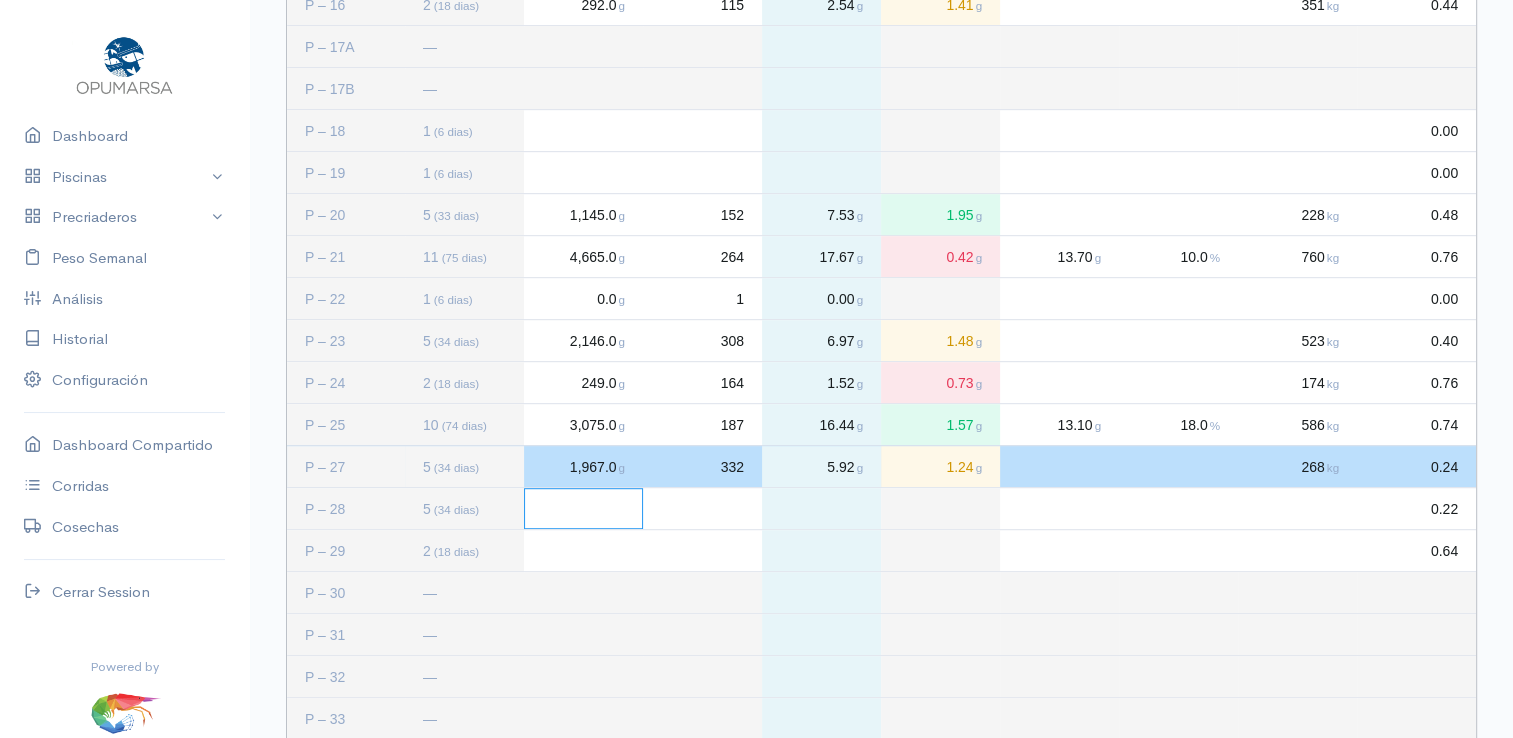 click 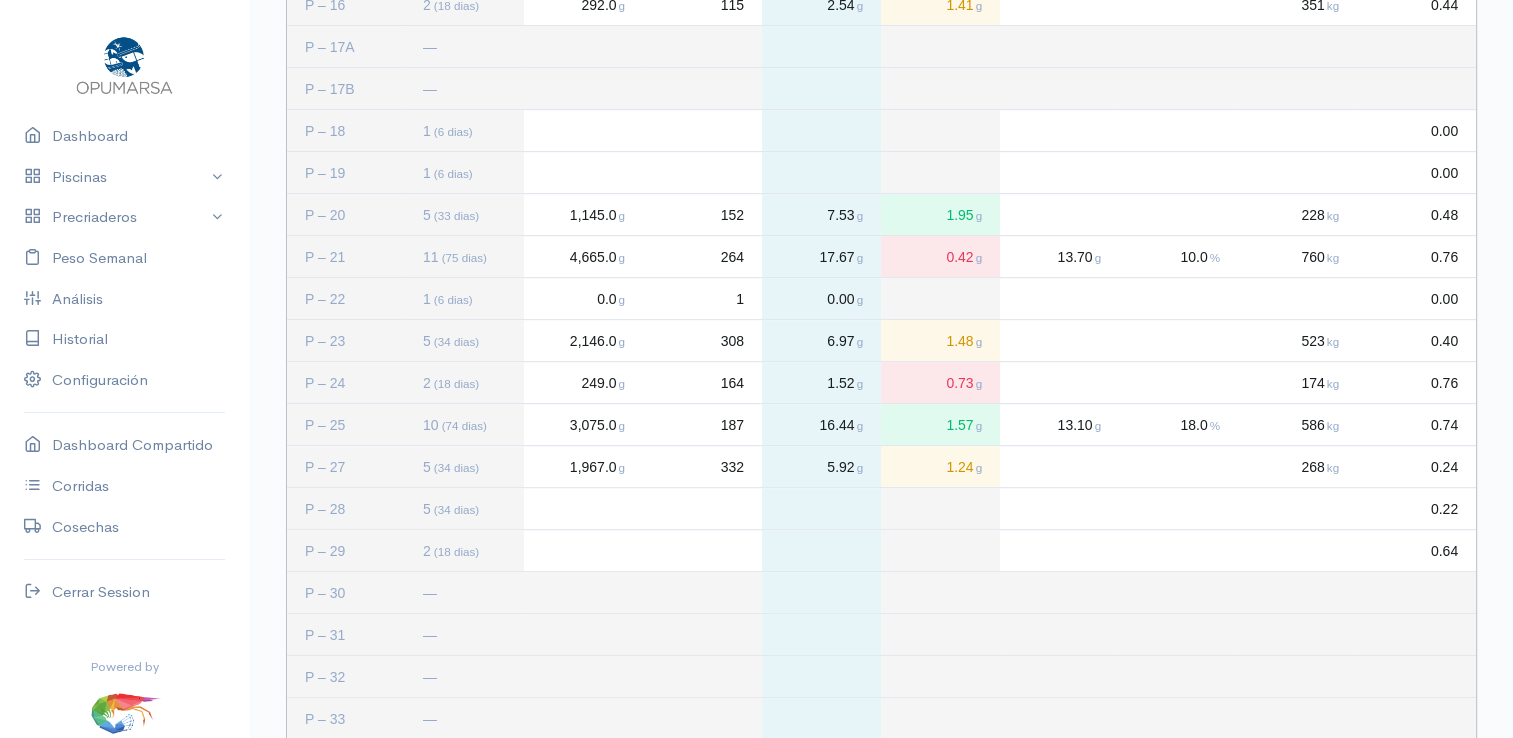 click 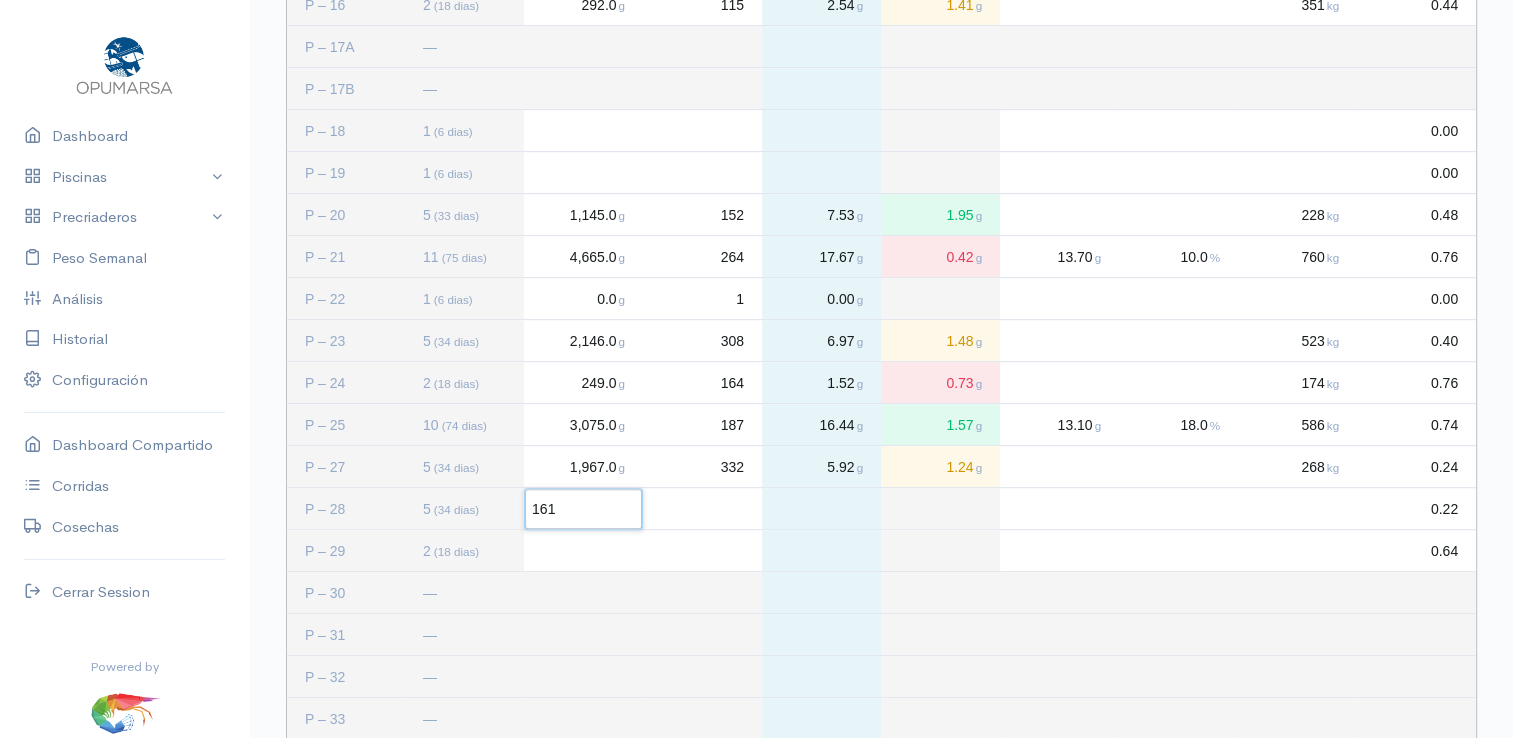 type on "1619" 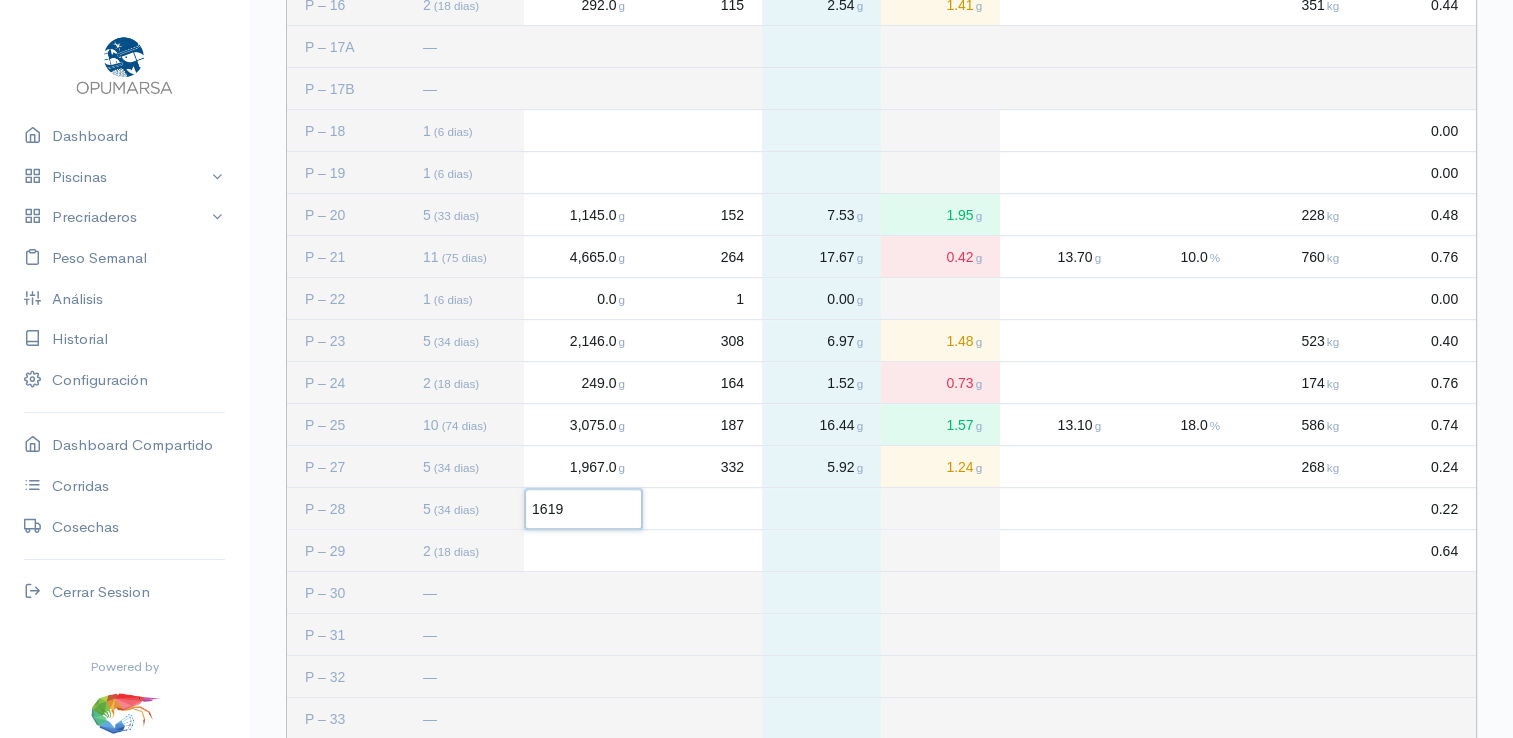click 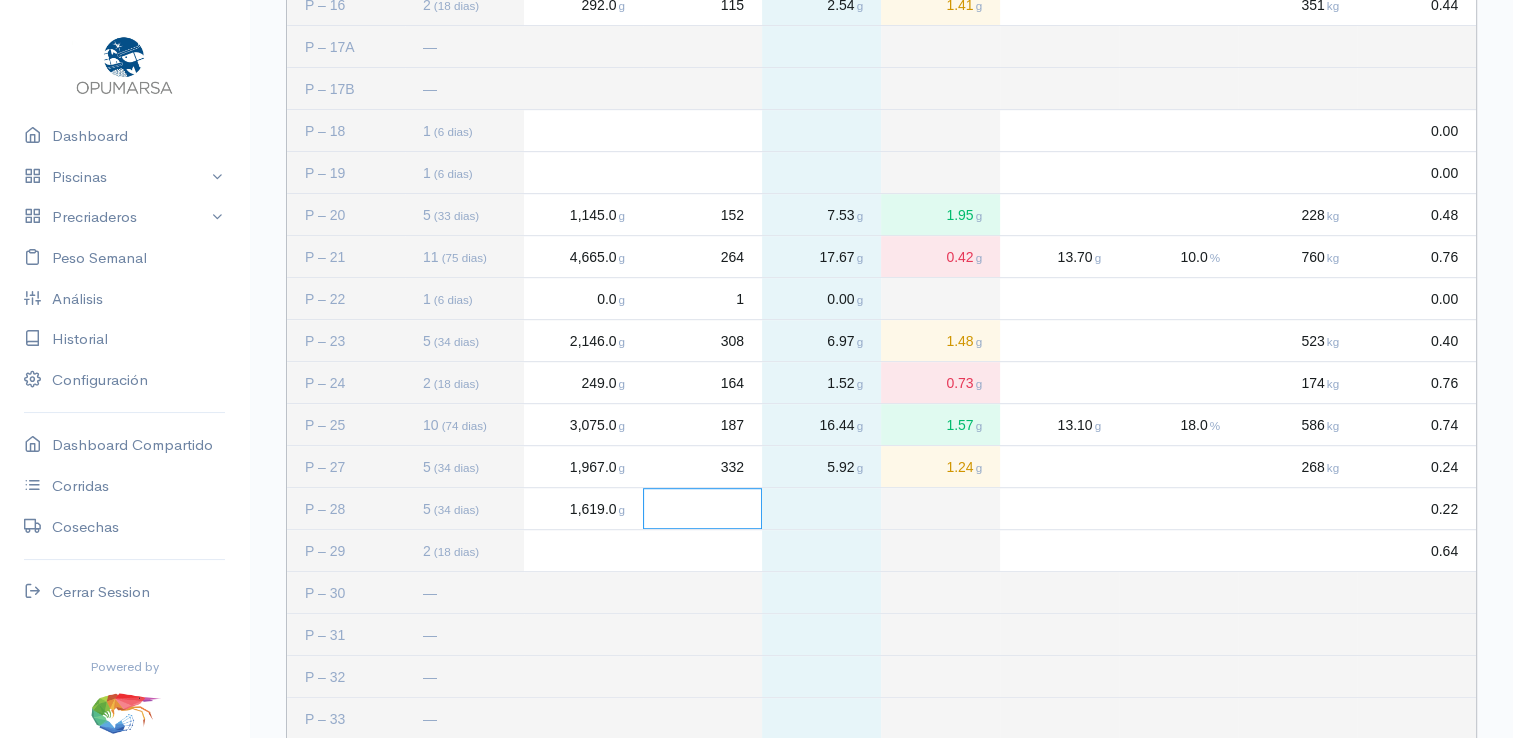 click 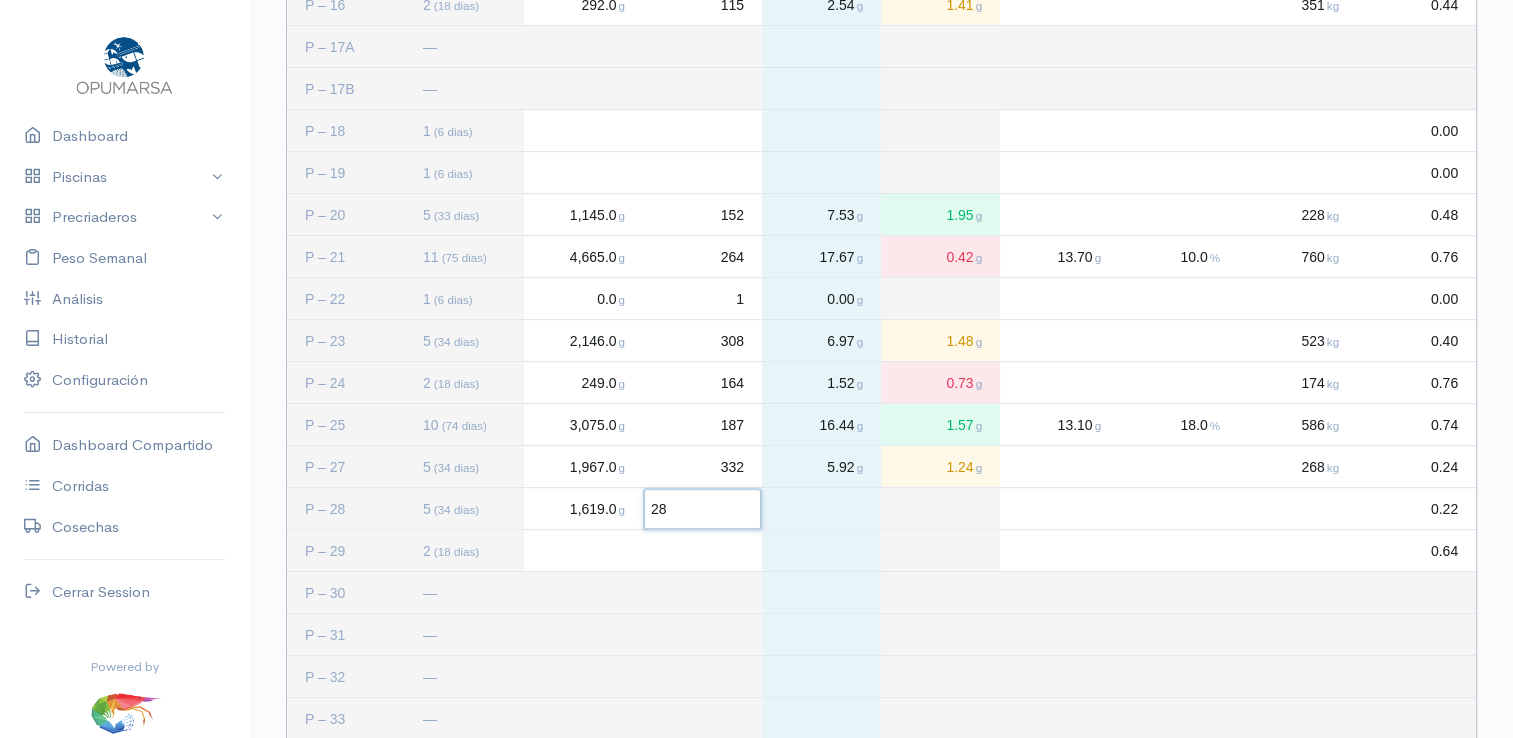 type on "288" 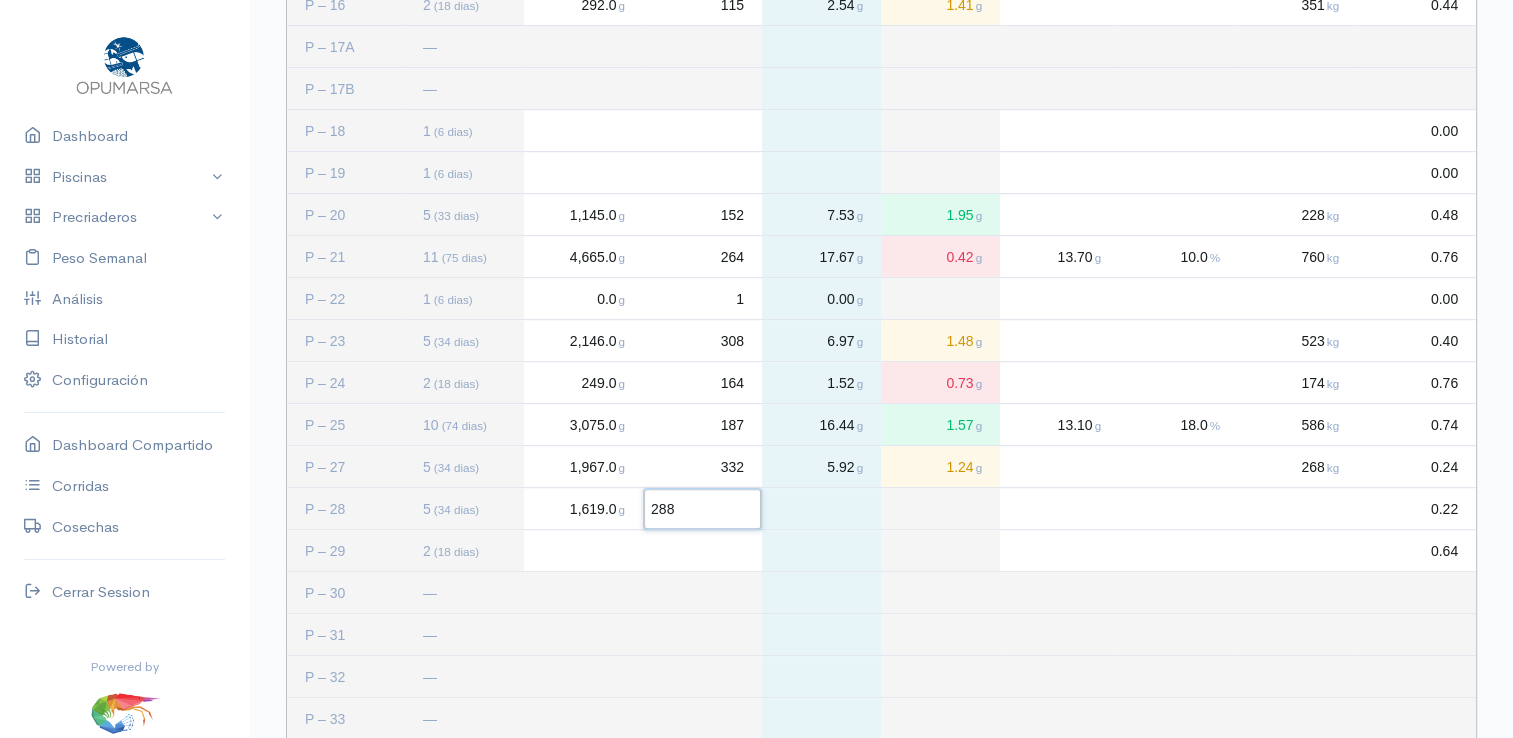 click 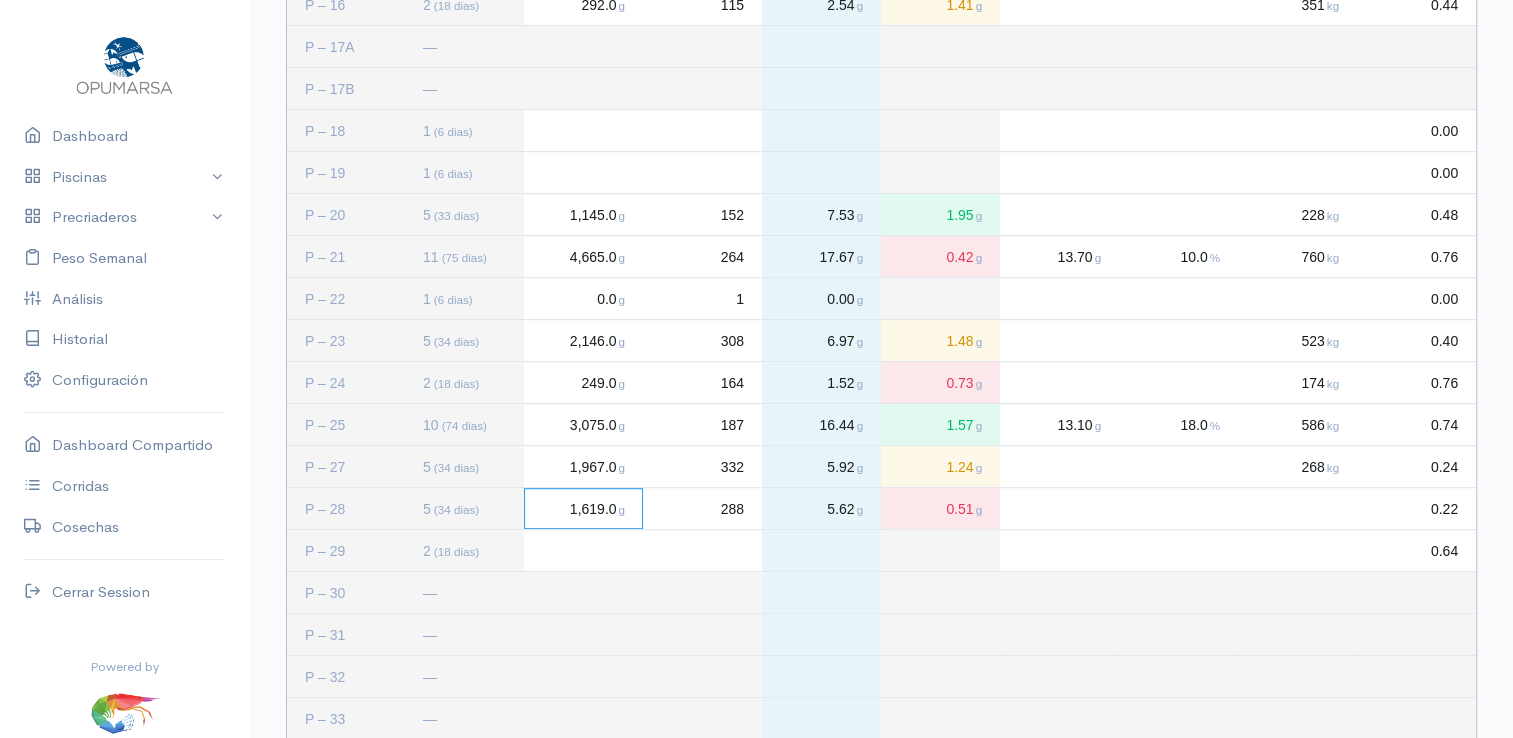 click on "1,619.0 g" 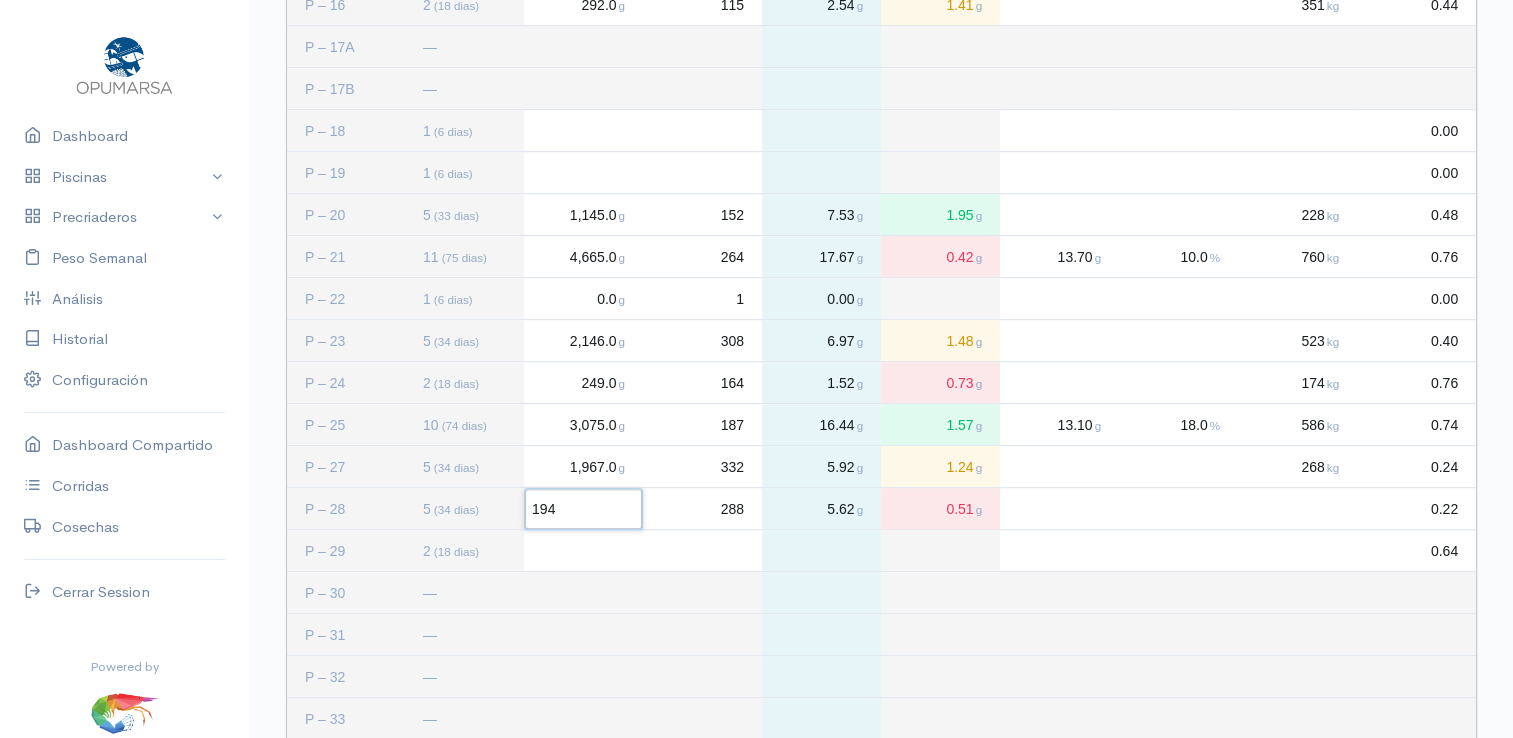 type on "1949" 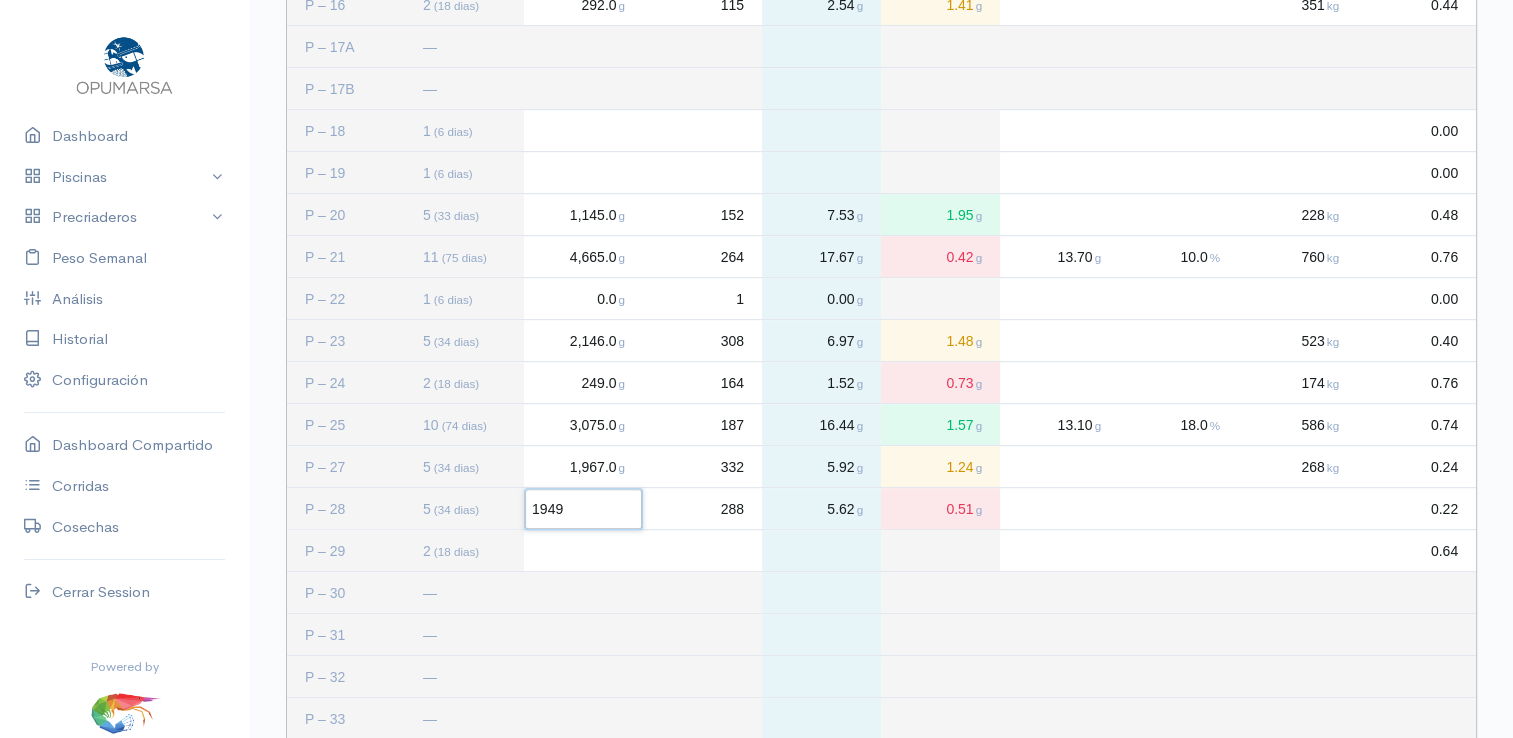 click 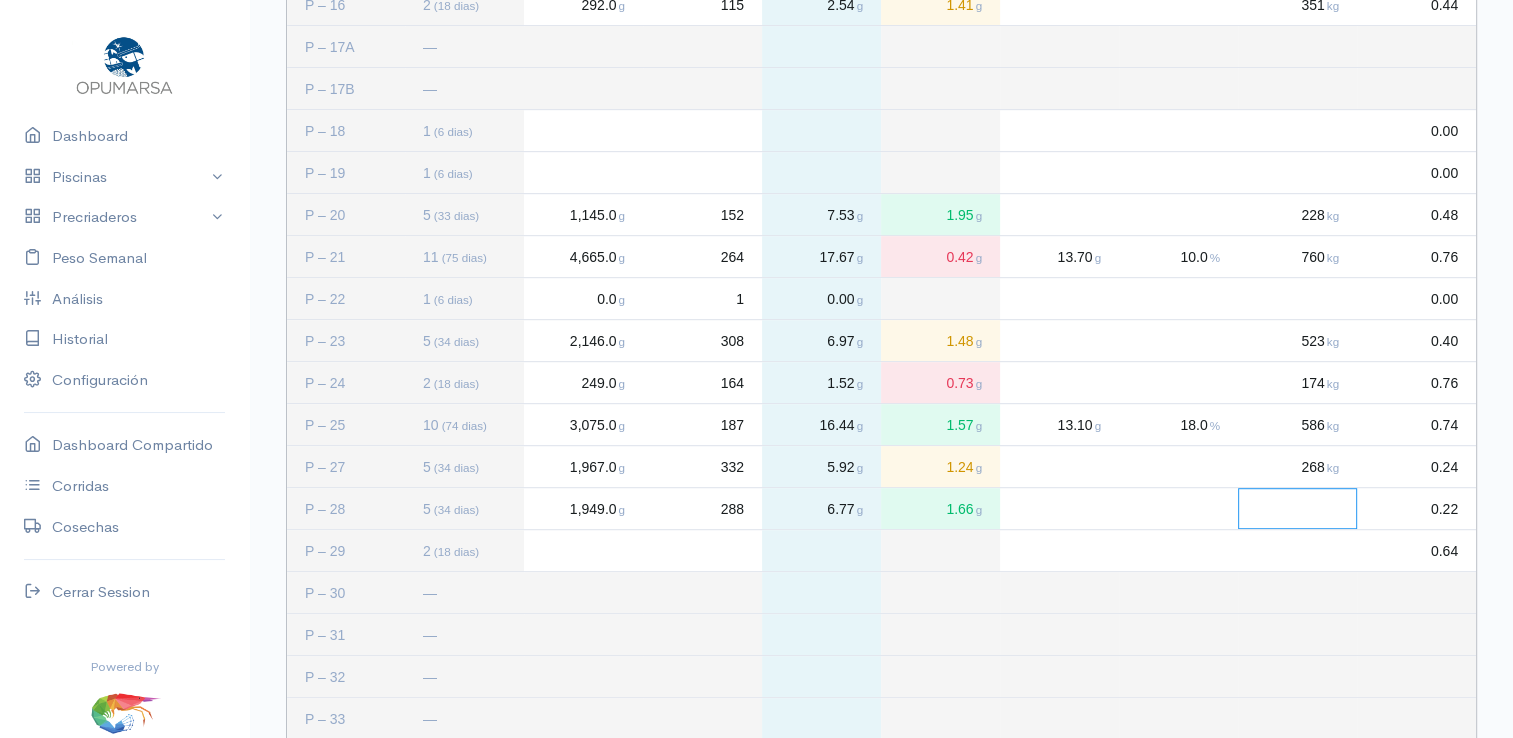 click 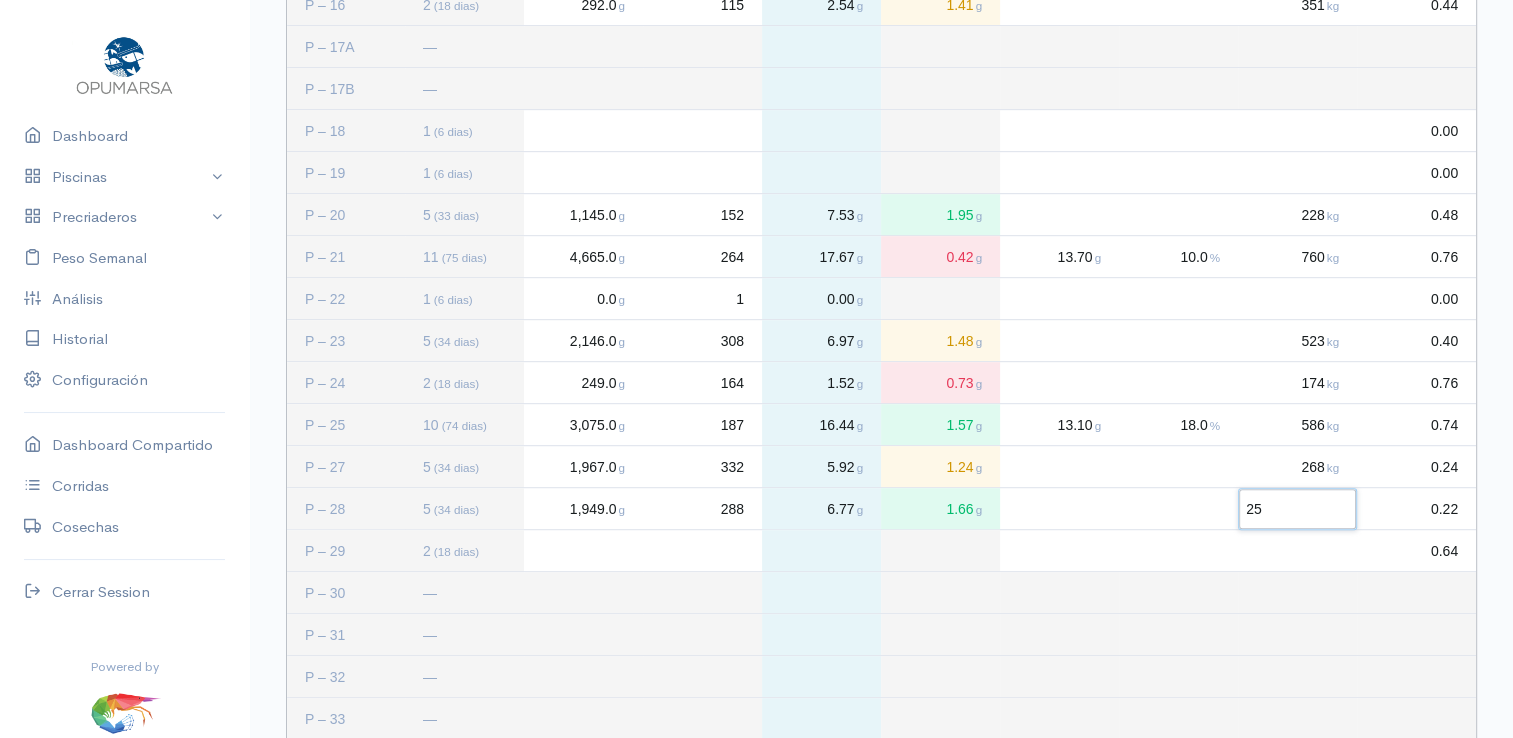 type on "250" 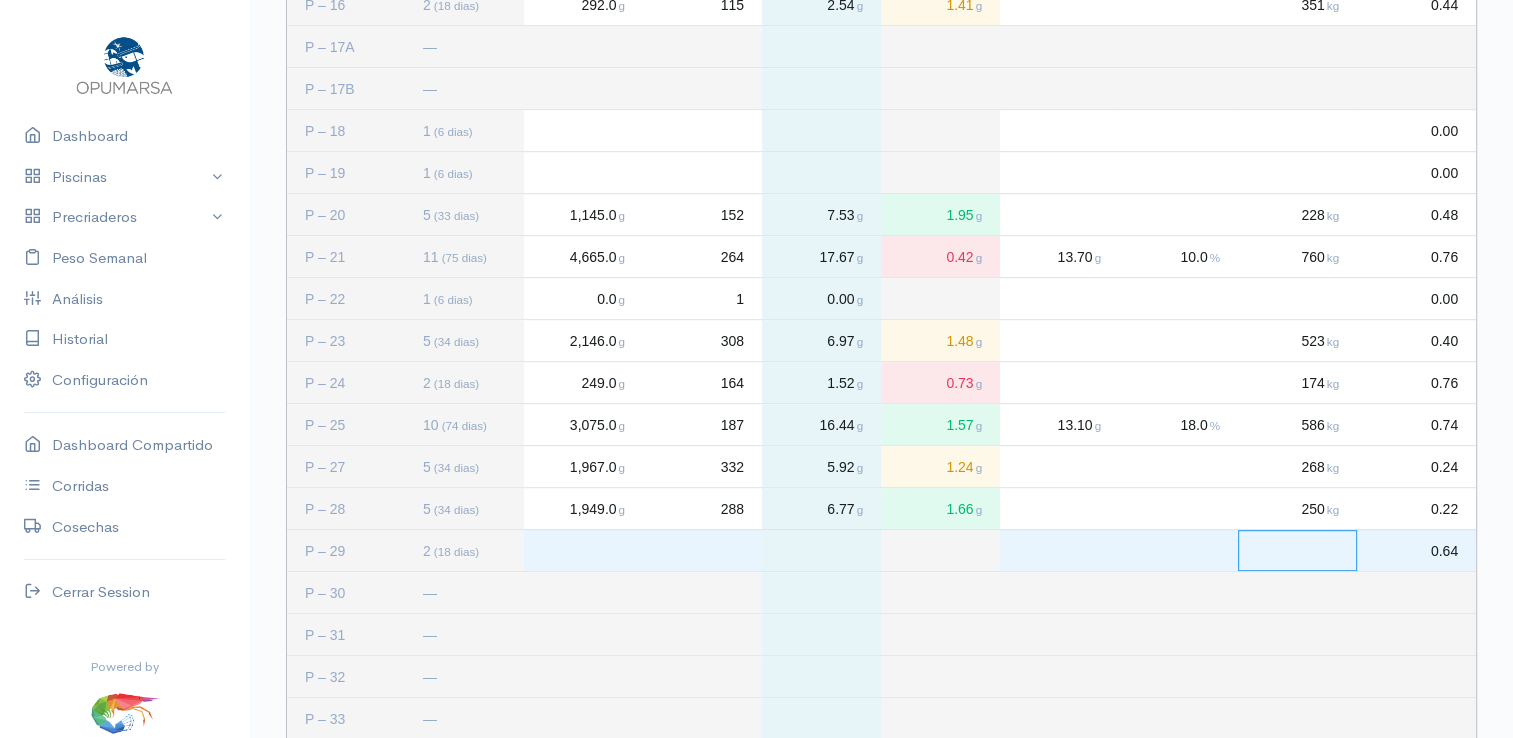 click 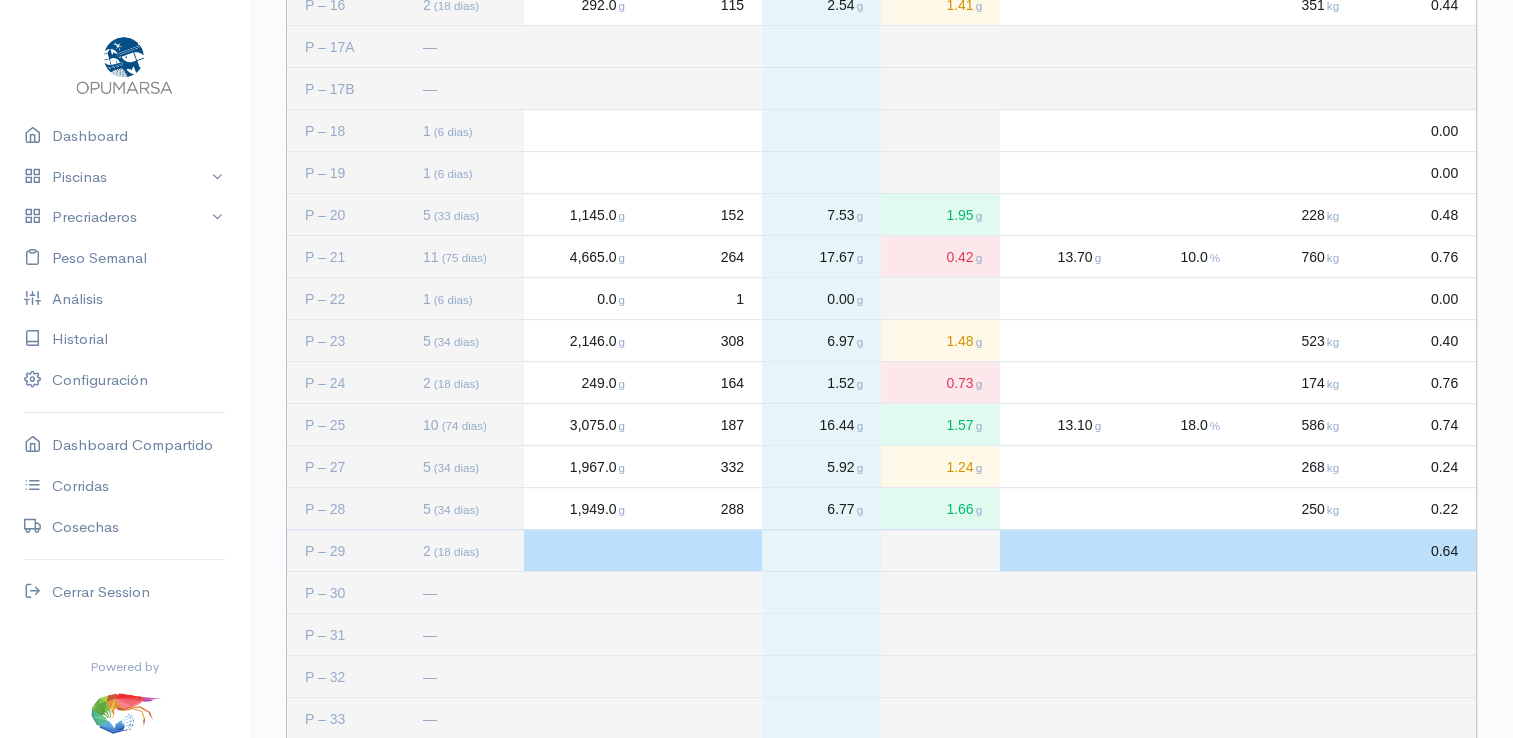 click 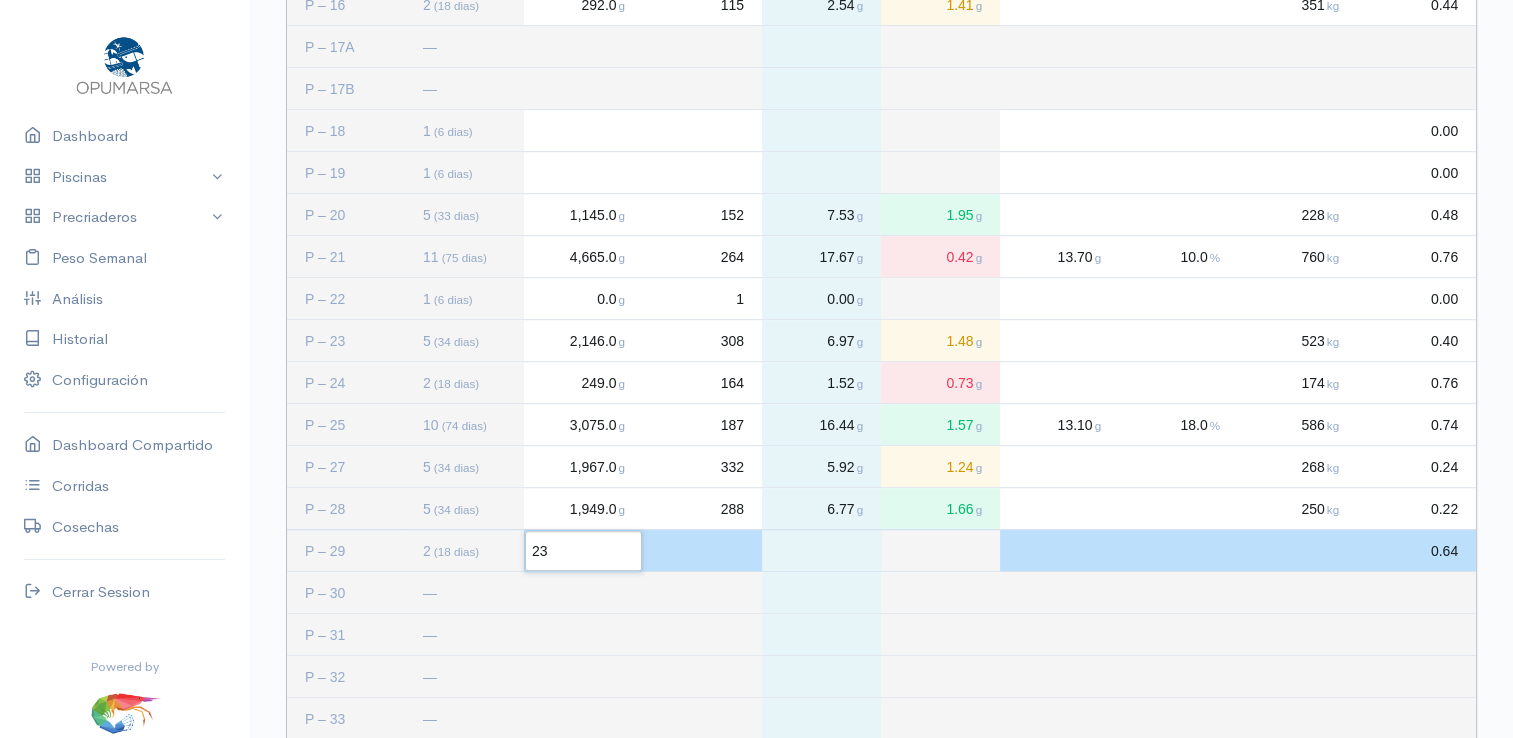 type on "235" 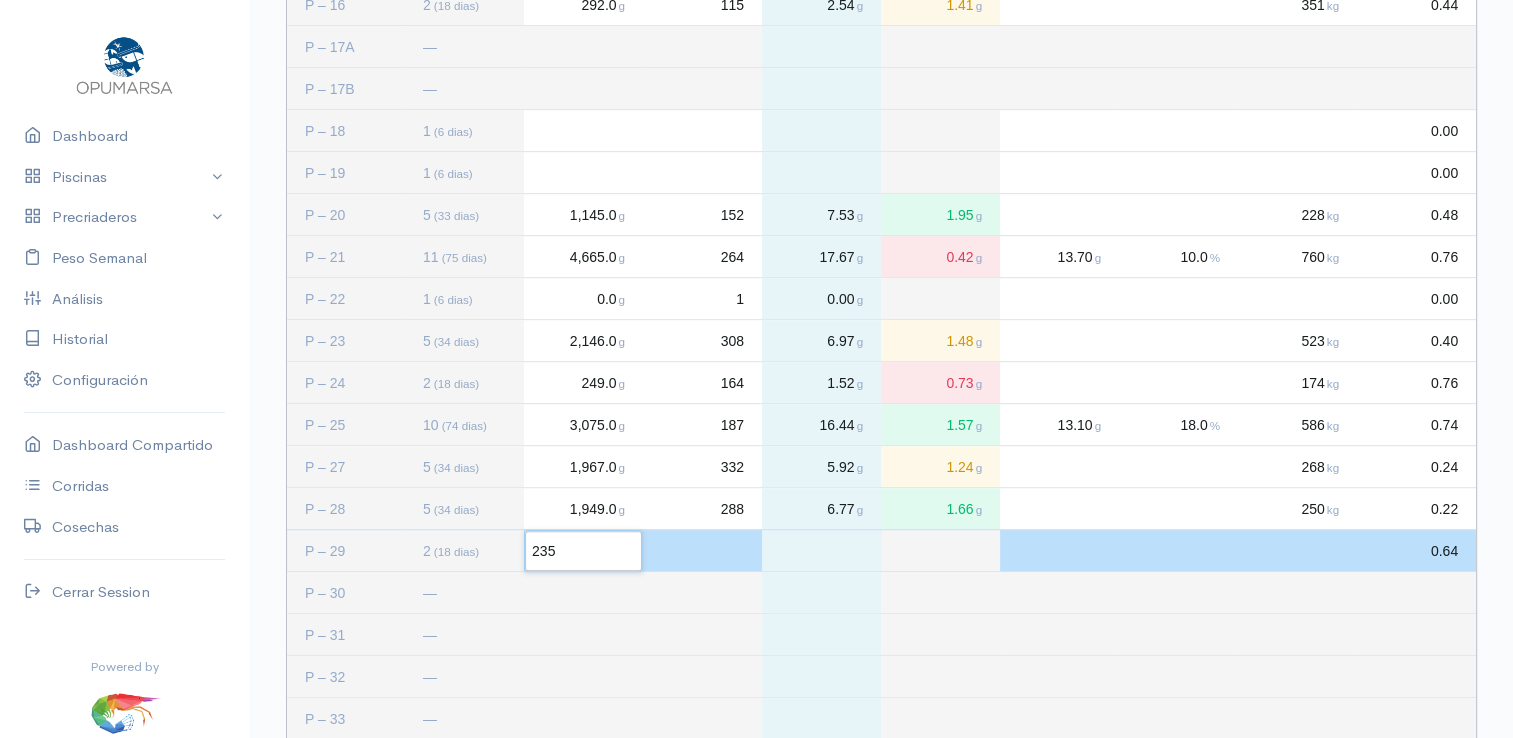 click 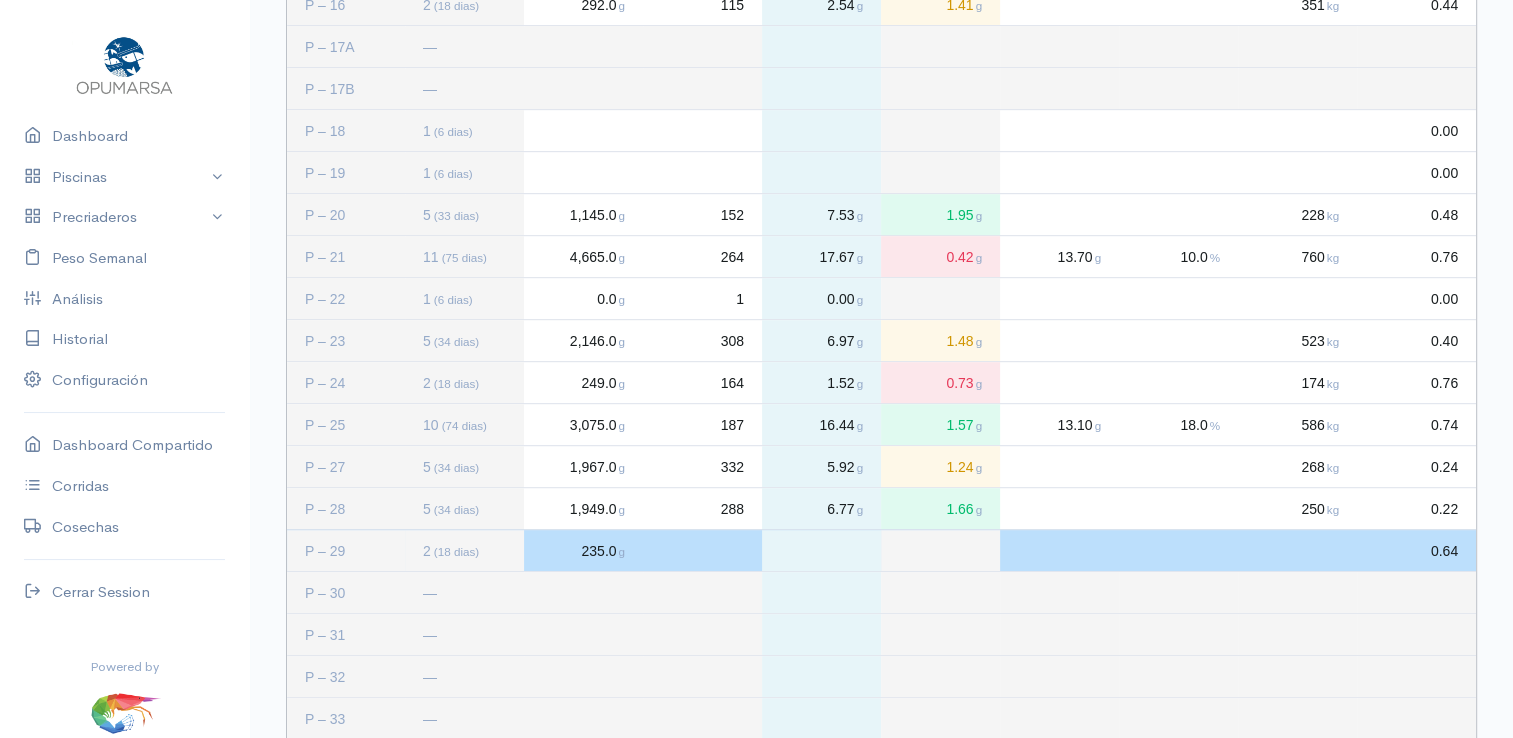 click 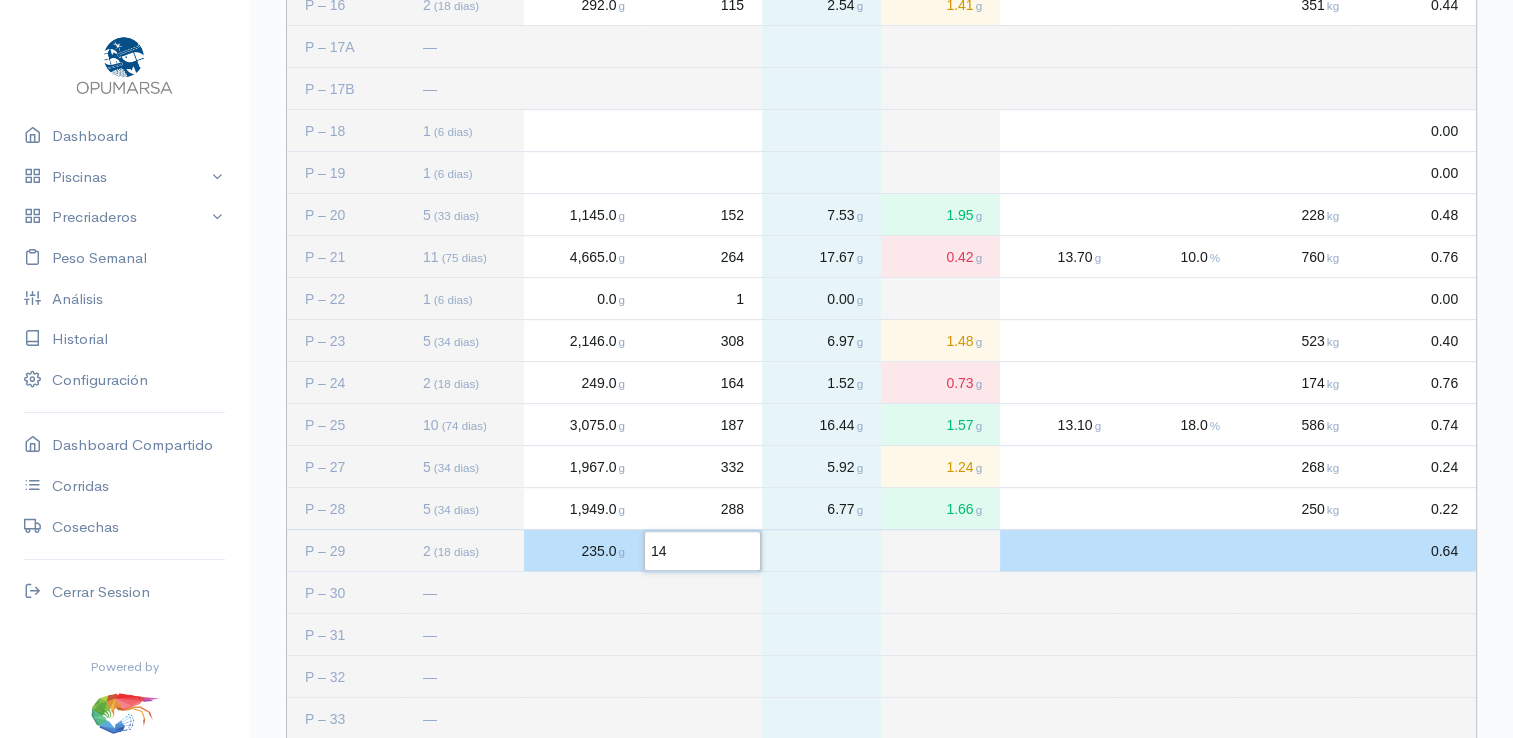 type on "141" 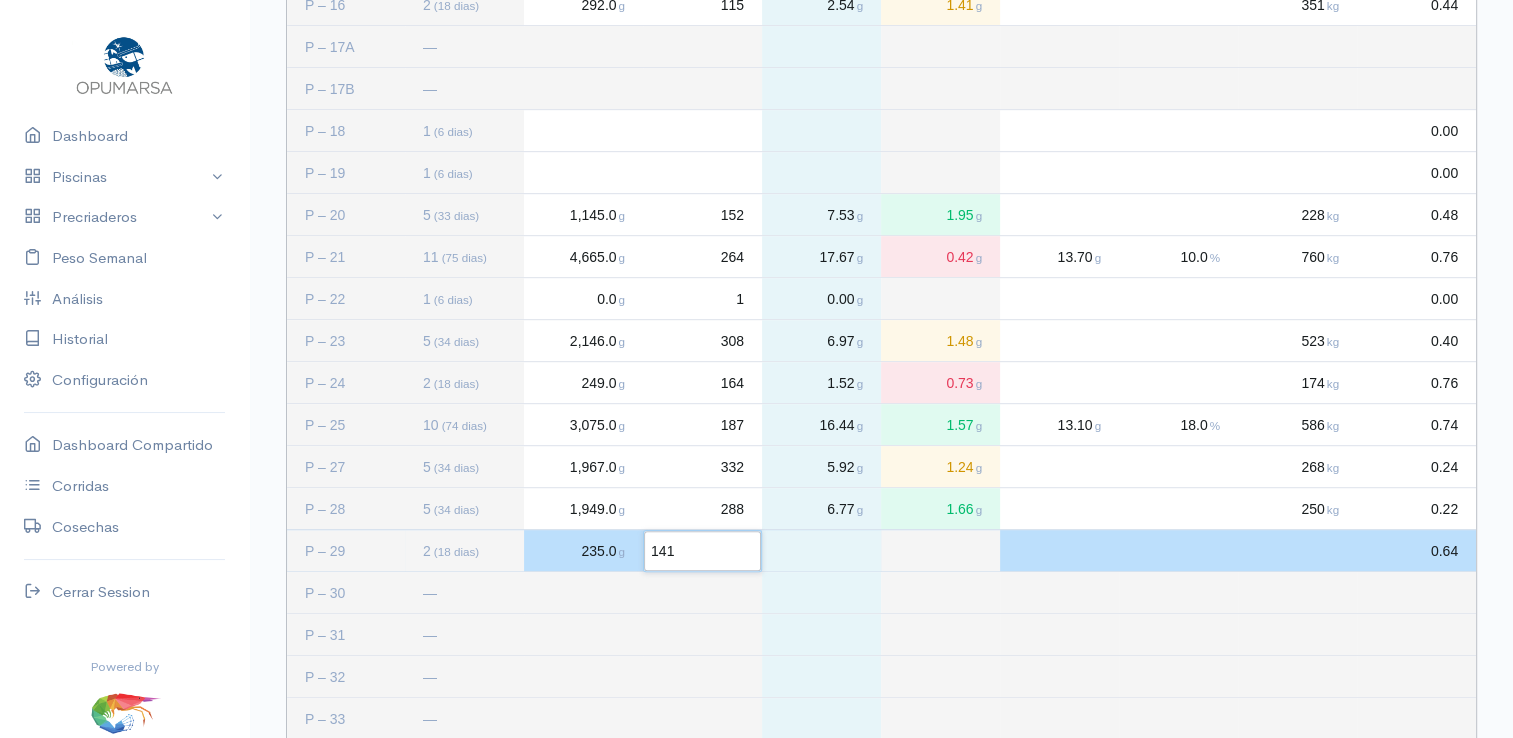 click 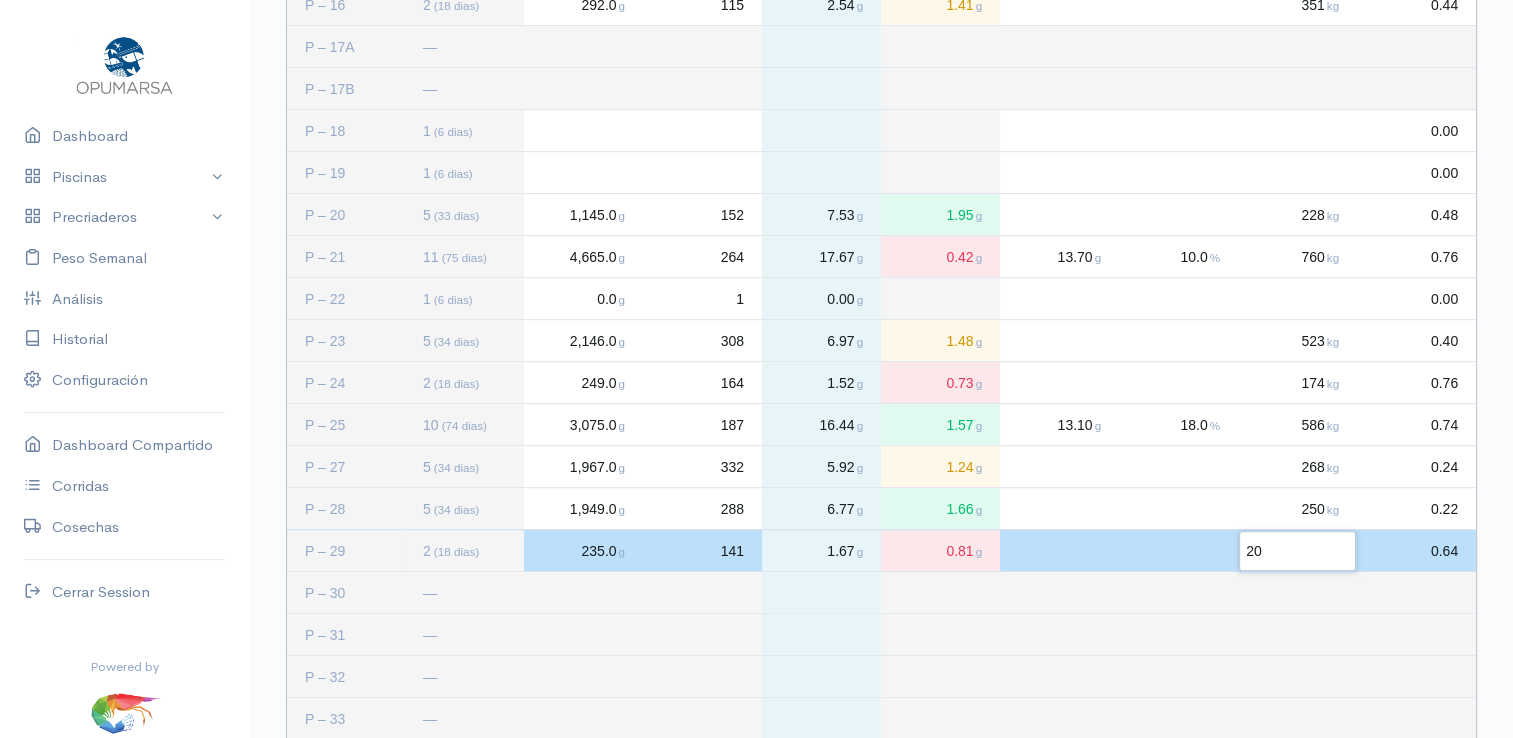 type on "202" 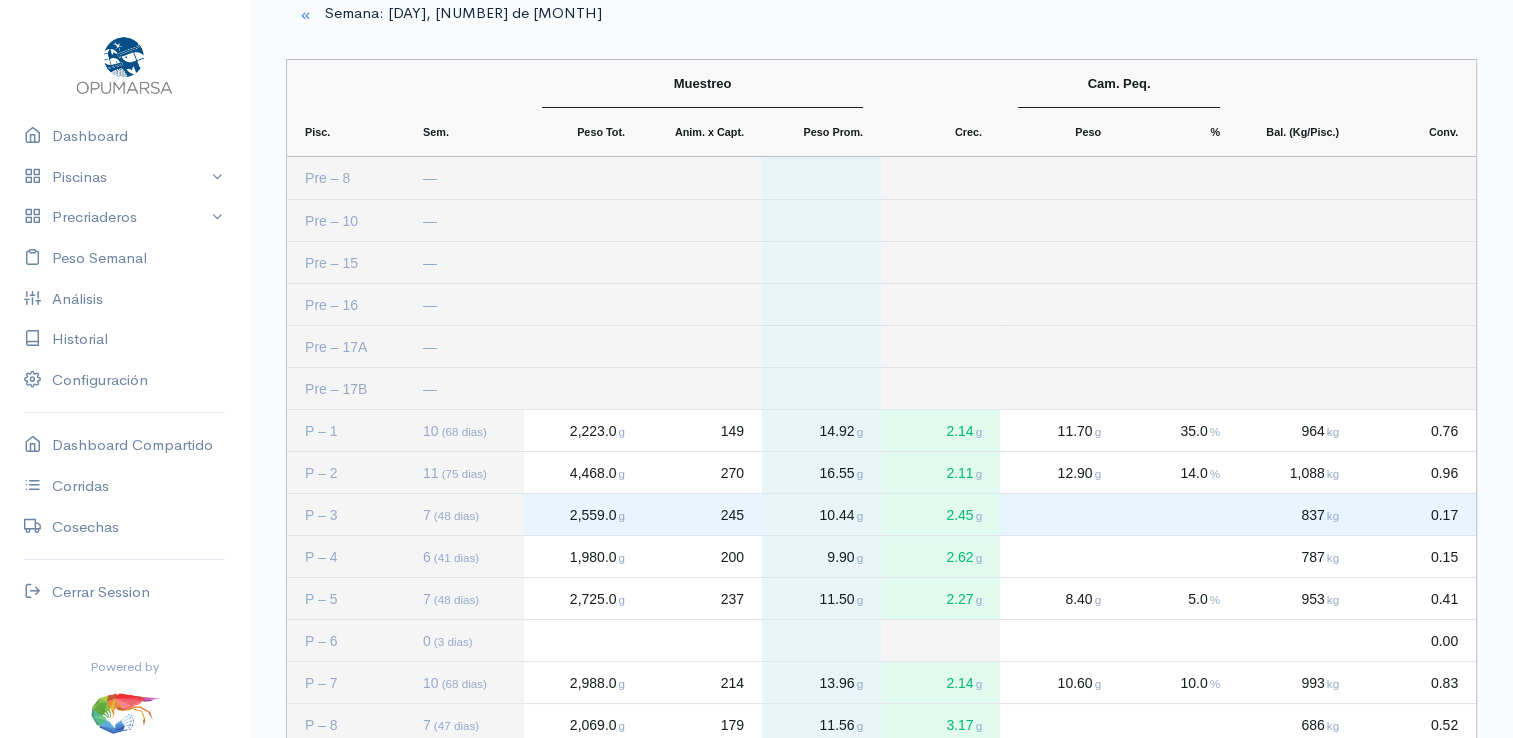 scroll, scrollTop: 0, scrollLeft: 0, axis: both 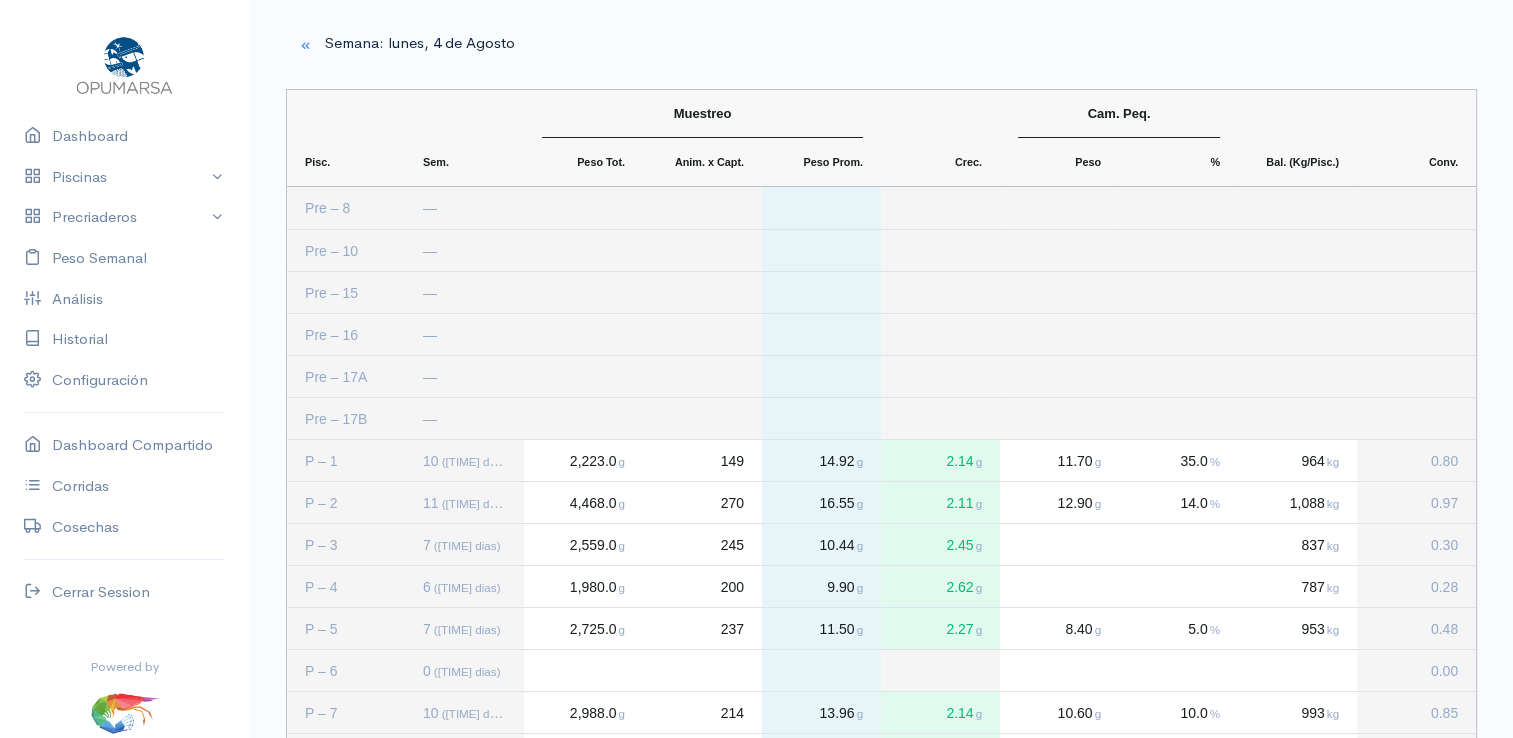 click on "13.96 g" 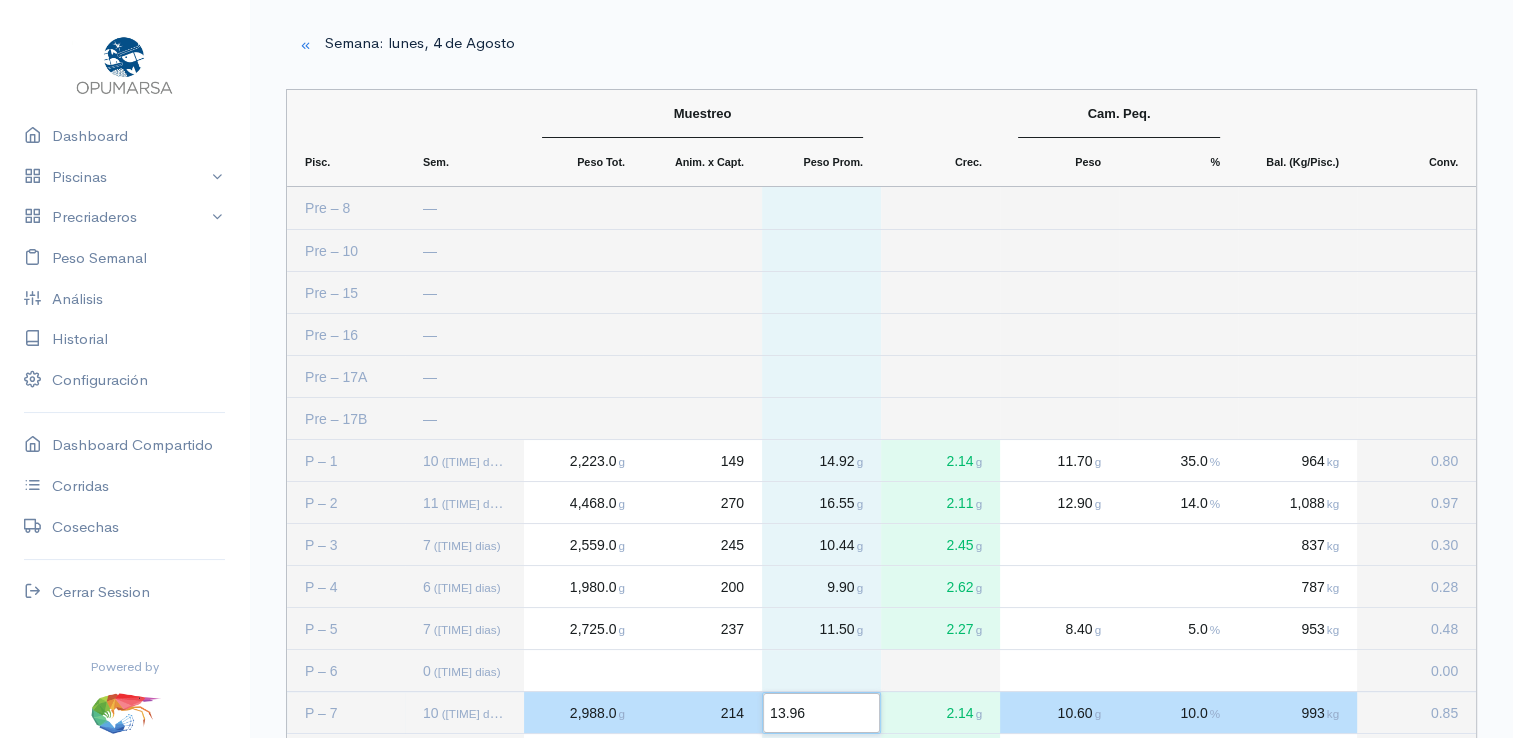 click 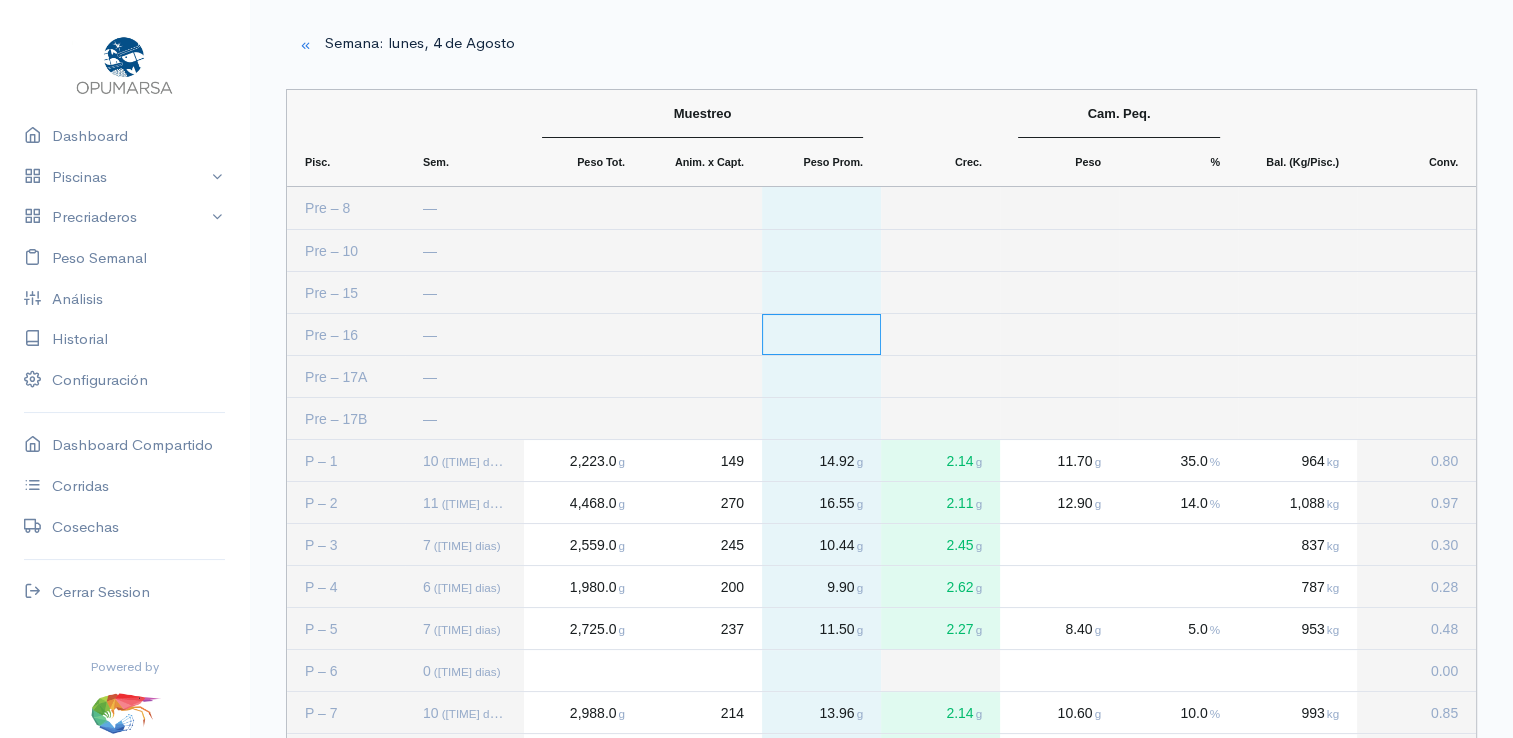 click 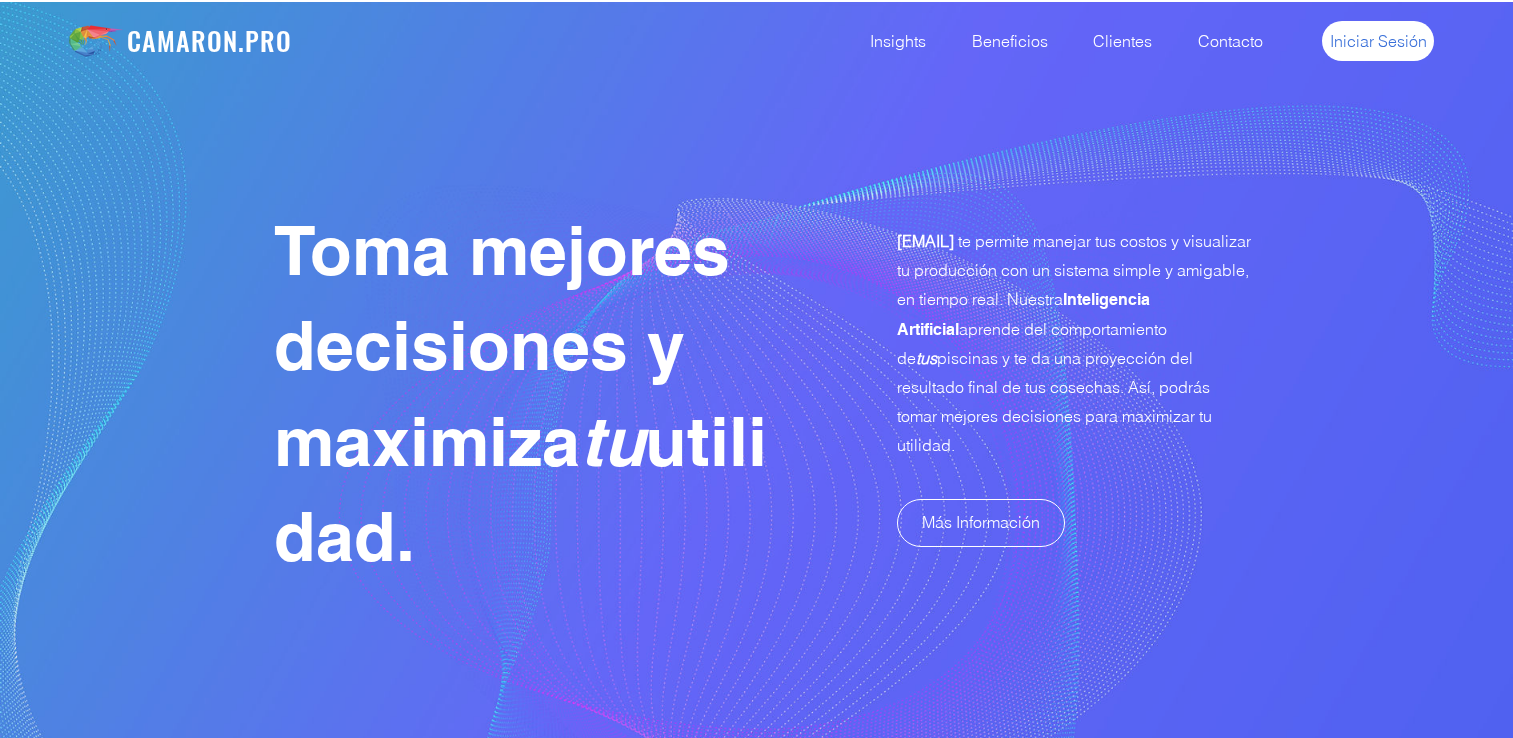 scroll, scrollTop: 0, scrollLeft: 0, axis: both 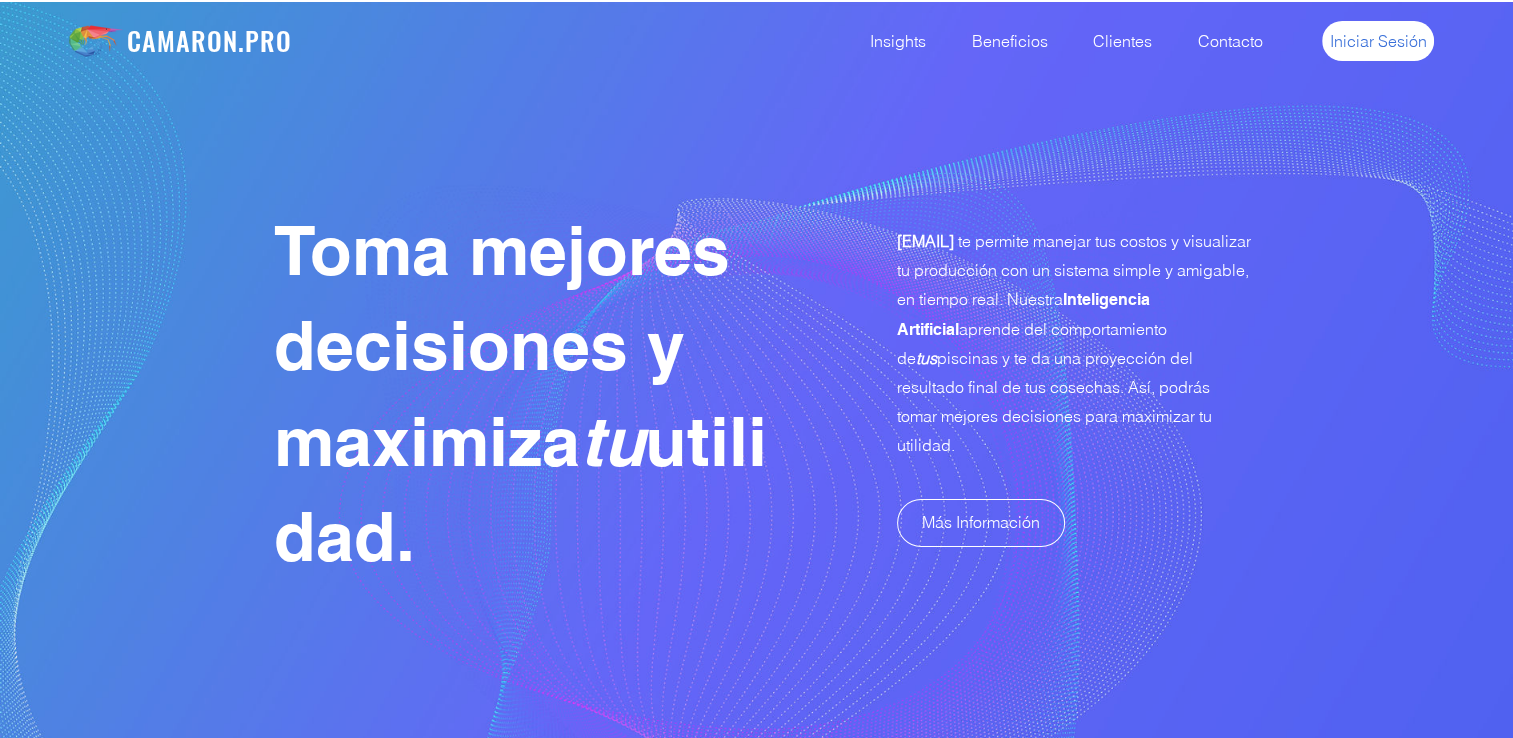 click on "Iniciar Sesión" at bounding box center [1378, 41] 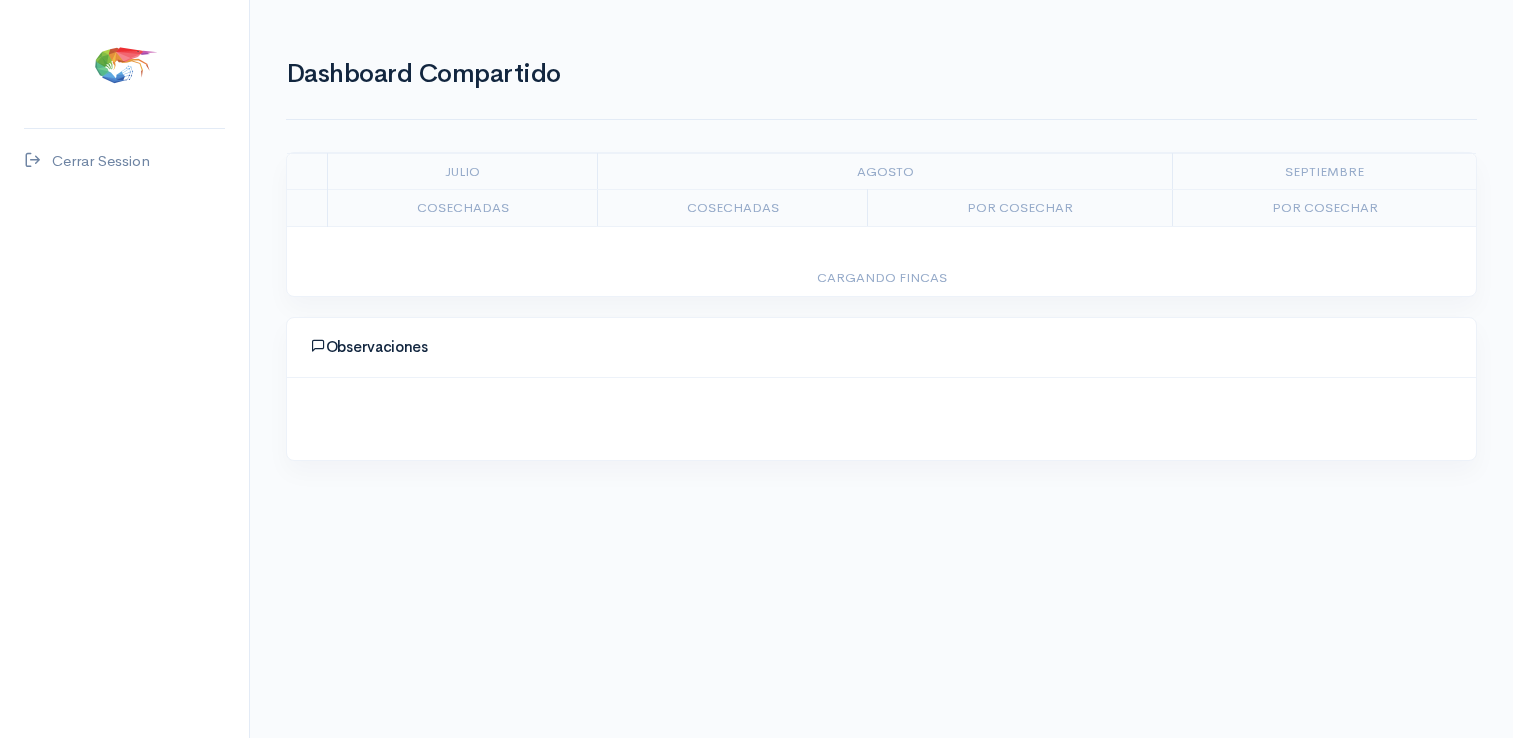 scroll, scrollTop: 0, scrollLeft: 0, axis: both 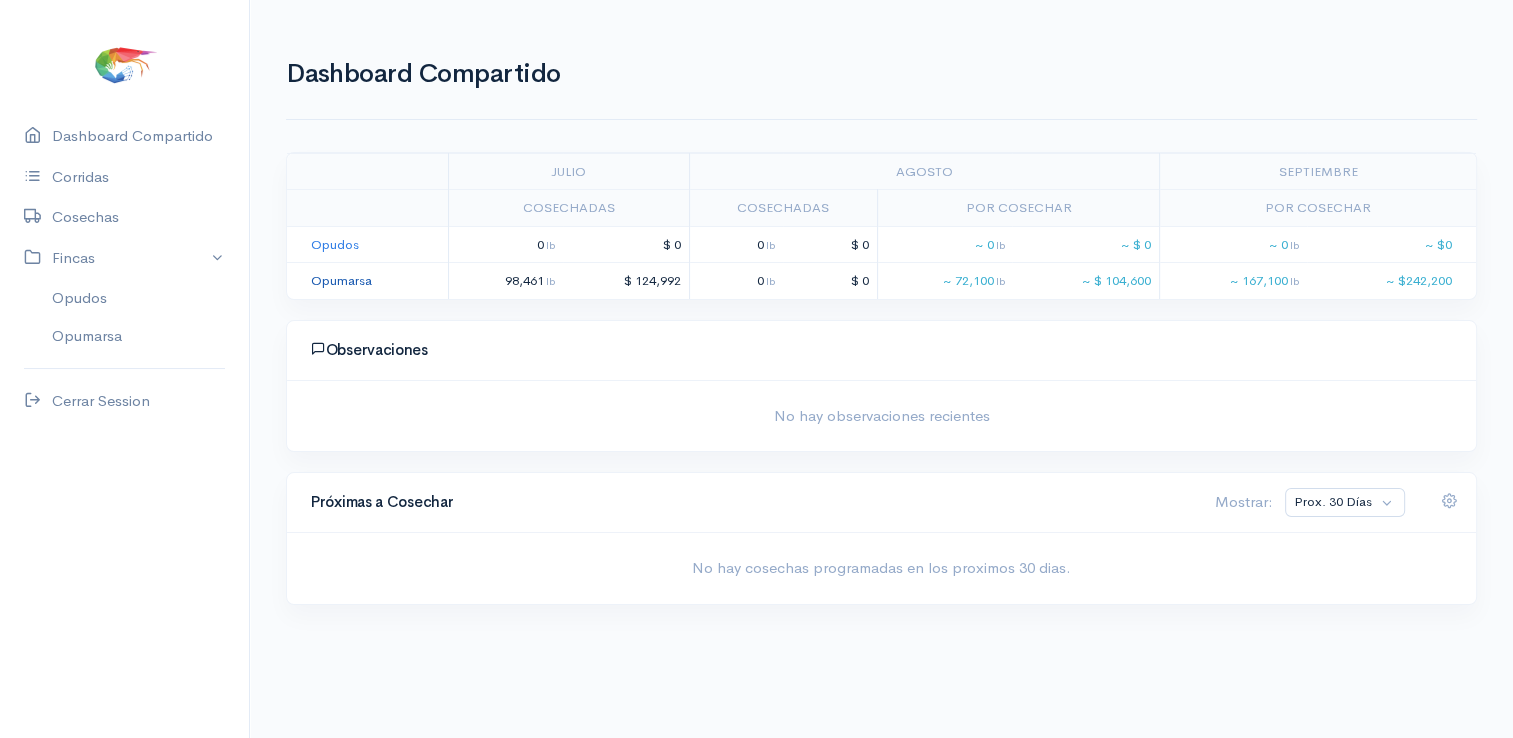 click on "Opumarsa" 